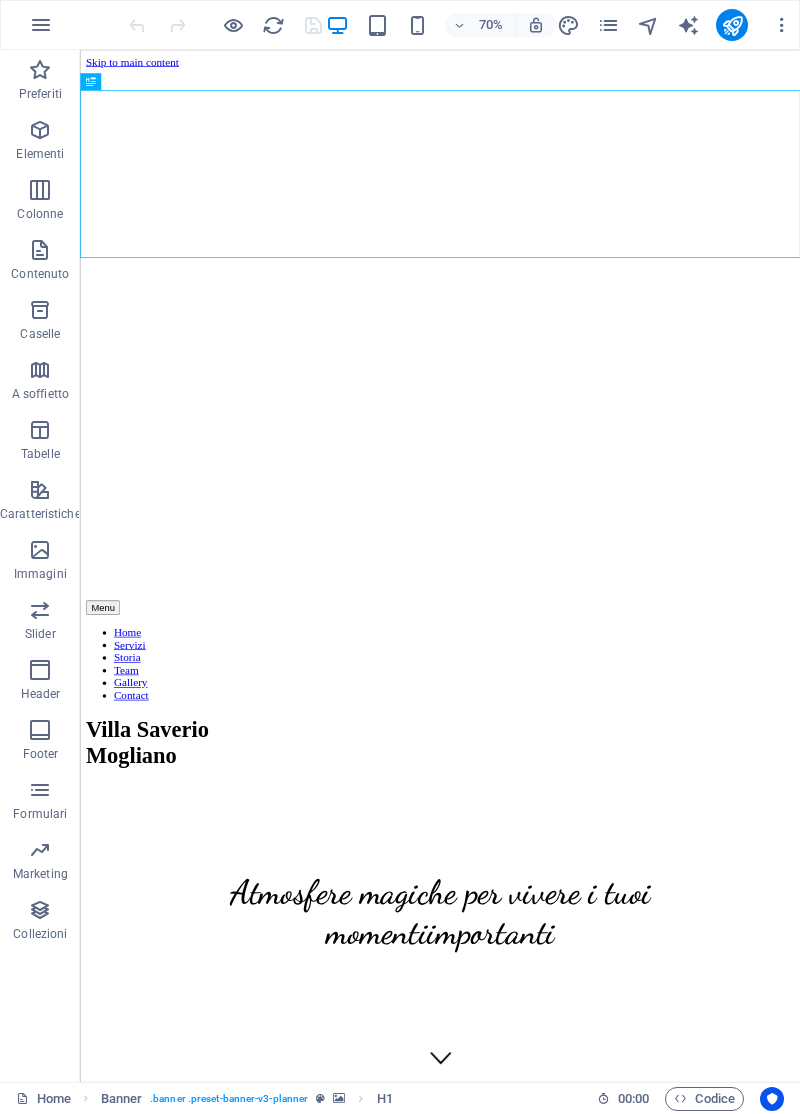 scroll, scrollTop: 0, scrollLeft: 0, axis: both 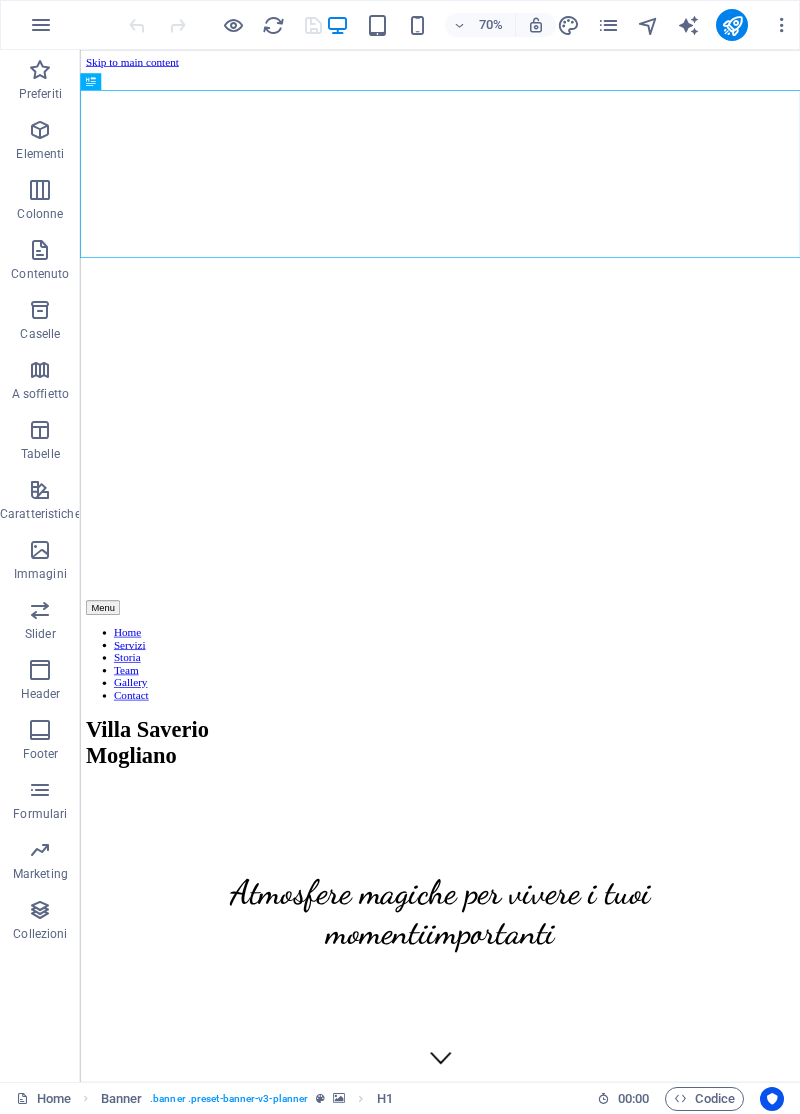 click on "Home Servizi Storia Team Gallery Contact" at bounding box center [594, 927] 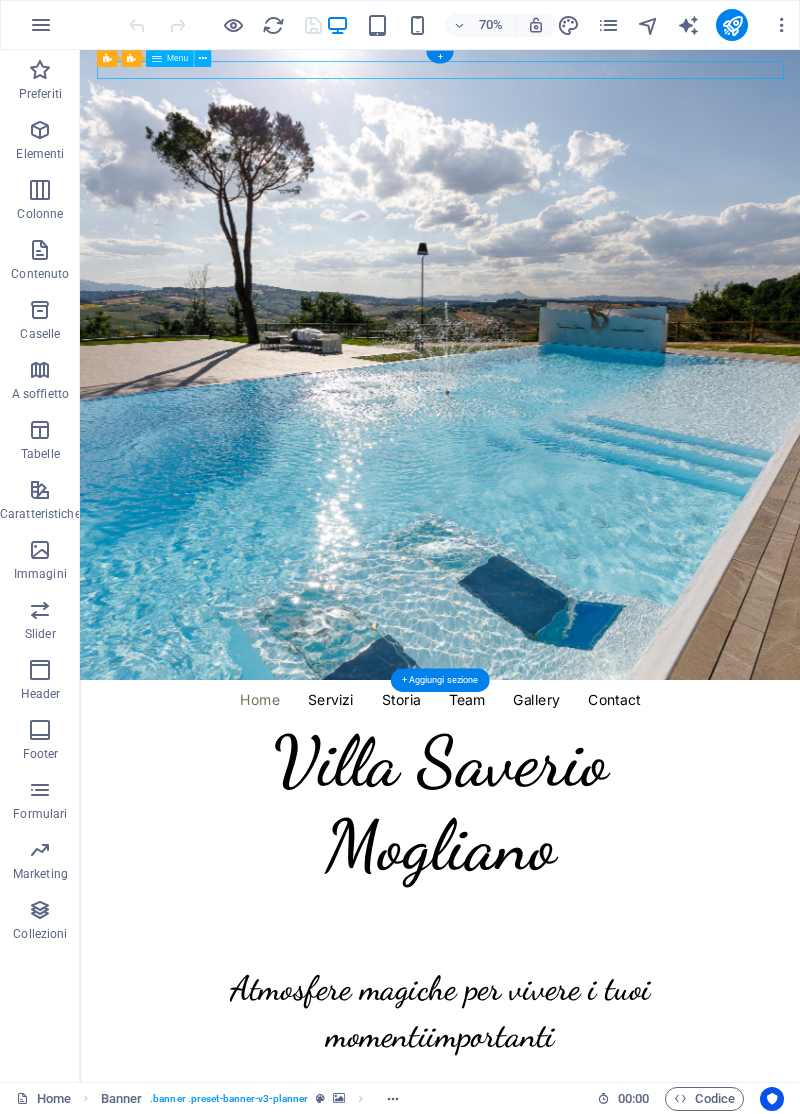 click at bounding box center [203, 58] 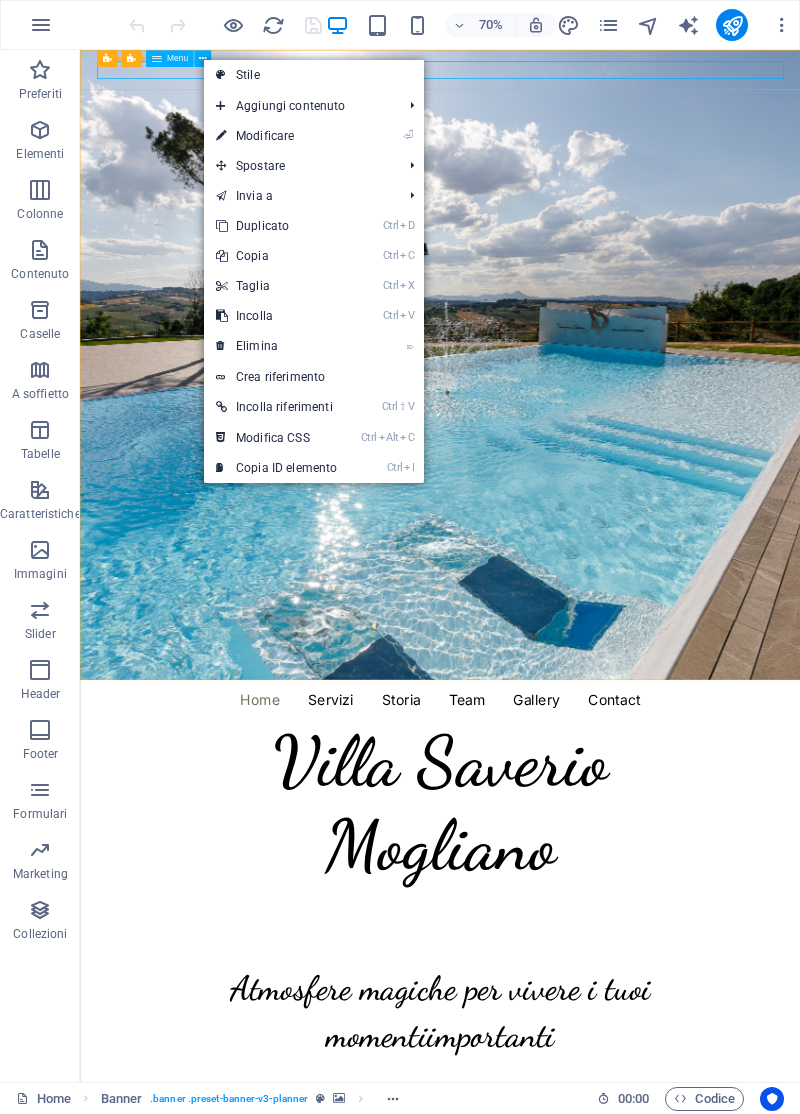 click on "Ctrl C  Copia" at bounding box center (276, 256) 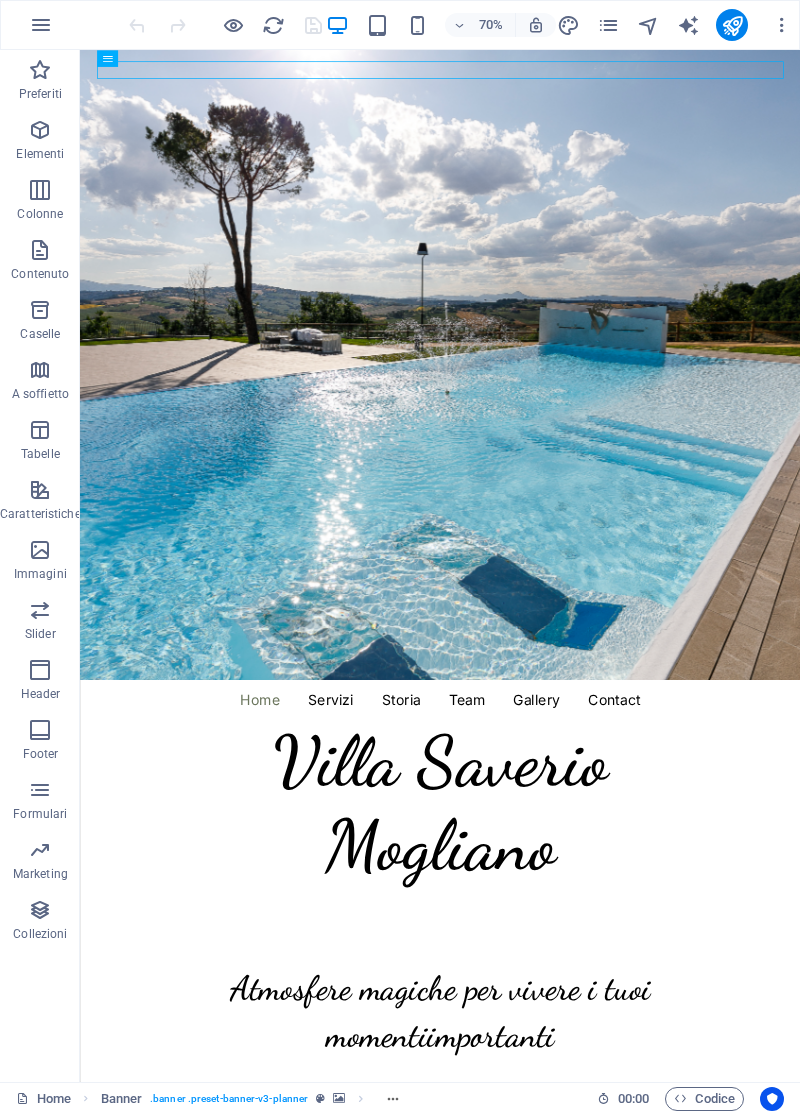 click at bounding box center [608, 25] 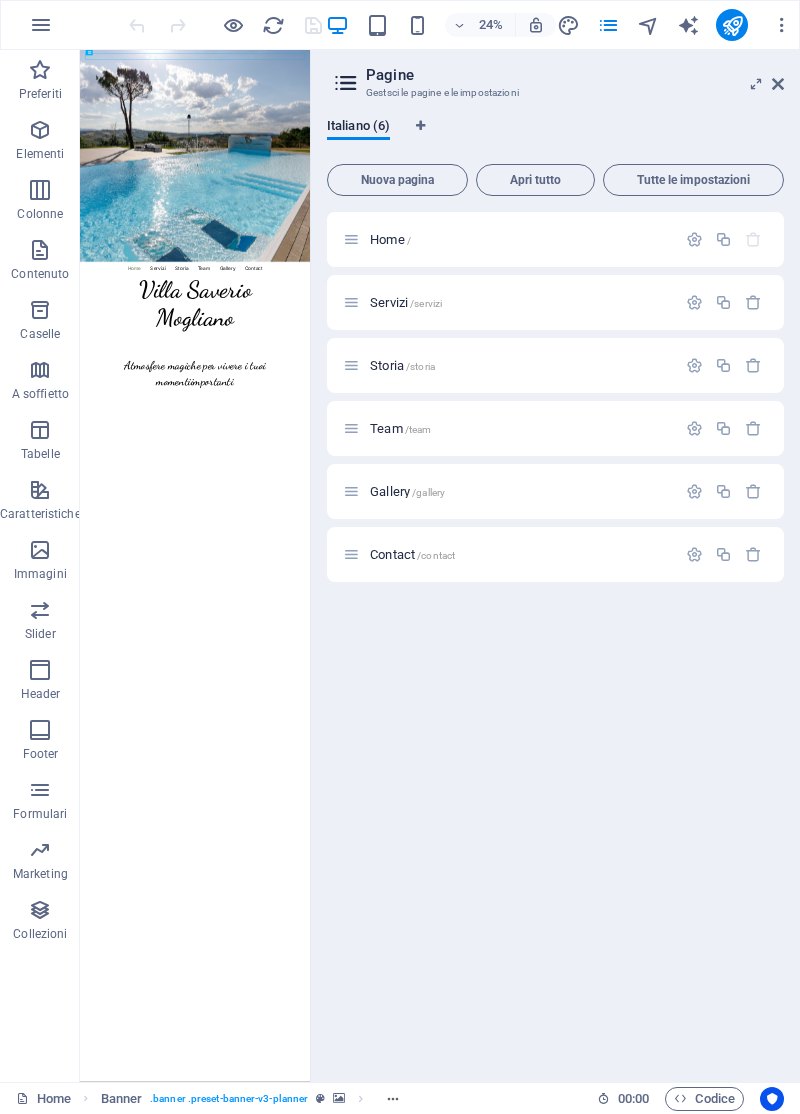 click on "Contact /contact" at bounding box center [520, 554] 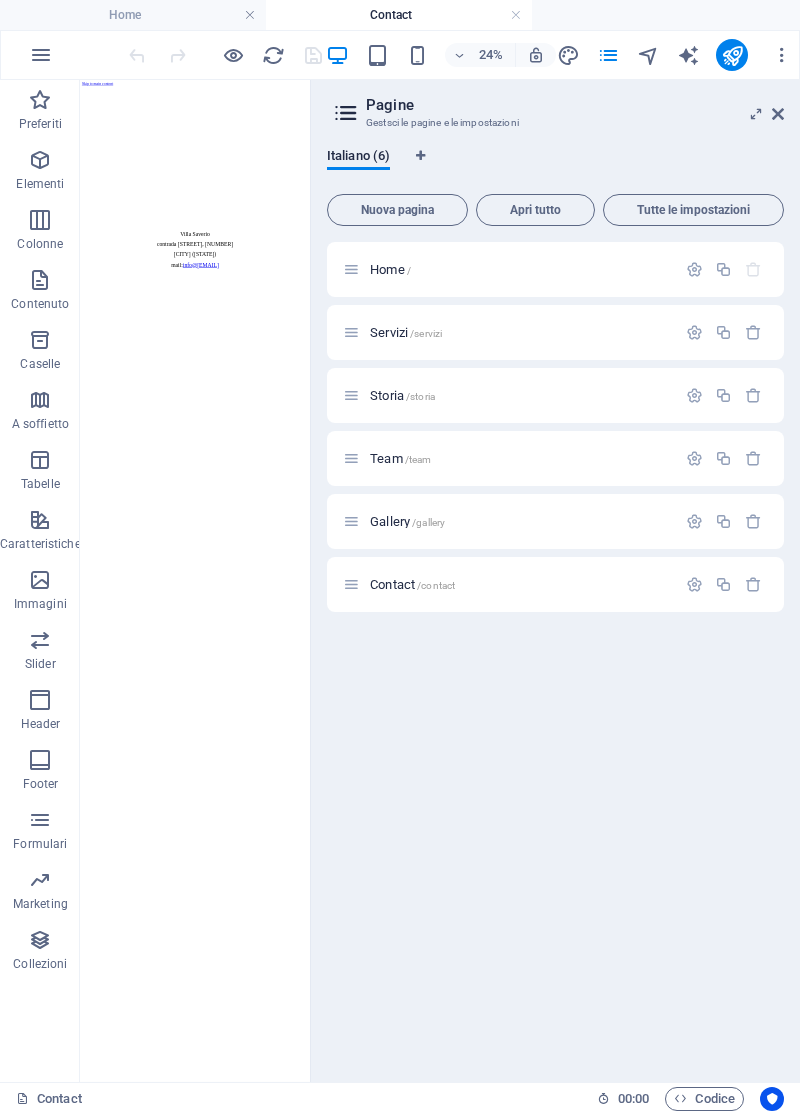 scroll, scrollTop: 0, scrollLeft: 0, axis: both 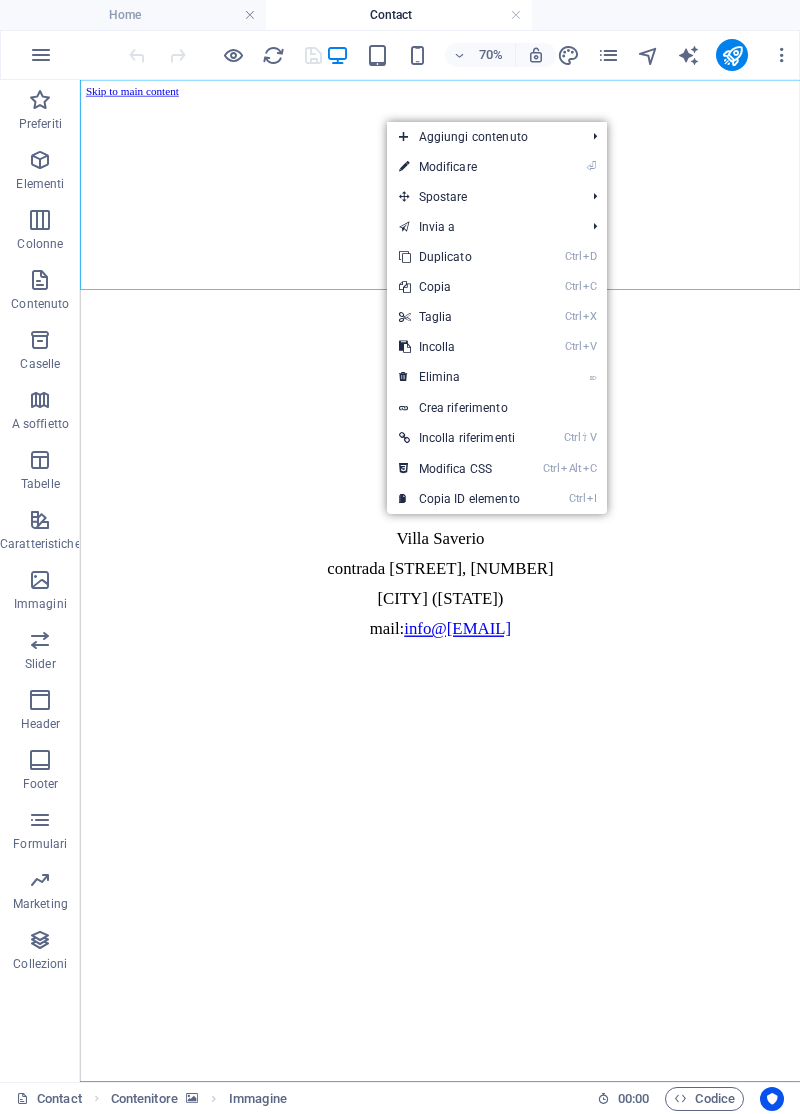 click on "Ctrl V  Incolla" at bounding box center (459, 347) 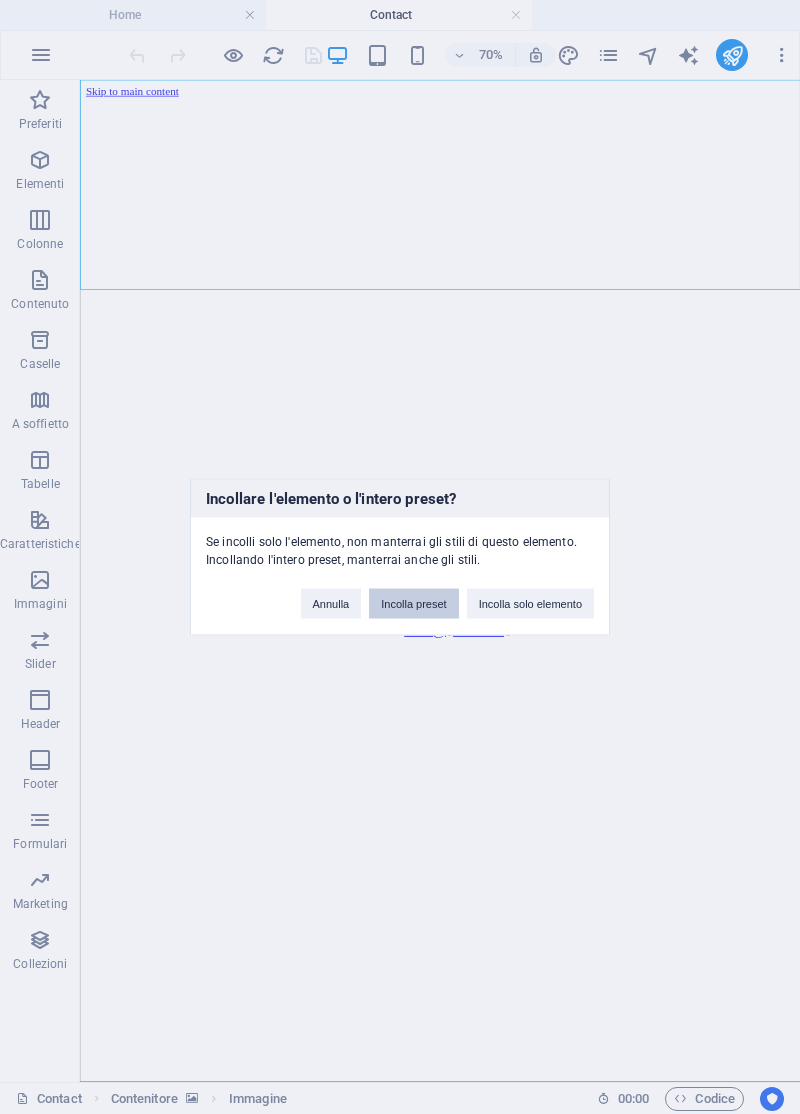 click on "Incolla preset" at bounding box center [413, 604] 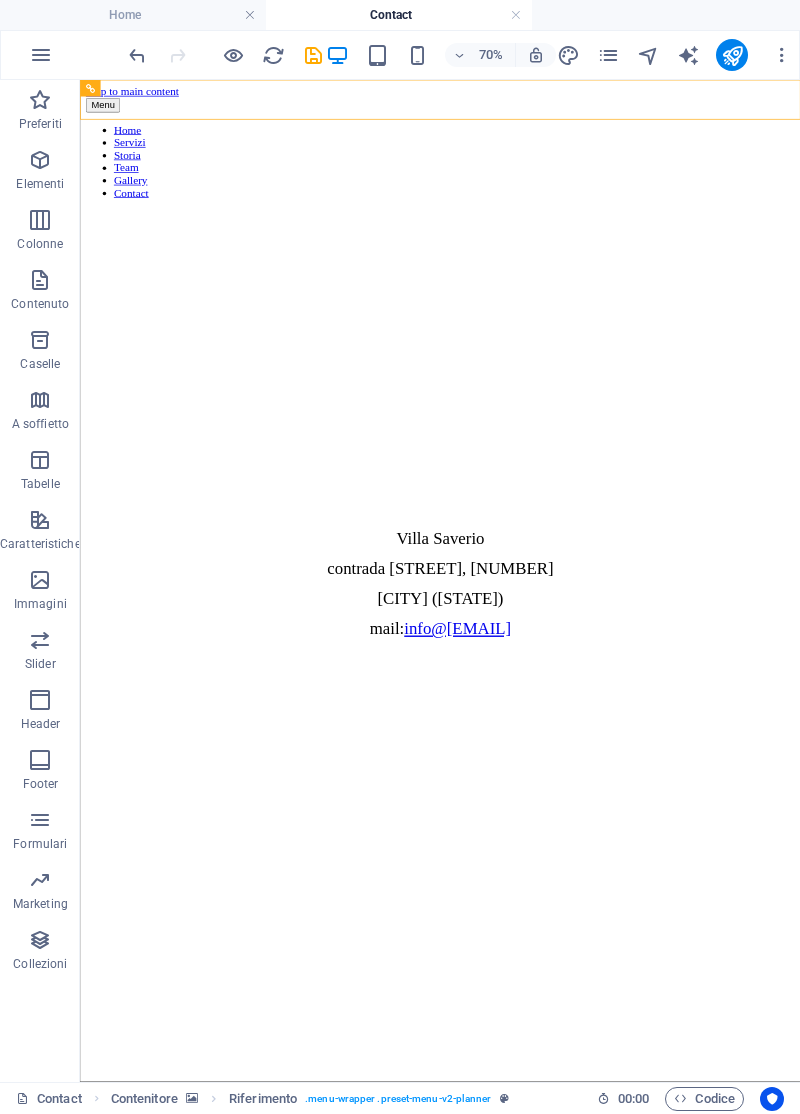 click at bounding box center (337, 55) 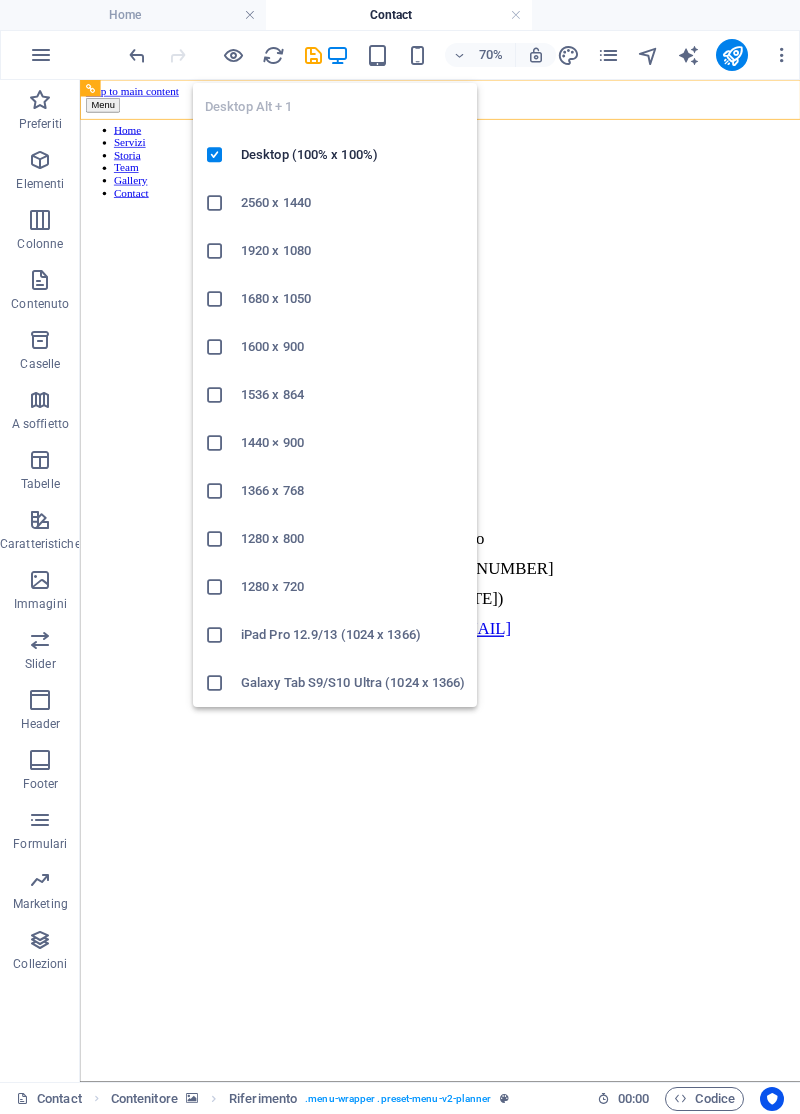 click at bounding box center [313, 55] 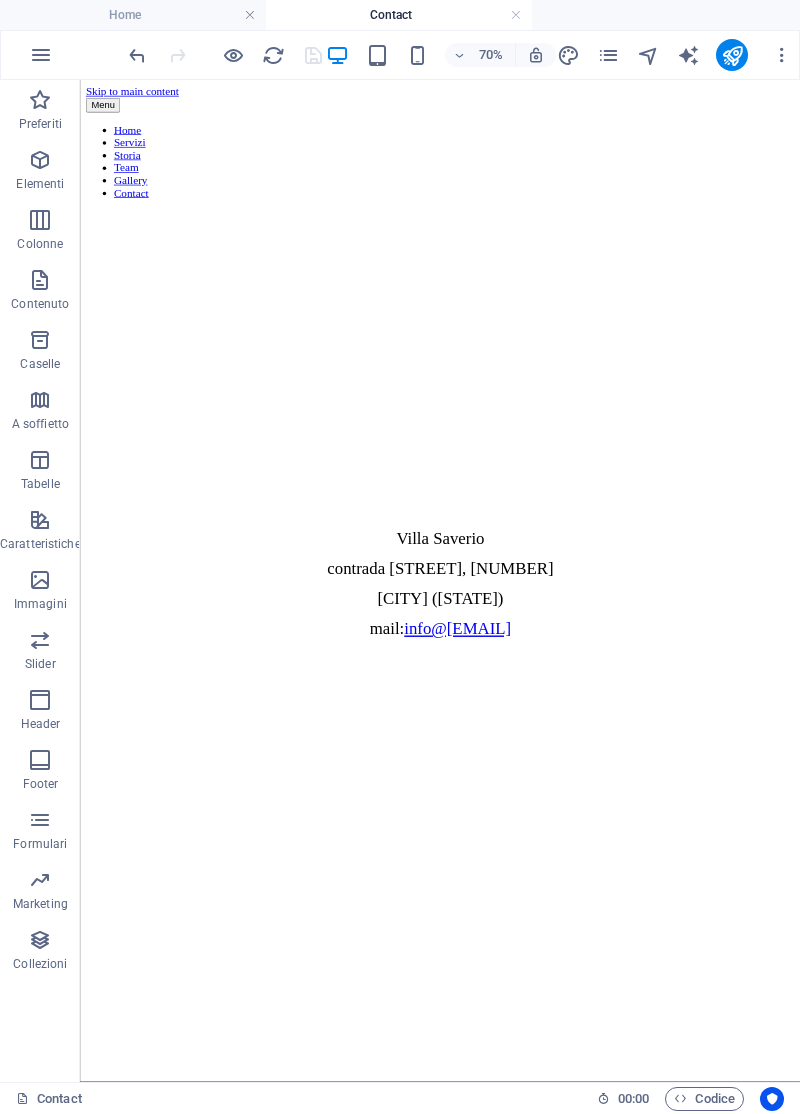 click at bounding box center [233, 55] 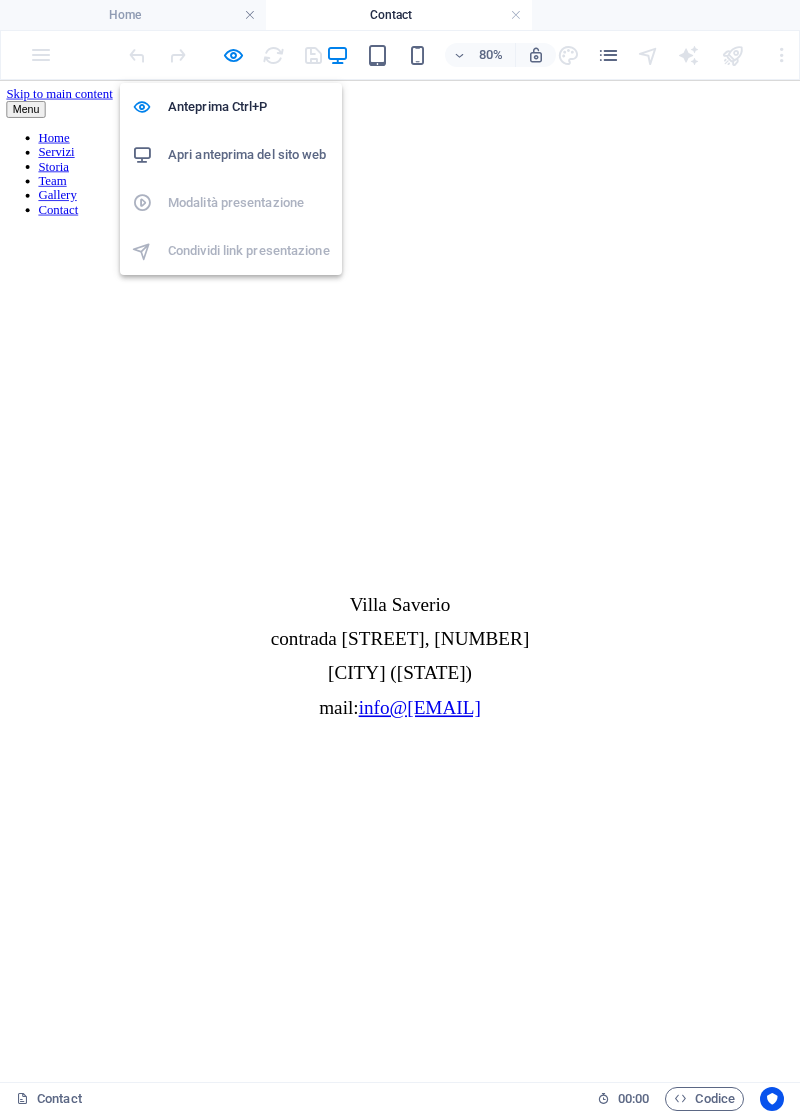 click at bounding box center (500, 106) 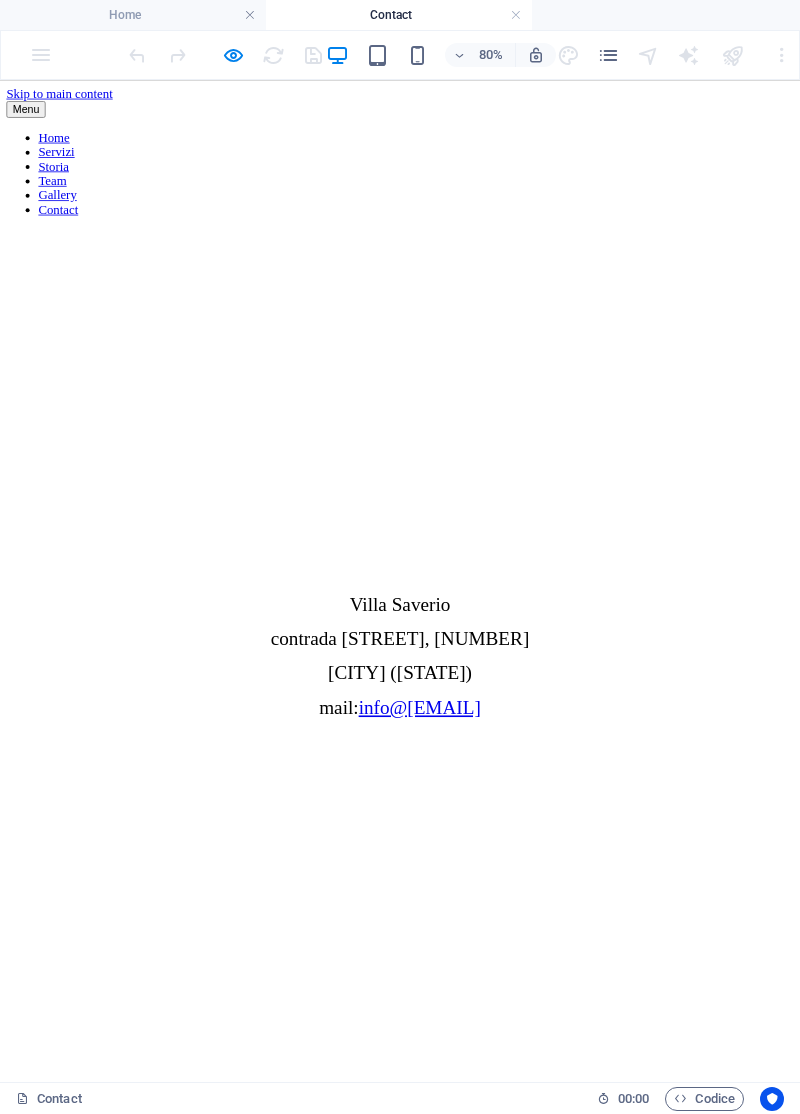 click on "Home" at bounding box center (67, 151) 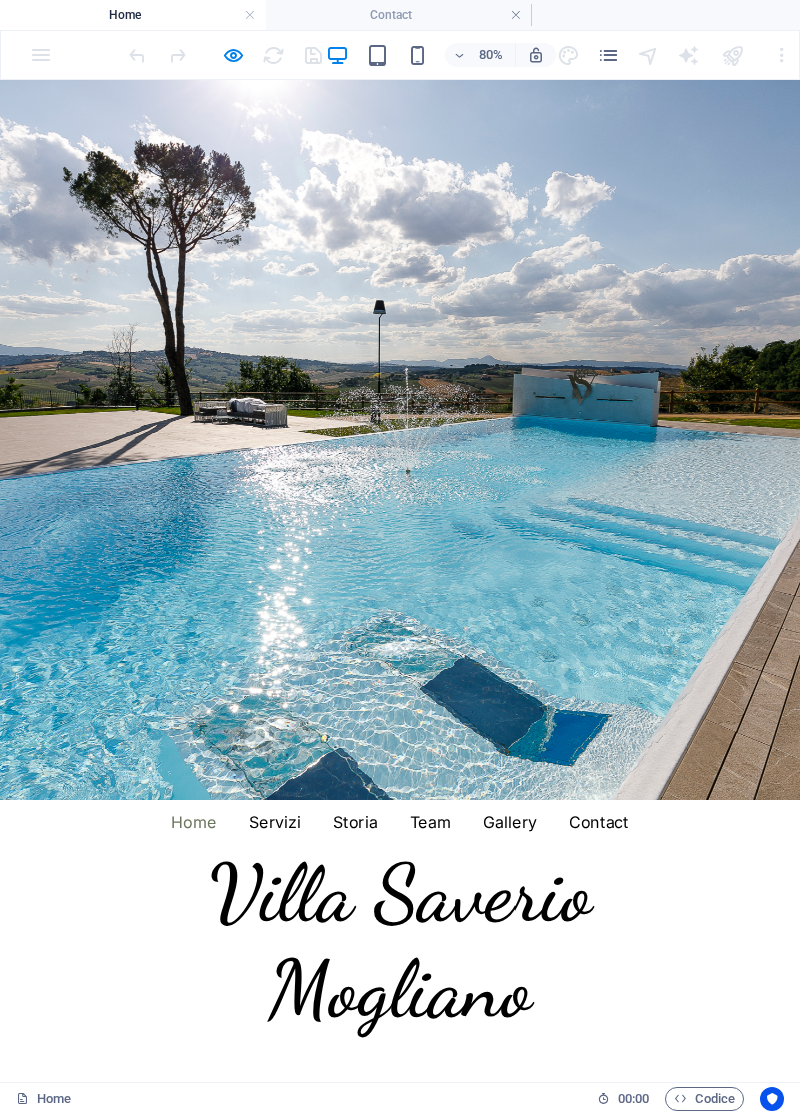 click on "Contact" at bounding box center (748, 1008) 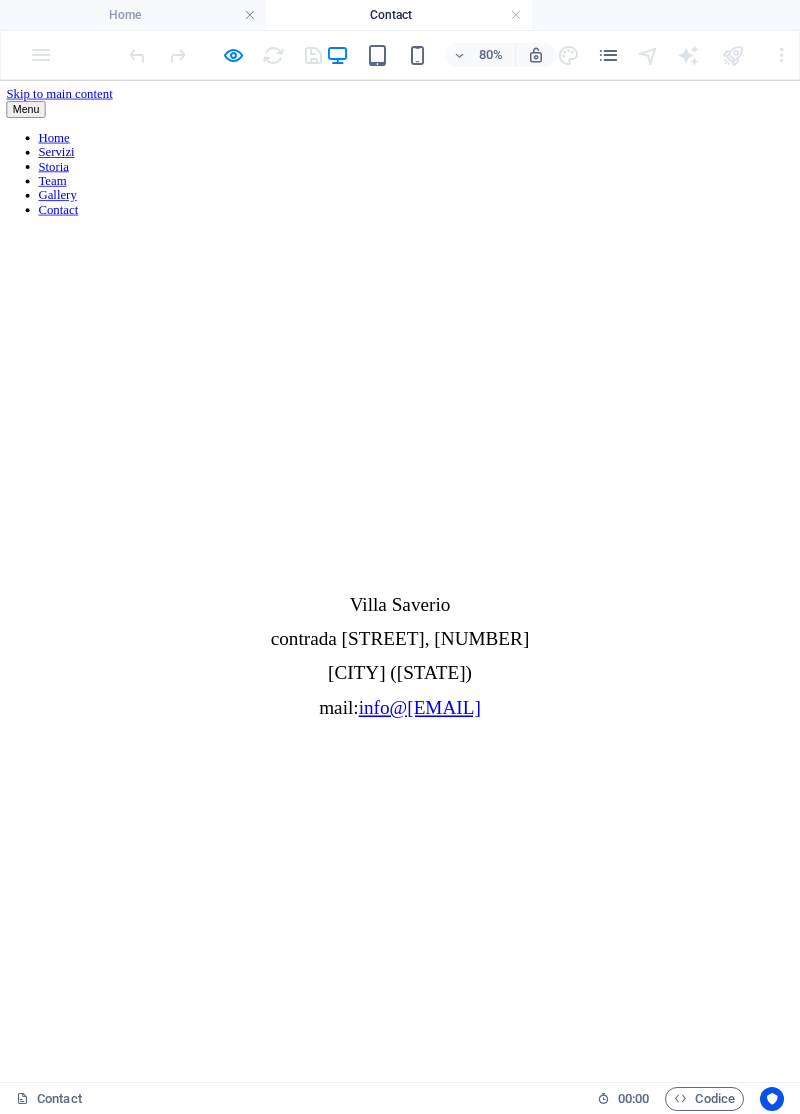 click on "Gallery" at bounding box center [72, 223] 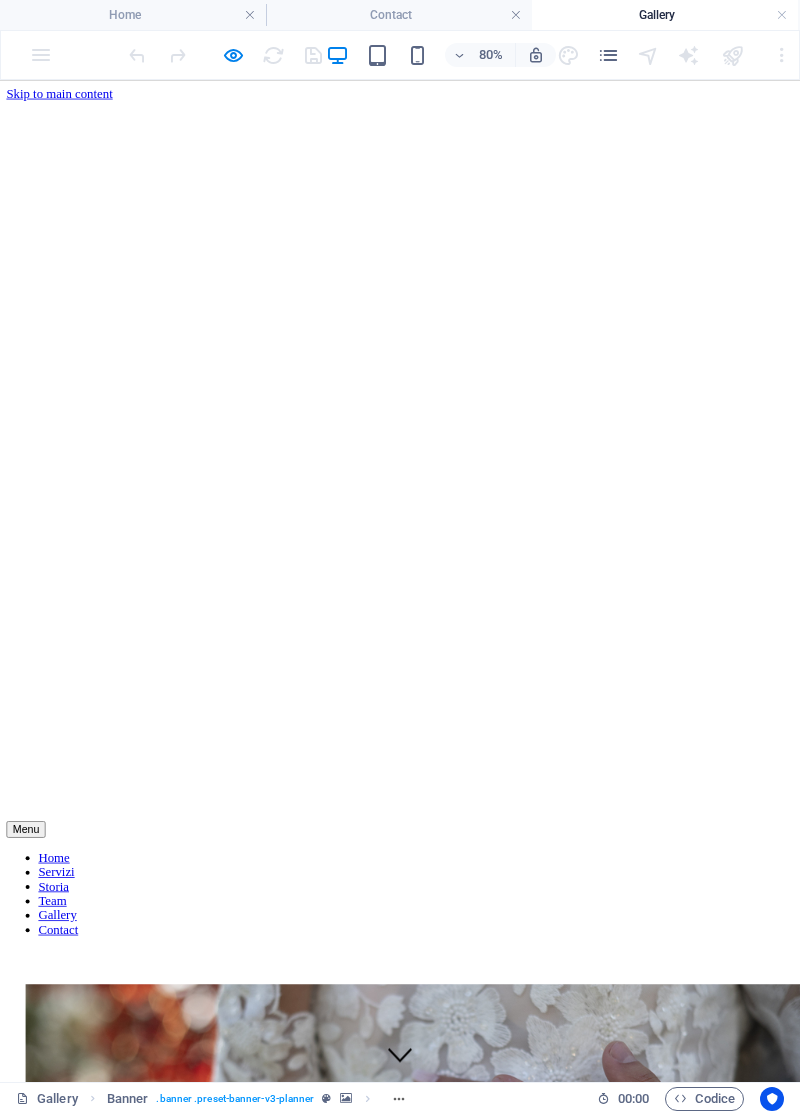 scroll, scrollTop: 0, scrollLeft: 0, axis: both 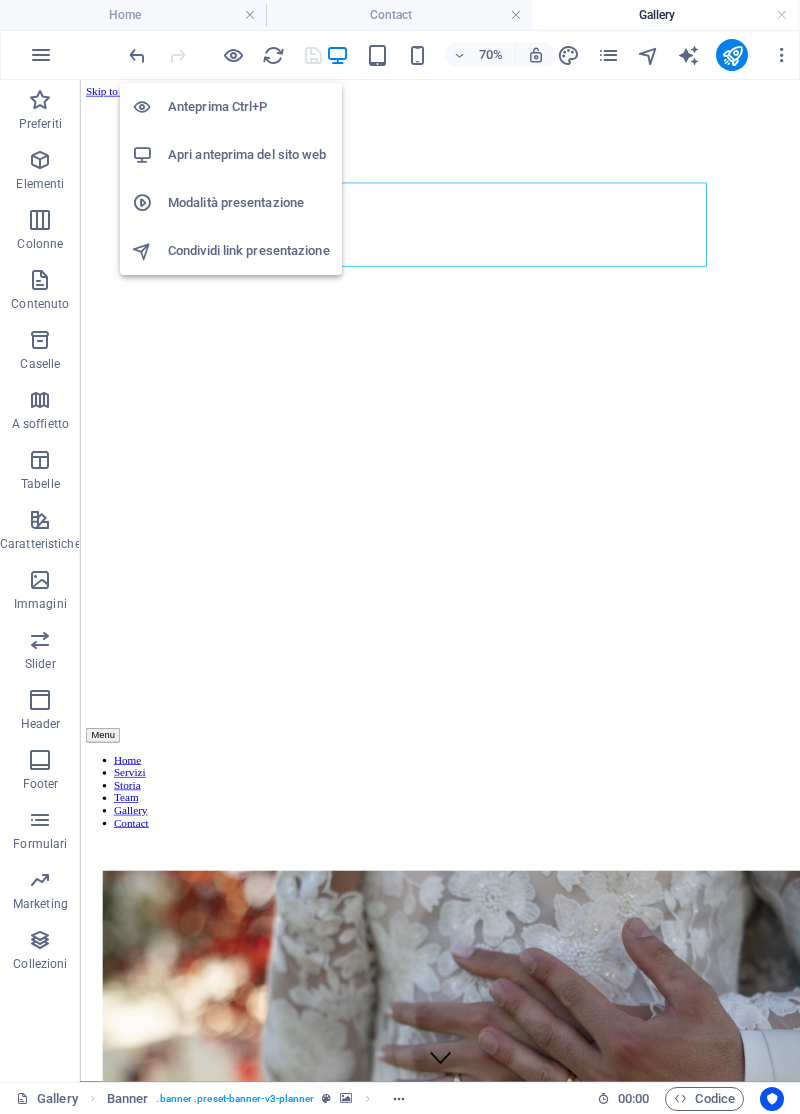 click on "Foto gallery" at bounding box center [594, 1274] 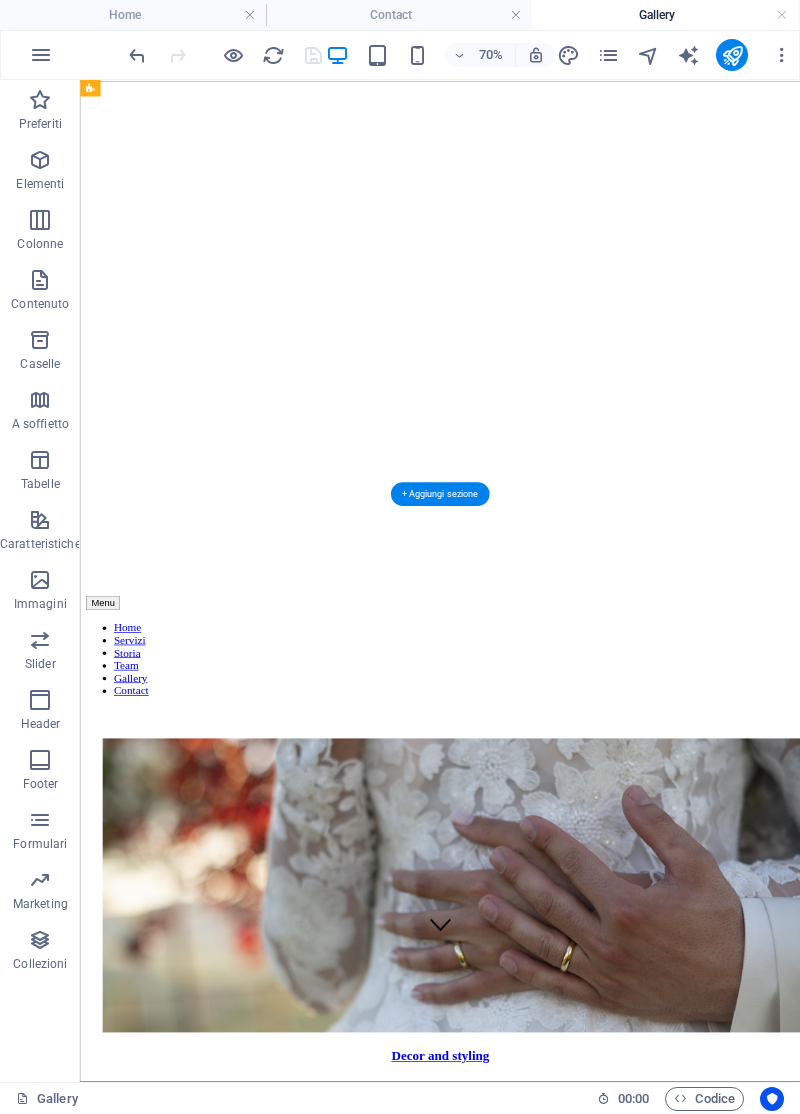 scroll, scrollTop: 464, scrollLeft: 0, axis: vertical 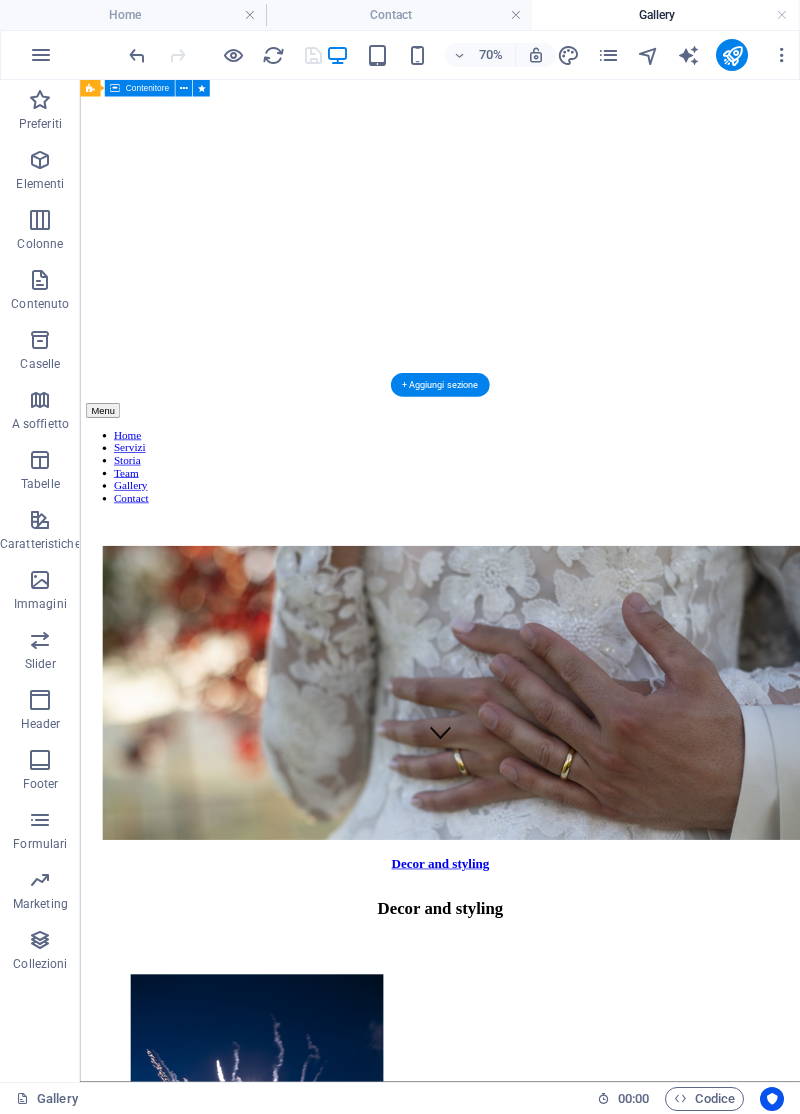 click on "Decor and styling" at bounding box center [594, 978] 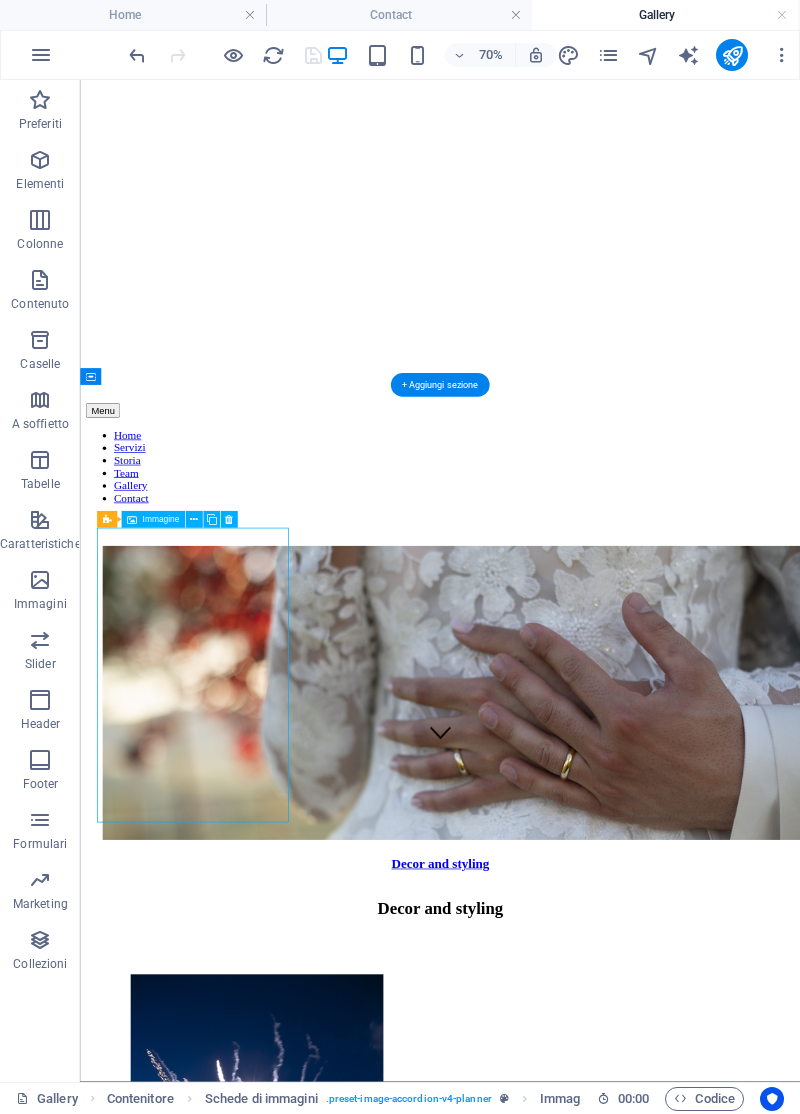scroll, scrollTop: 470, scrollLeft: 0, axis: vertical 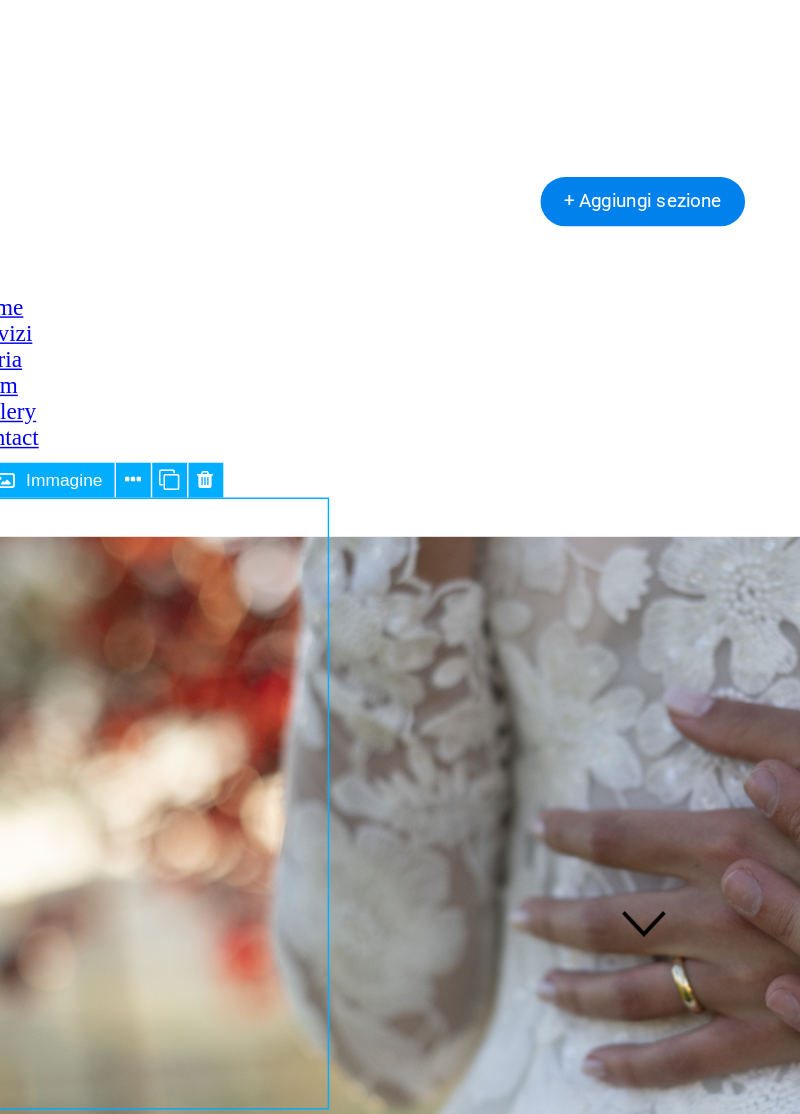 click at bounding box center (194, 515) 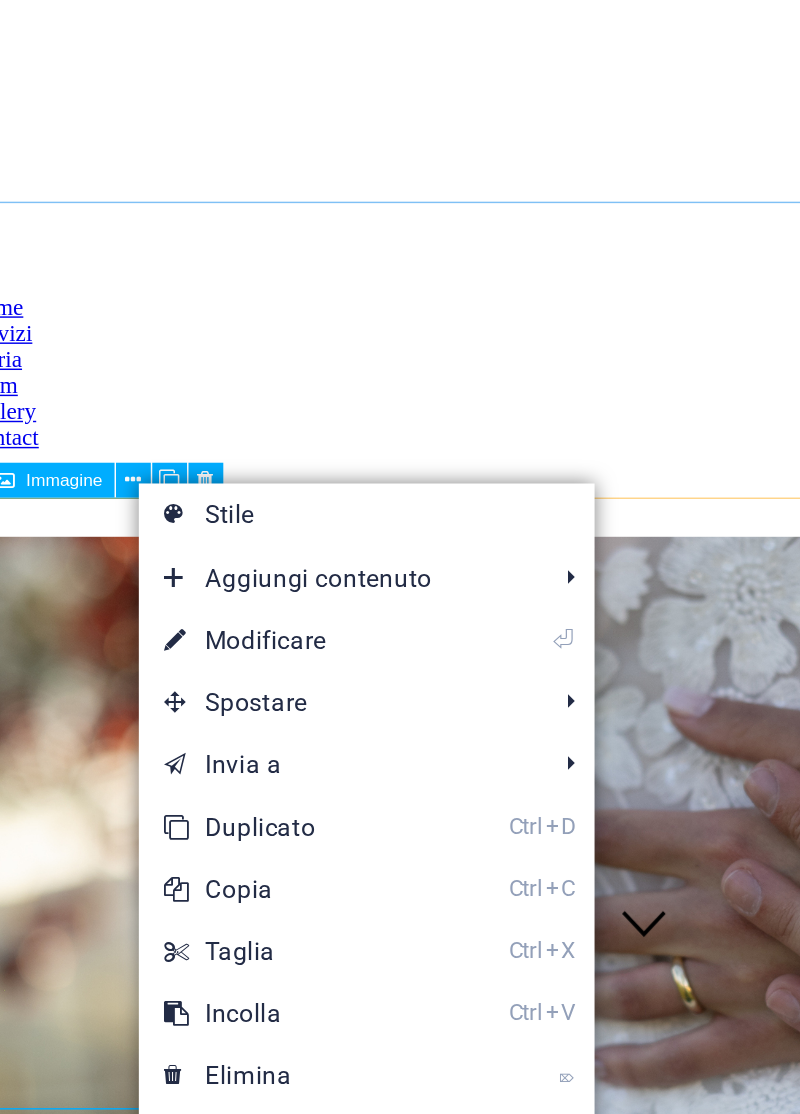 click on "⏎  Modificare" at bounding box center (269, 592) 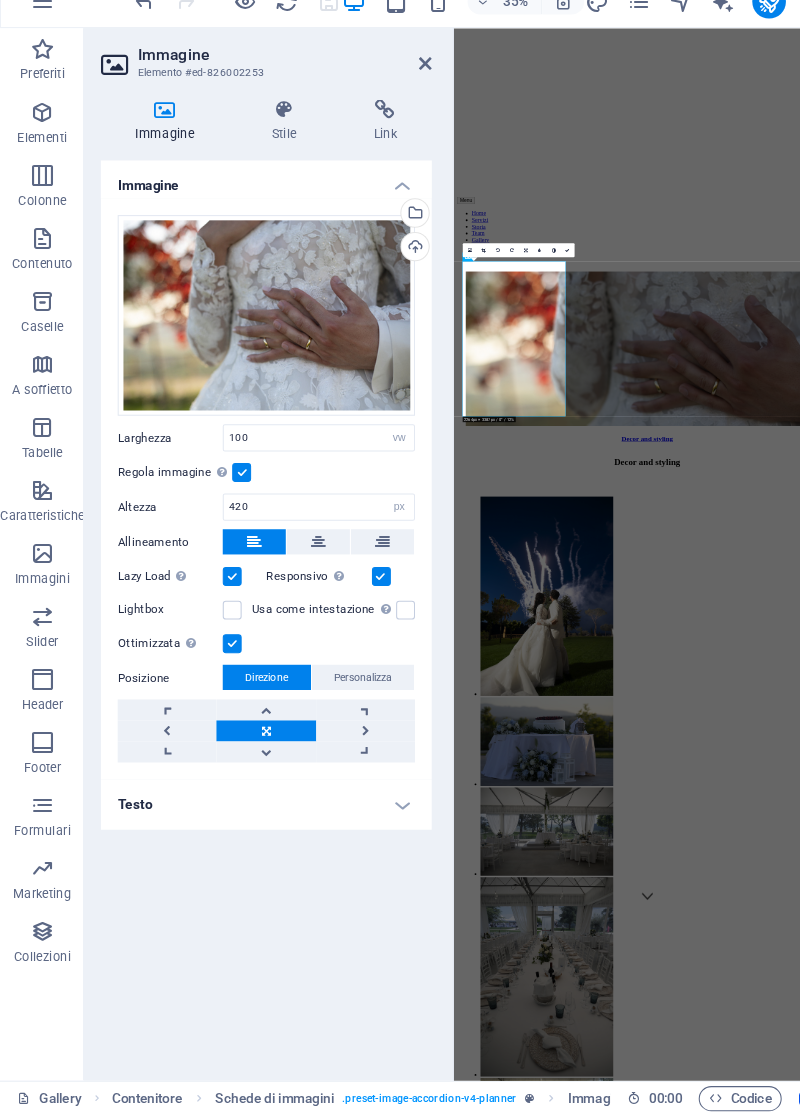 scroll, scrollTop: 0, scrollLeft: 0, axis: both 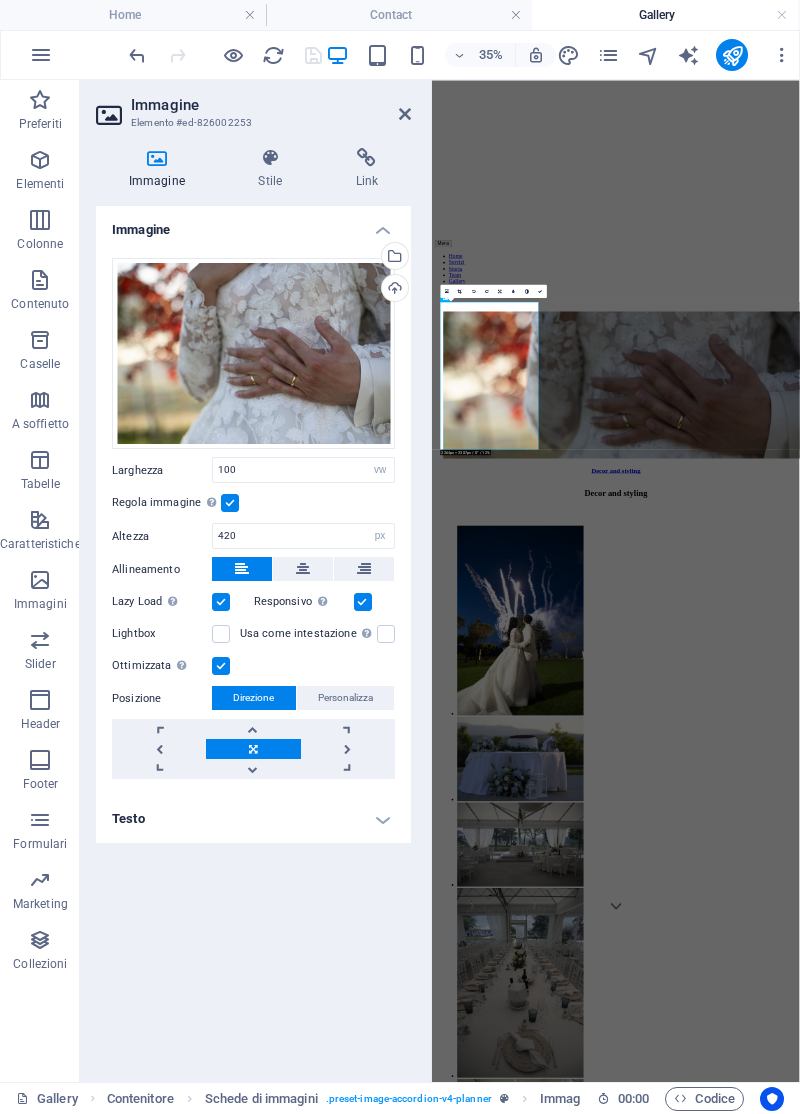 click at bounding box center (270, 158) 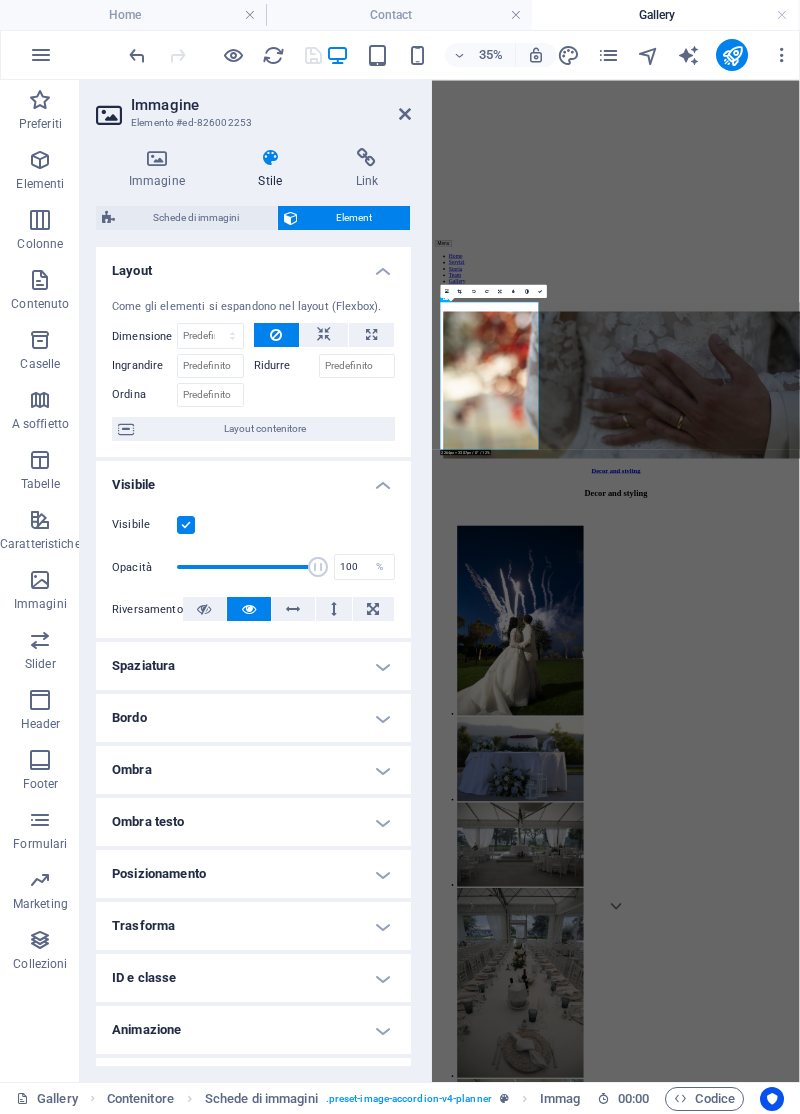 click on "Schede di immagini" at bounding box center (196, 218) 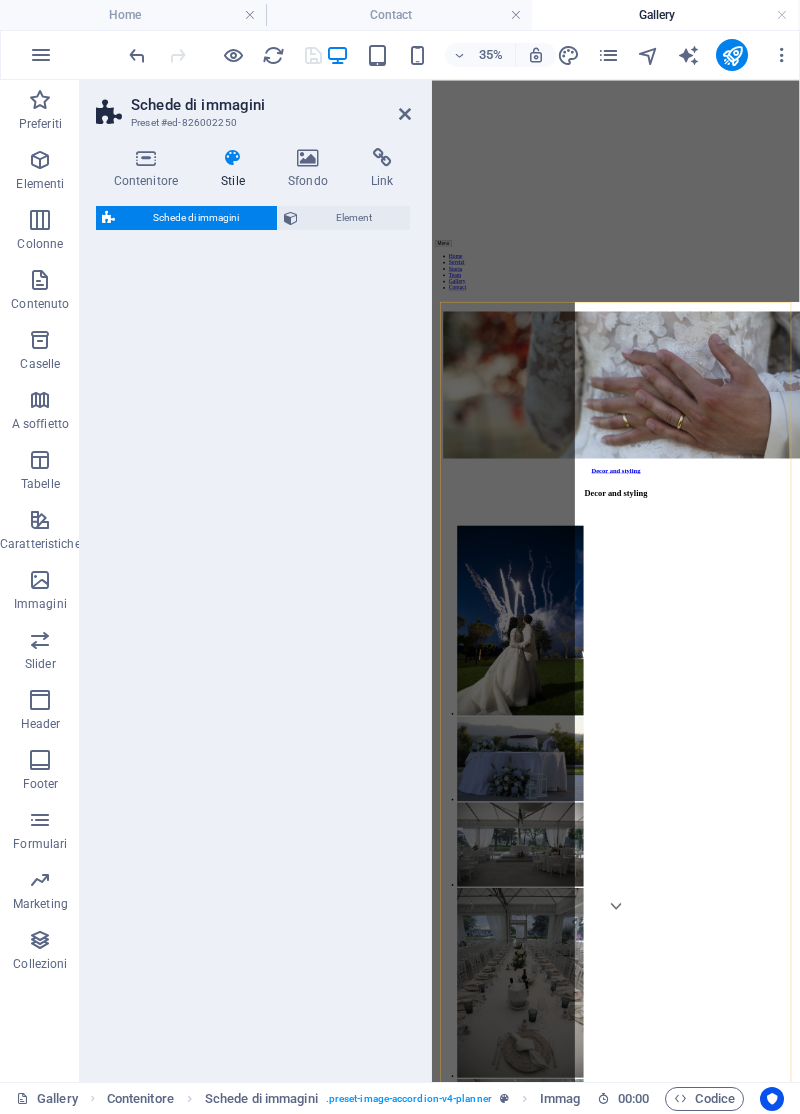 select on "rem" 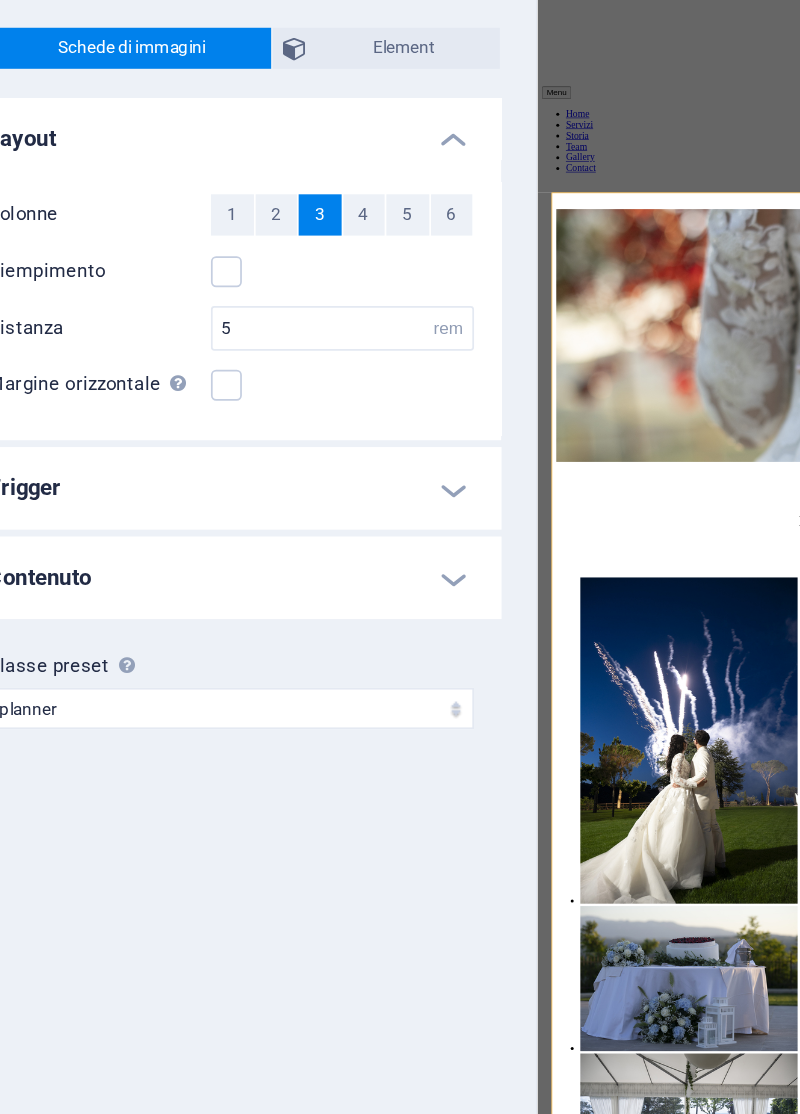 click on "Trigger" at bounding box center (253, 474) 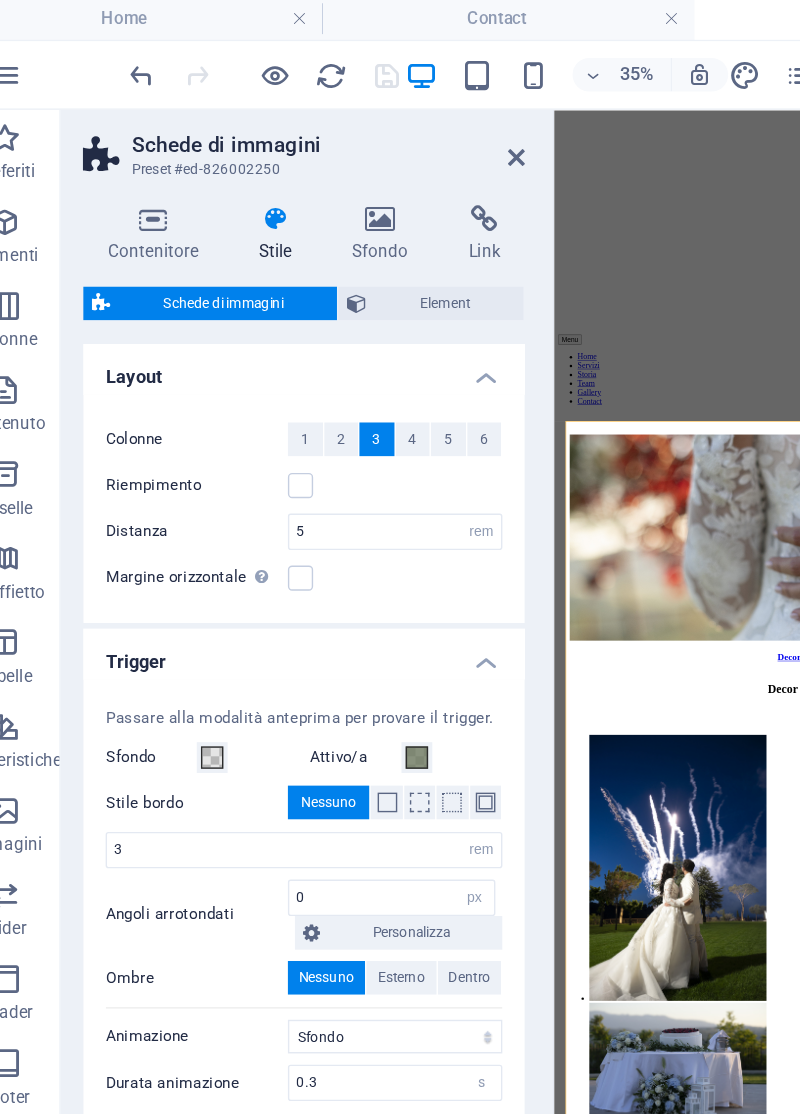 scroll, scrollTop: 0, scrollLeft: 0, axis: both 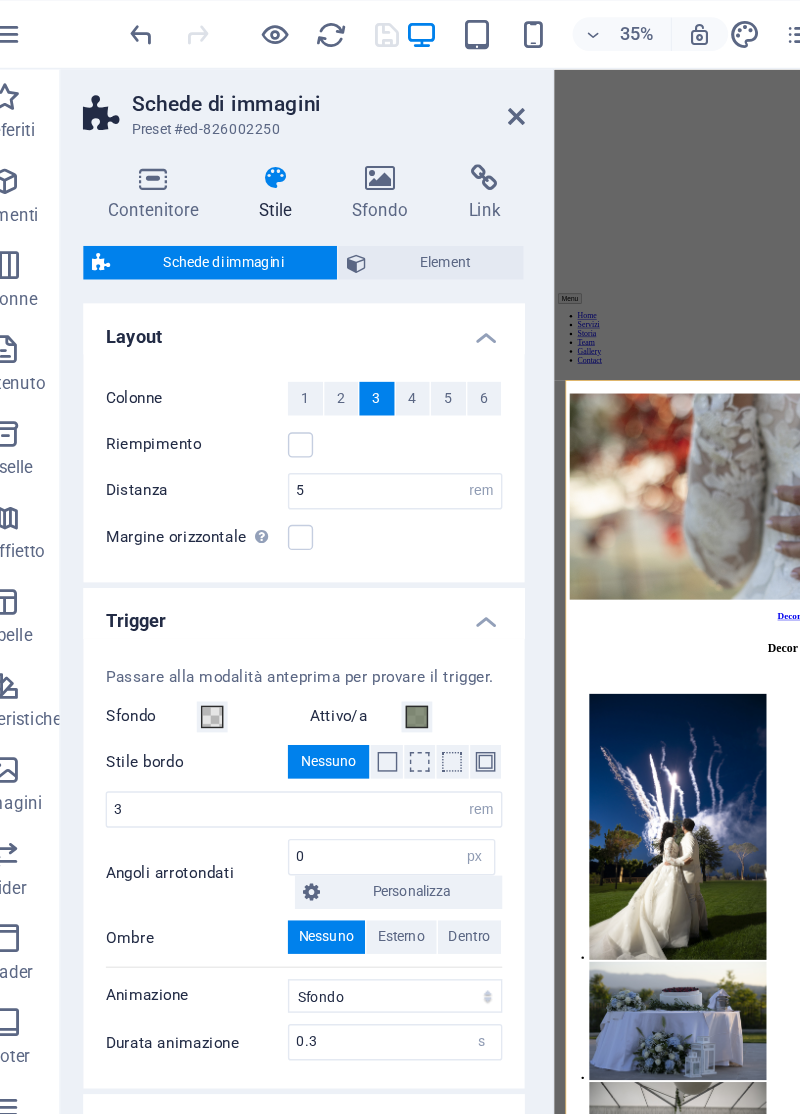 click on "Element" at bounding box center (354, 218) 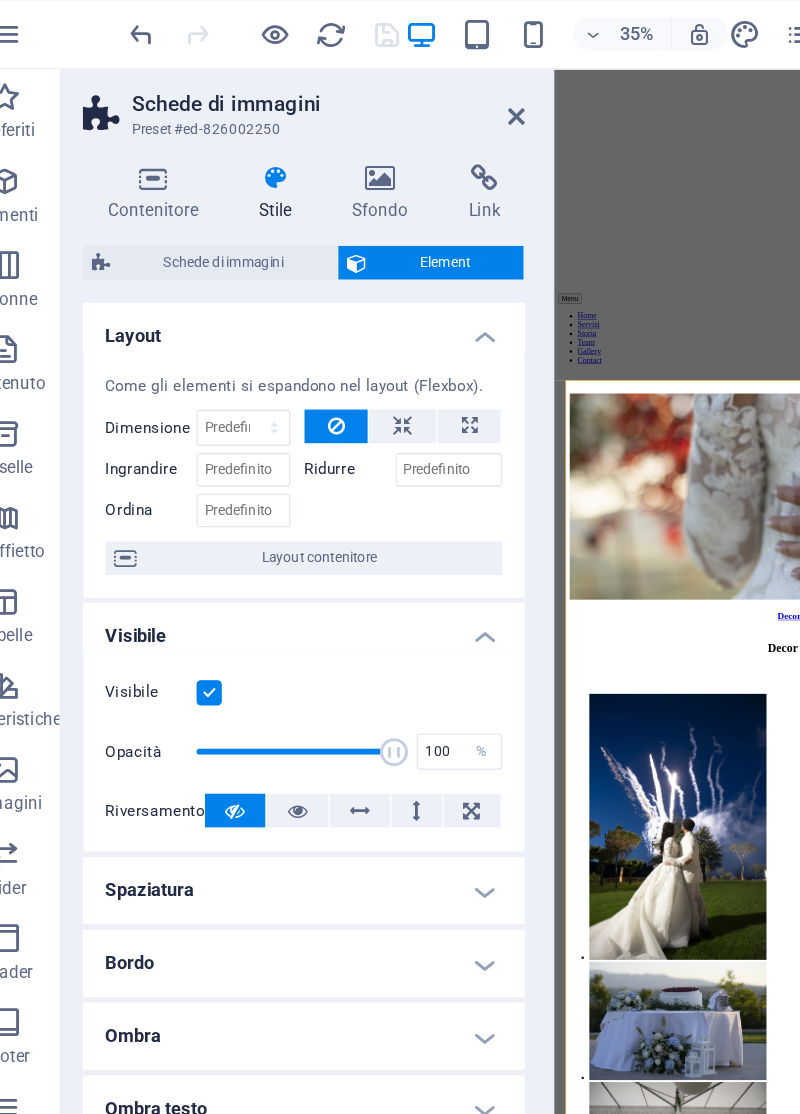 click on "Ridurre" at bounding box center (286, 366) 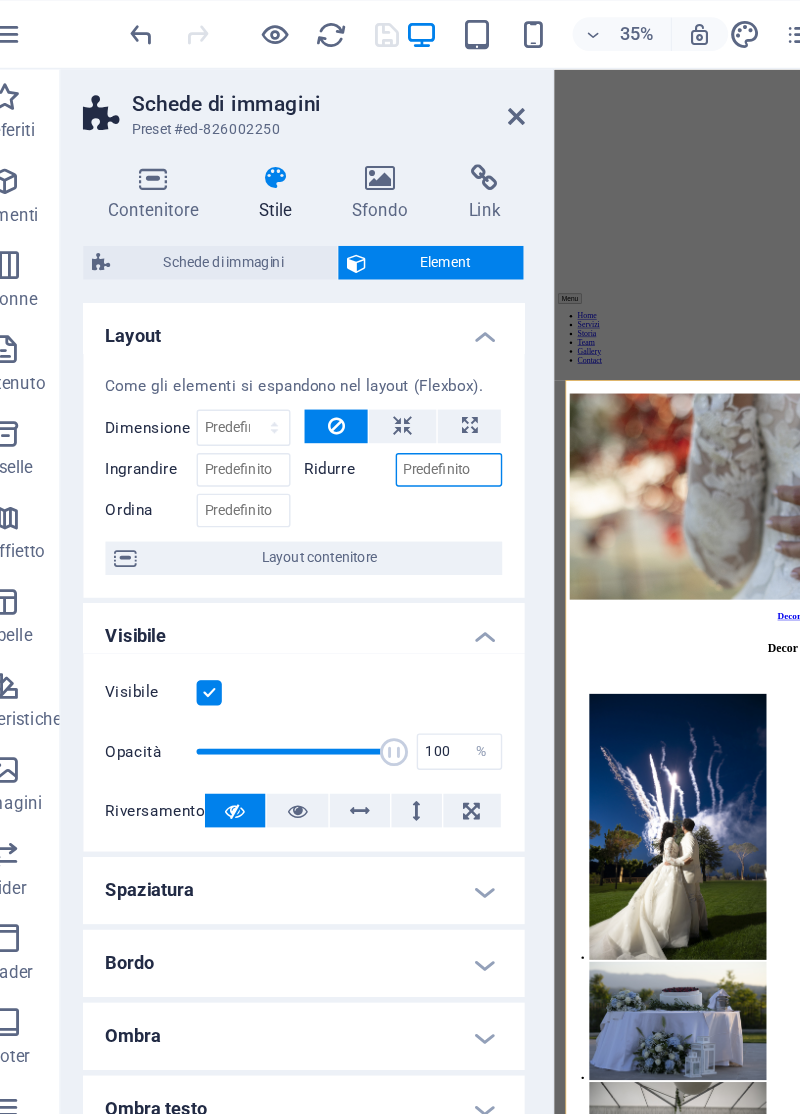 click on "Ridurre" at bounding box center [357, 366] 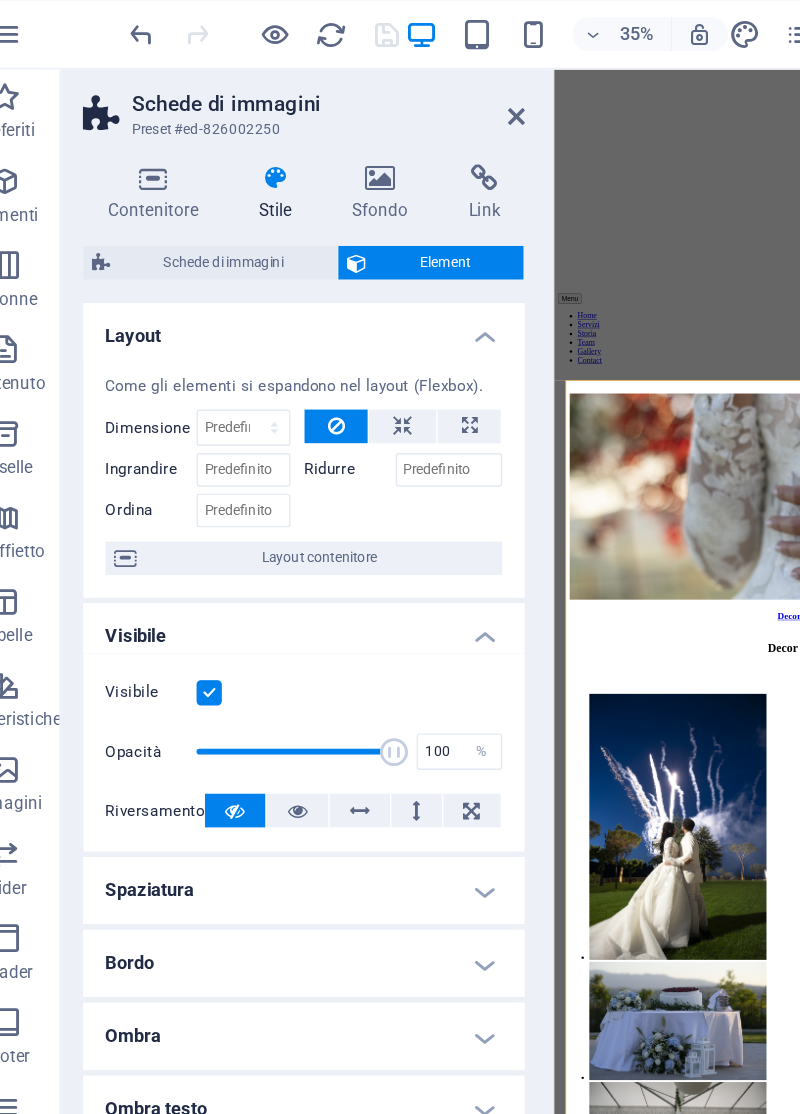 click on "Ridurre" at bounding box center [286, 366] 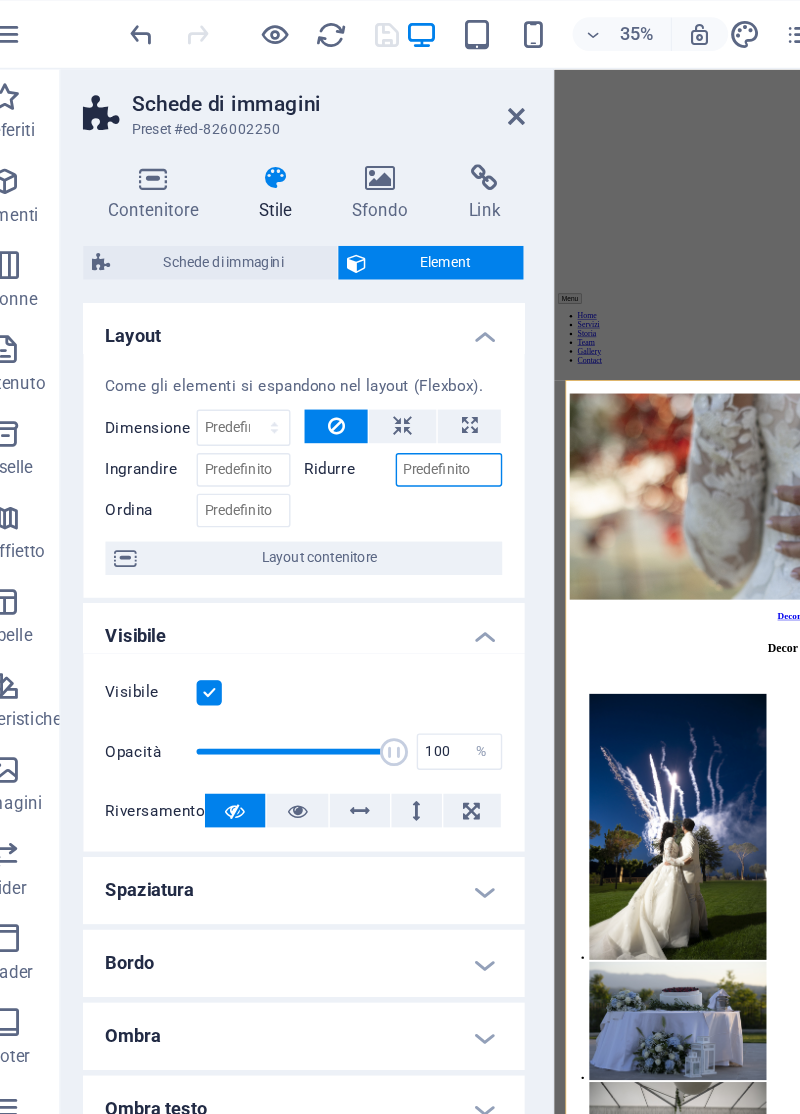 click on "Ridurre" at bounding box center (357, 366) 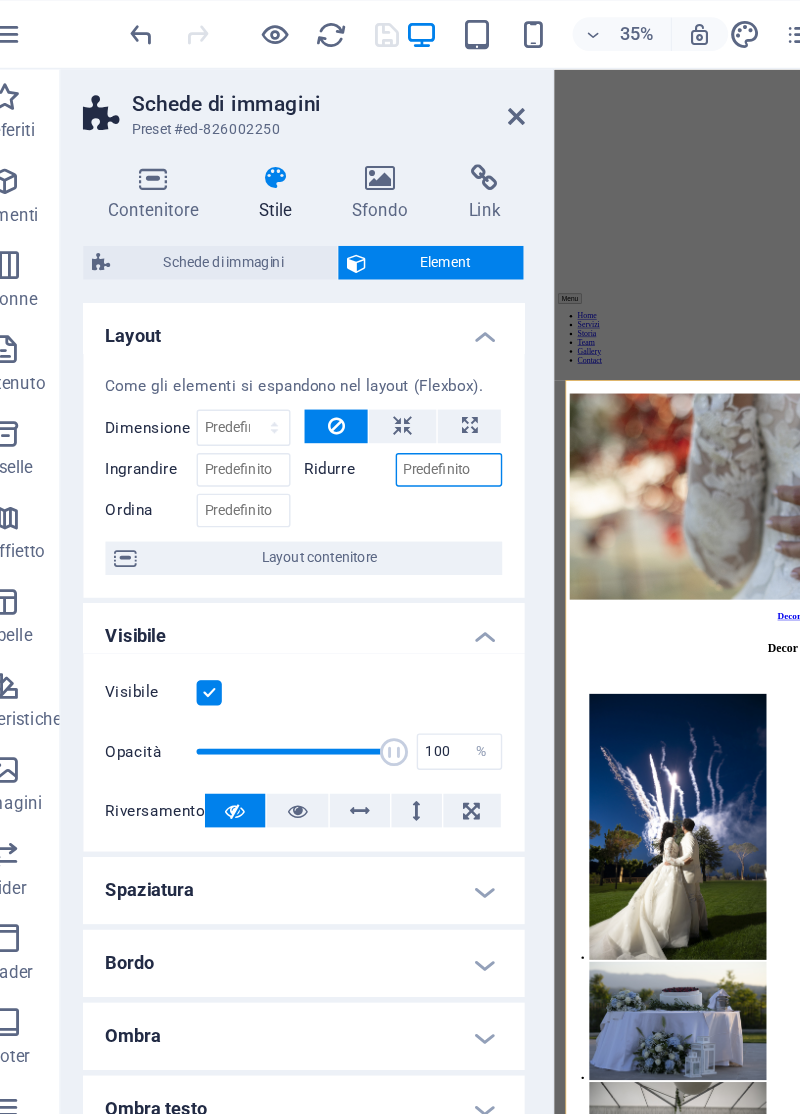 type on "R" 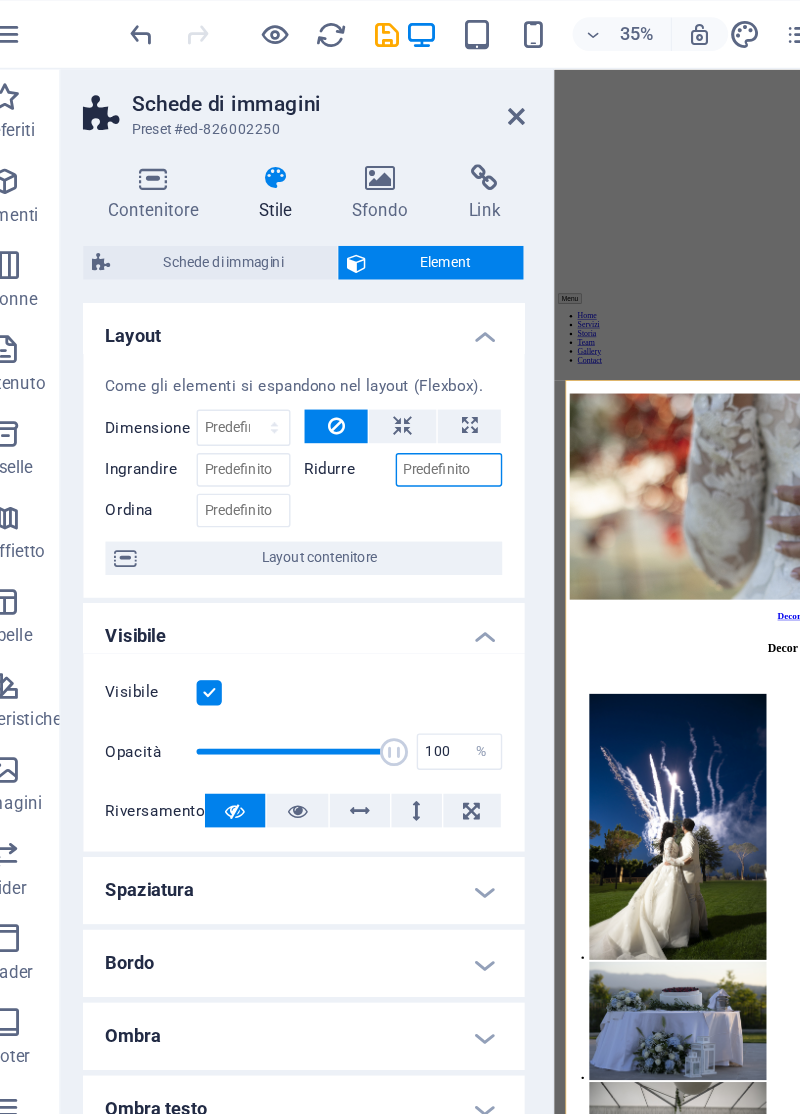 type on "I" 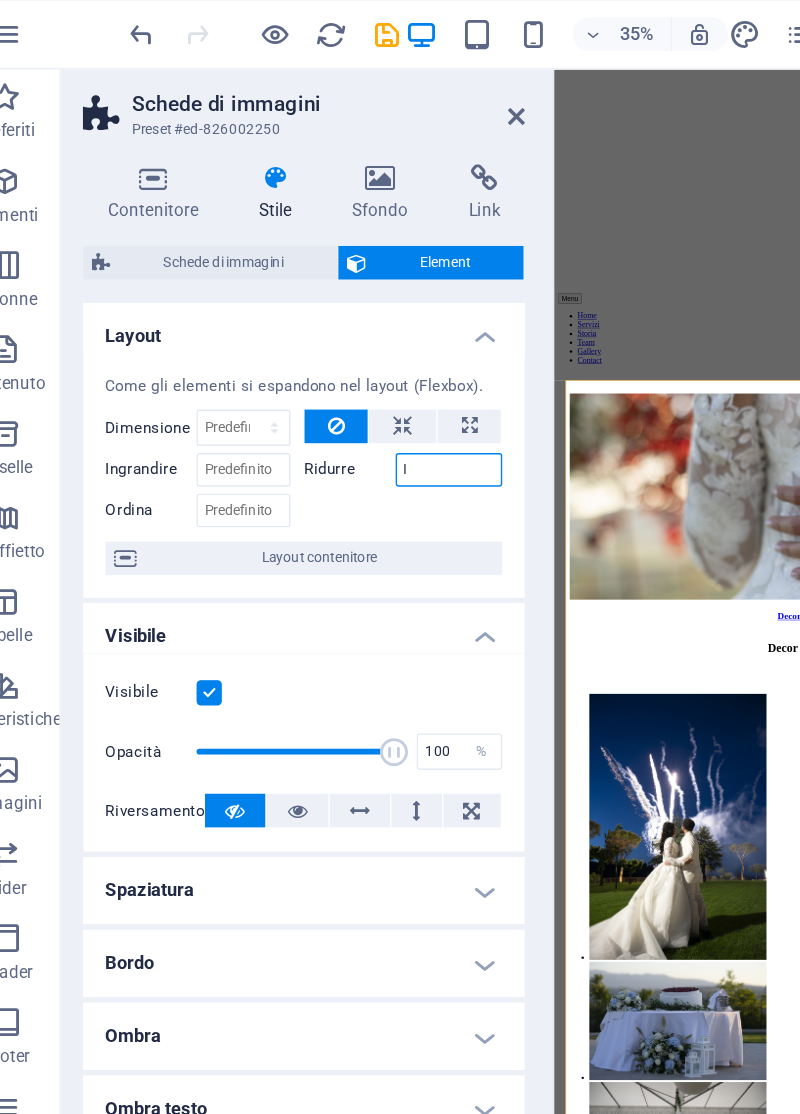 type 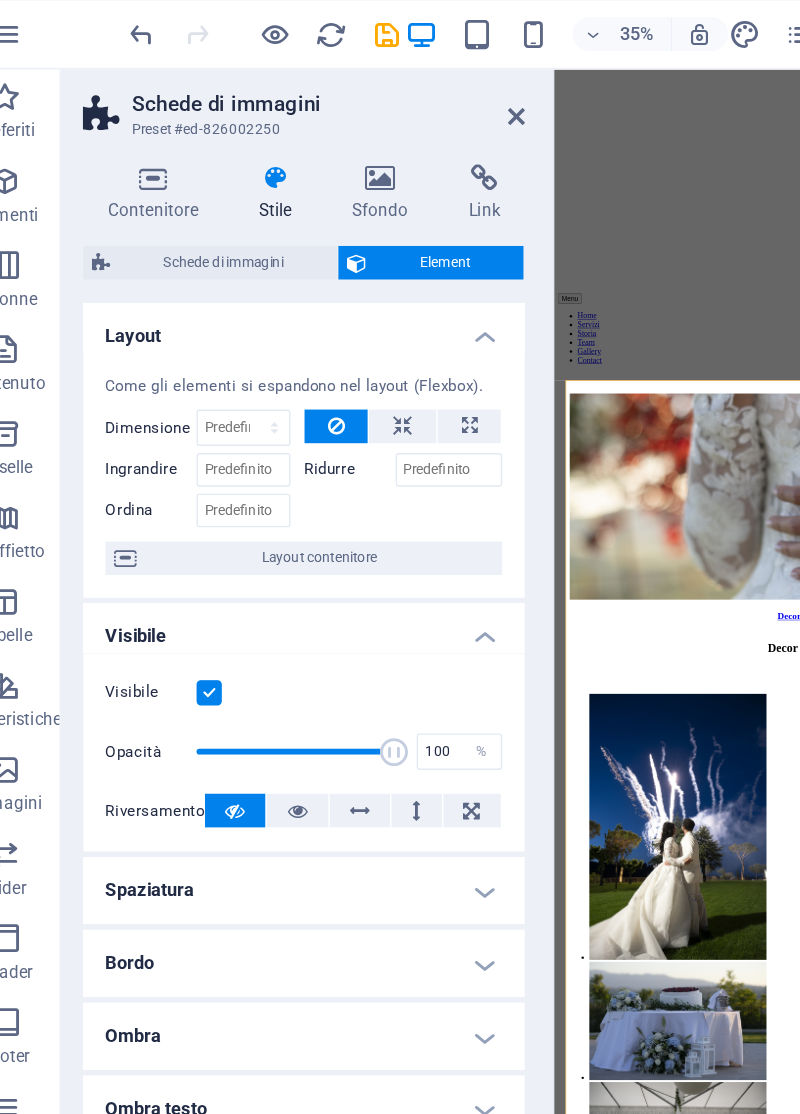 click on "Ridurre" at bounding box center (286, 366) 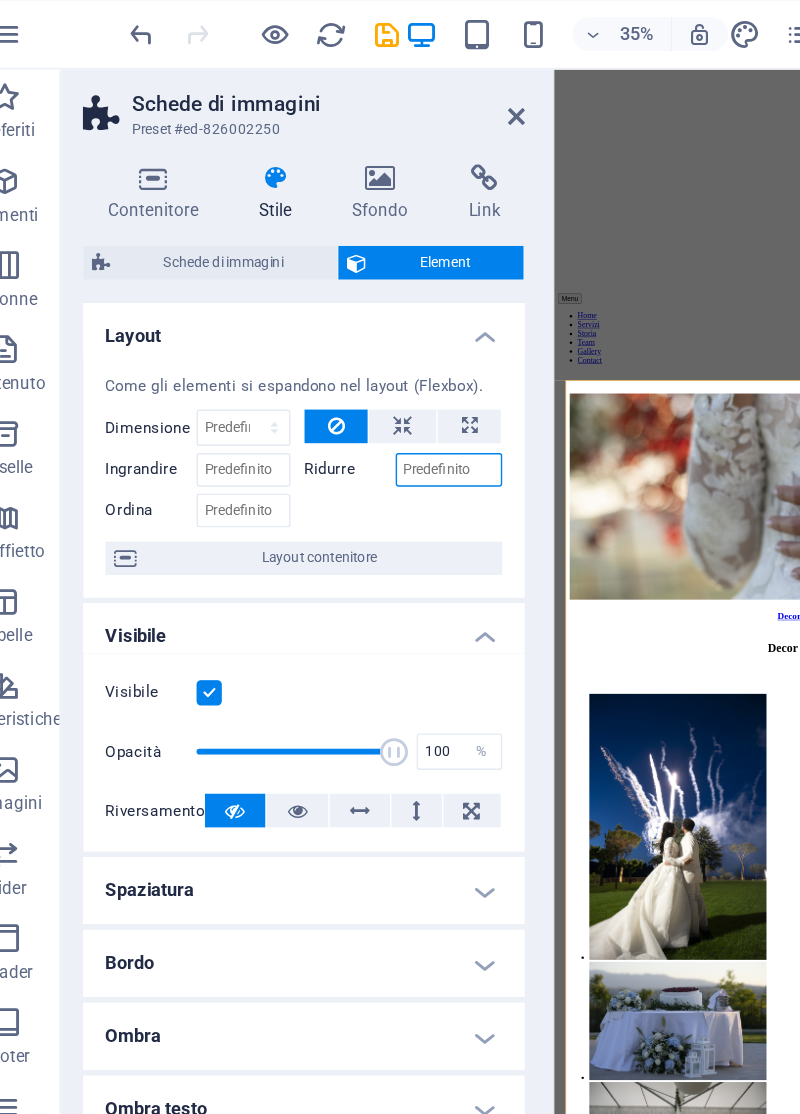 click on "Ridurre" at bounding box center (357, 366) 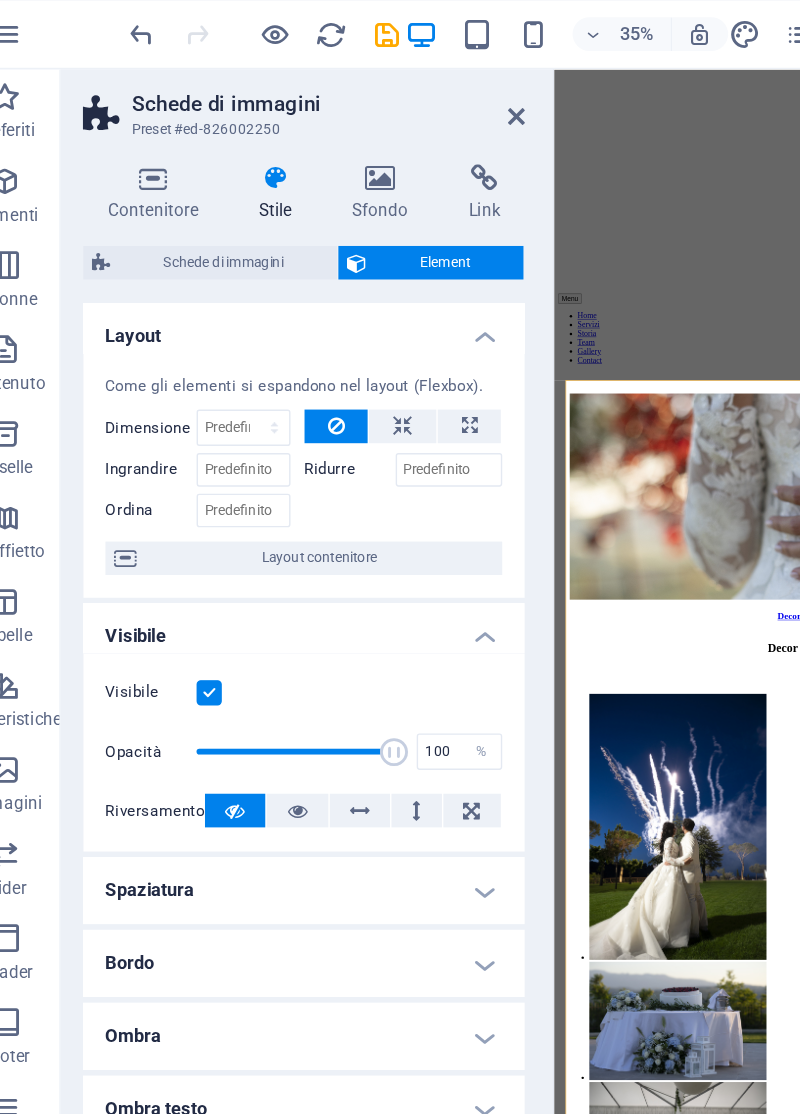 click on "Ridurre" at bounding box center [286, 366] 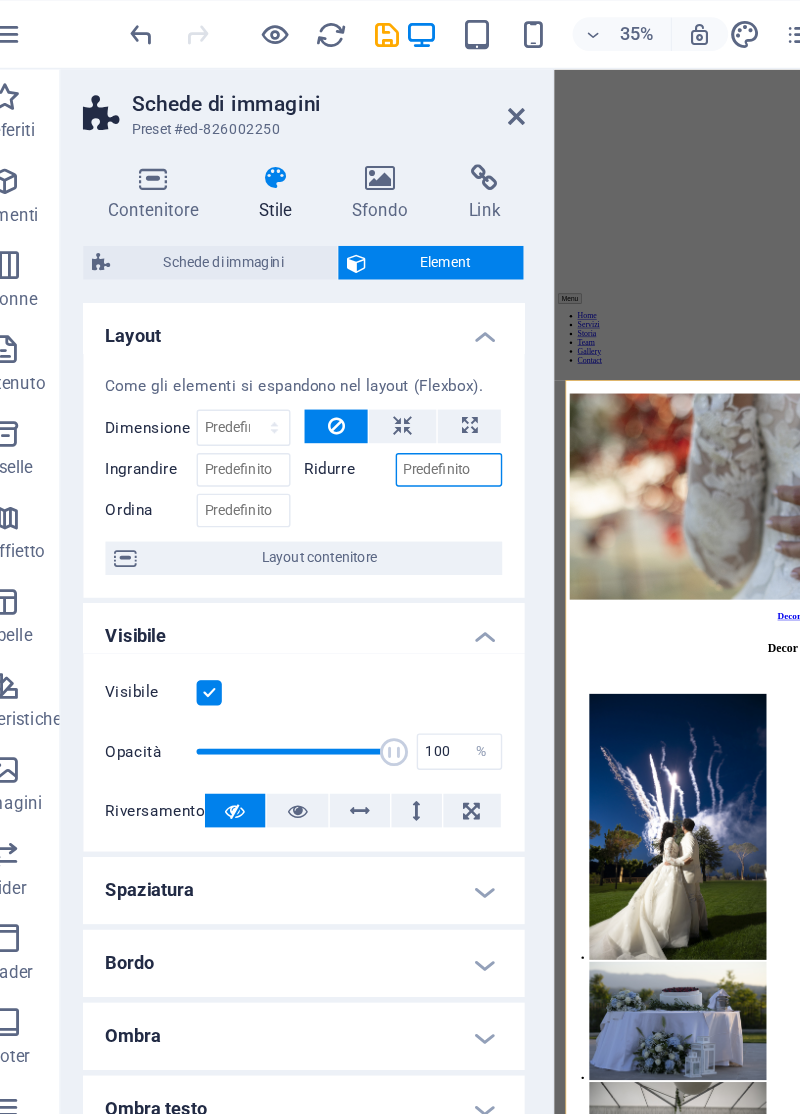 click on "Ridurre" at bounding box center (357, 366) 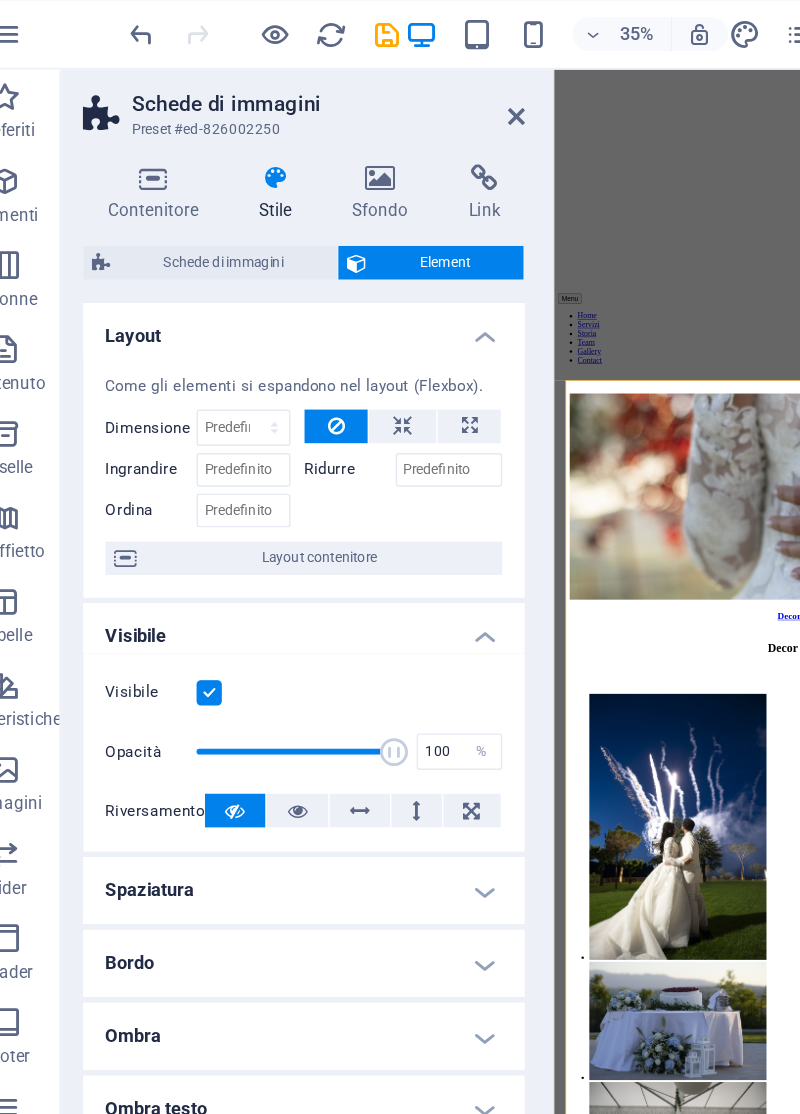 click on "Ridurre" at bounding box center (286, 366) 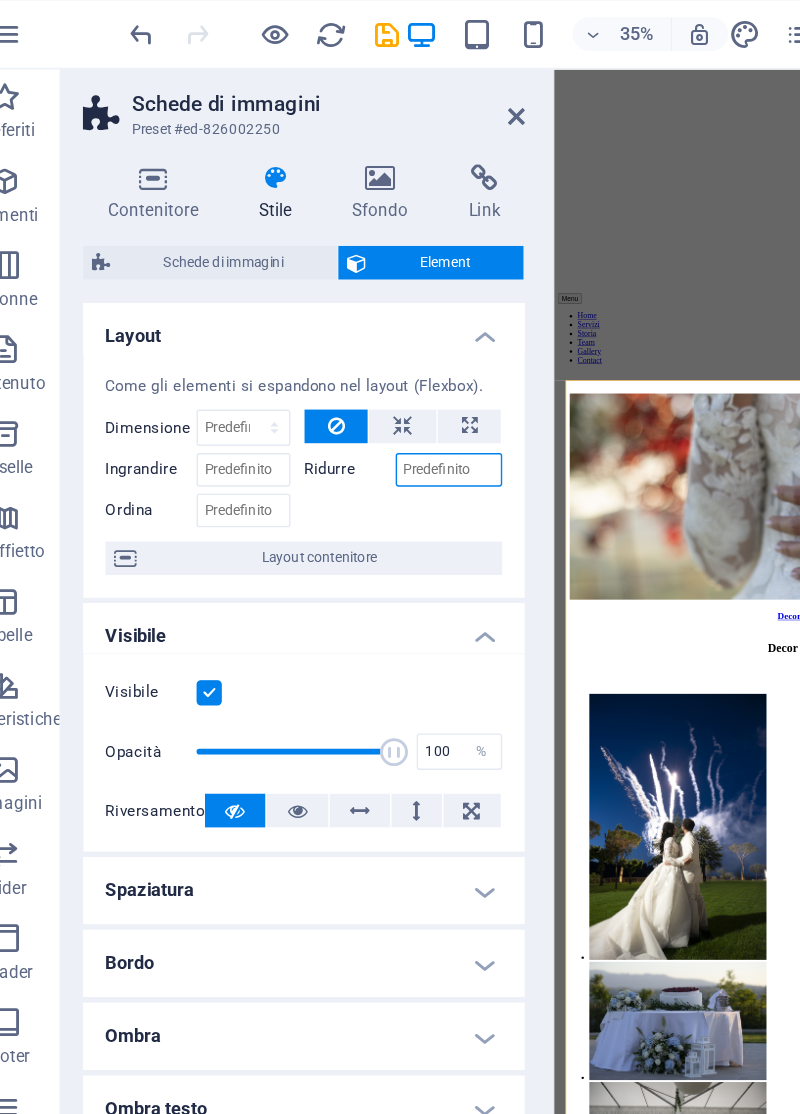 click on "Ridurre" at bounding box center (357, 366) 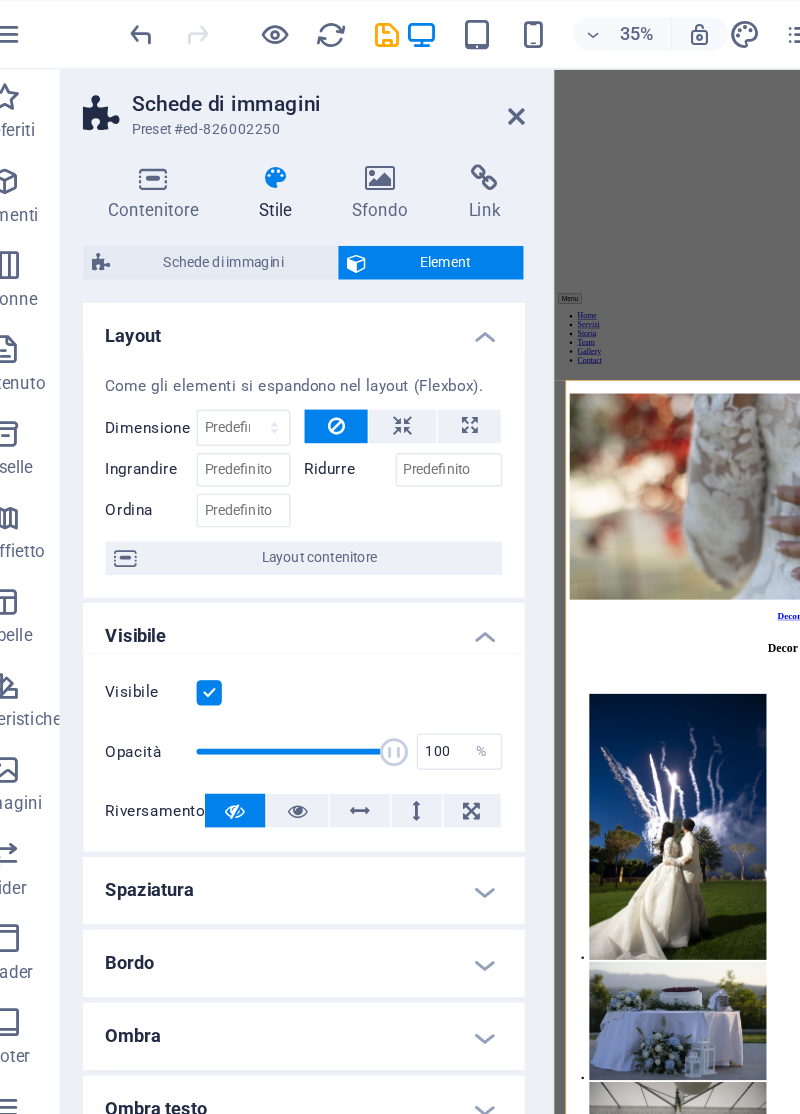 click on "Ridurre" at bounding box center [286, 366] 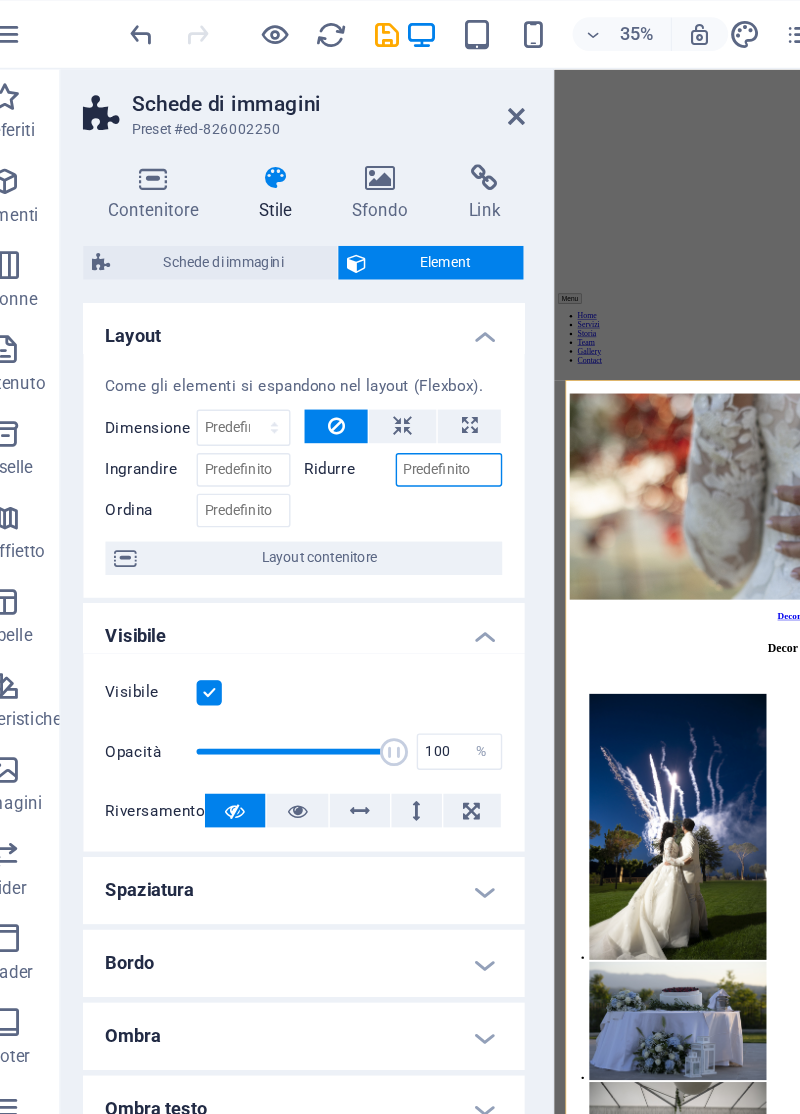 click on "Ridurre" at bounding box center [357, 366] 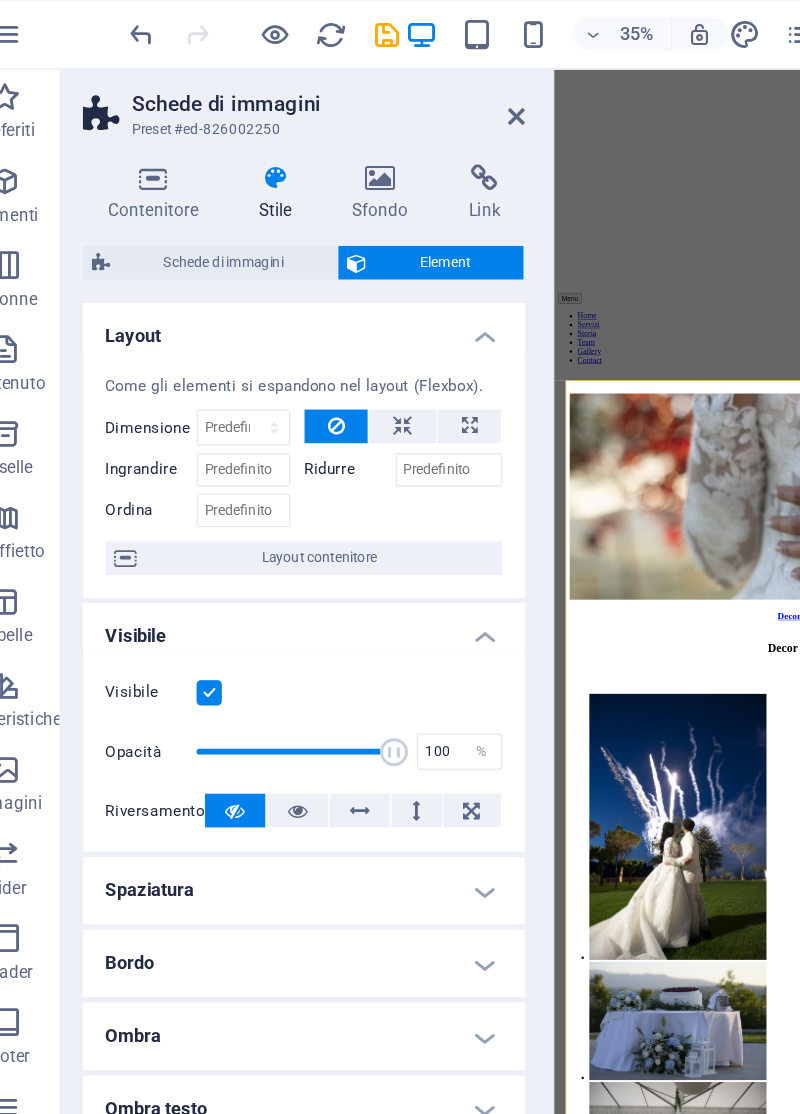 click on "Ridurre" at bounding box center (286, 366) 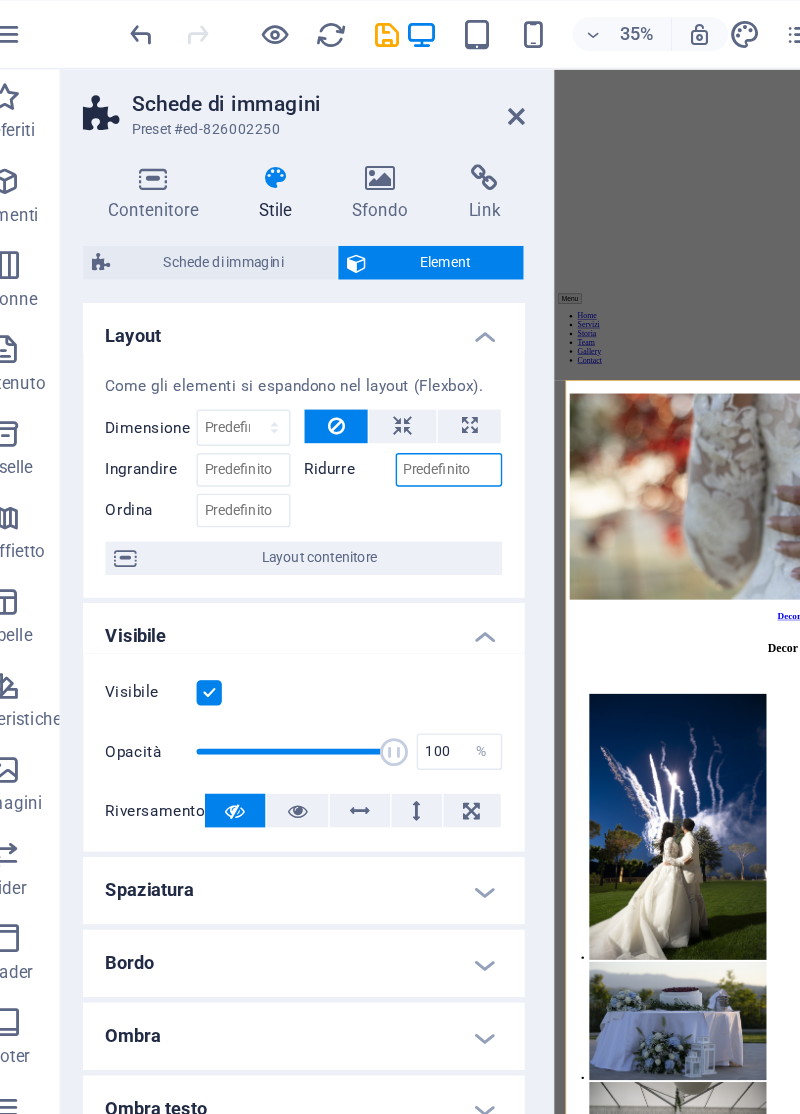 click on "Ridurre" at bounding box center [357, 366] 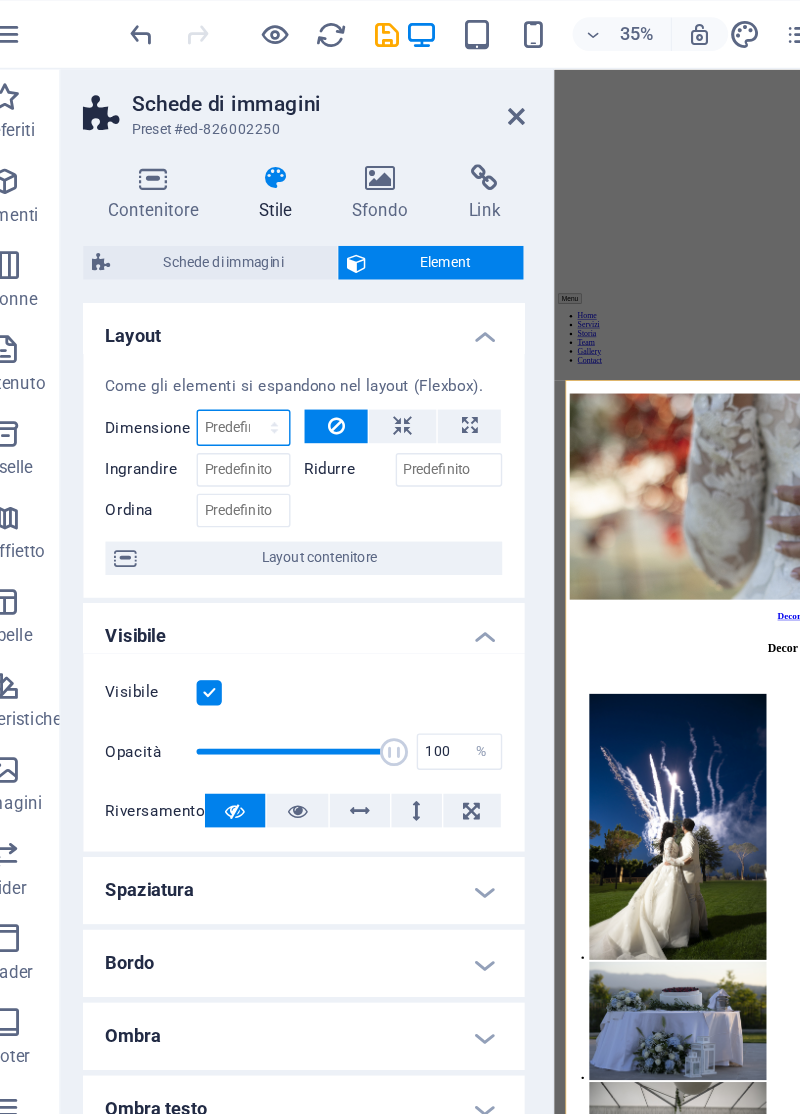 click on "Predefinito automatico px % 1/1 1/2 1/3 1/4 1/5 1/6 1/7 1/8 1/9 1/10" at bounding box center (210, 336) 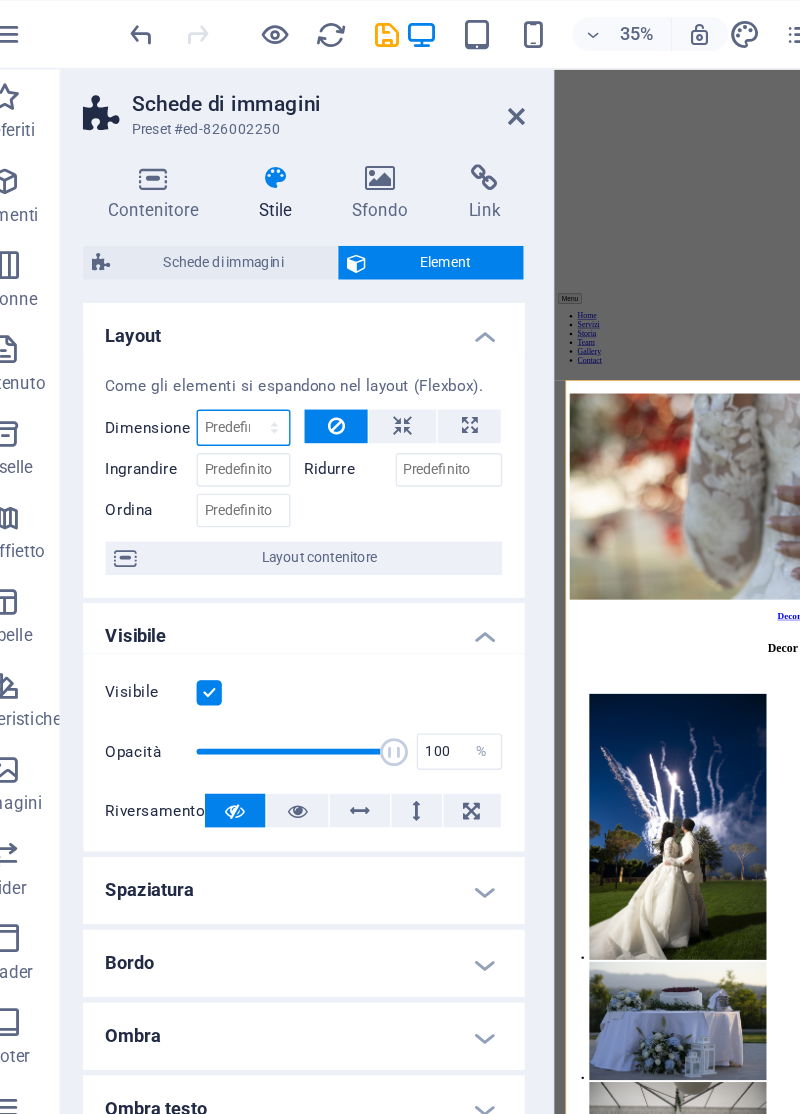 select on "1/2" 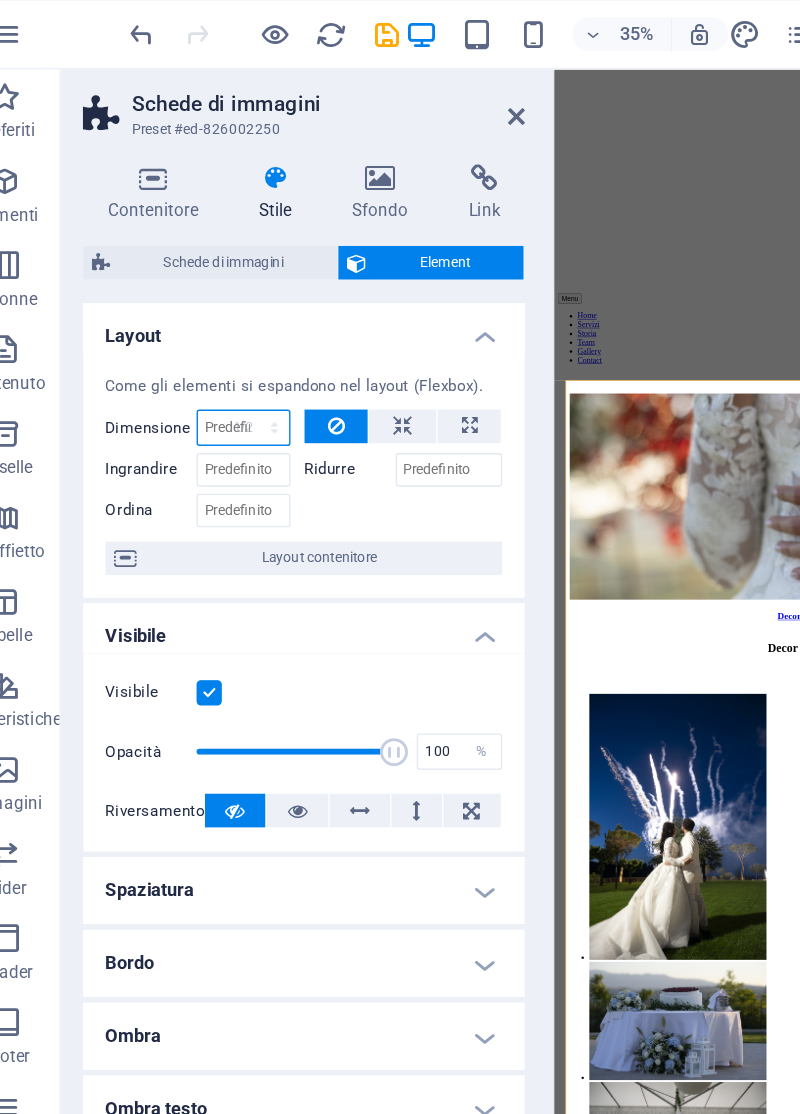 type on "50" 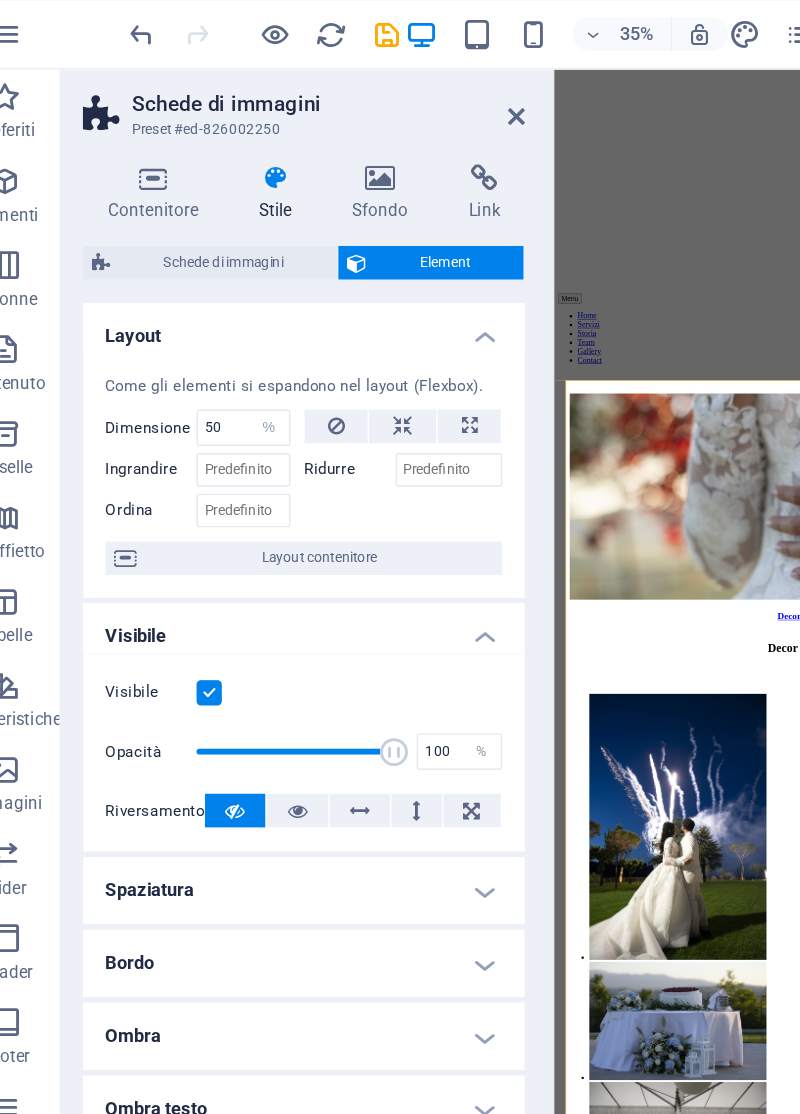 click at bounding box center [137, 55] 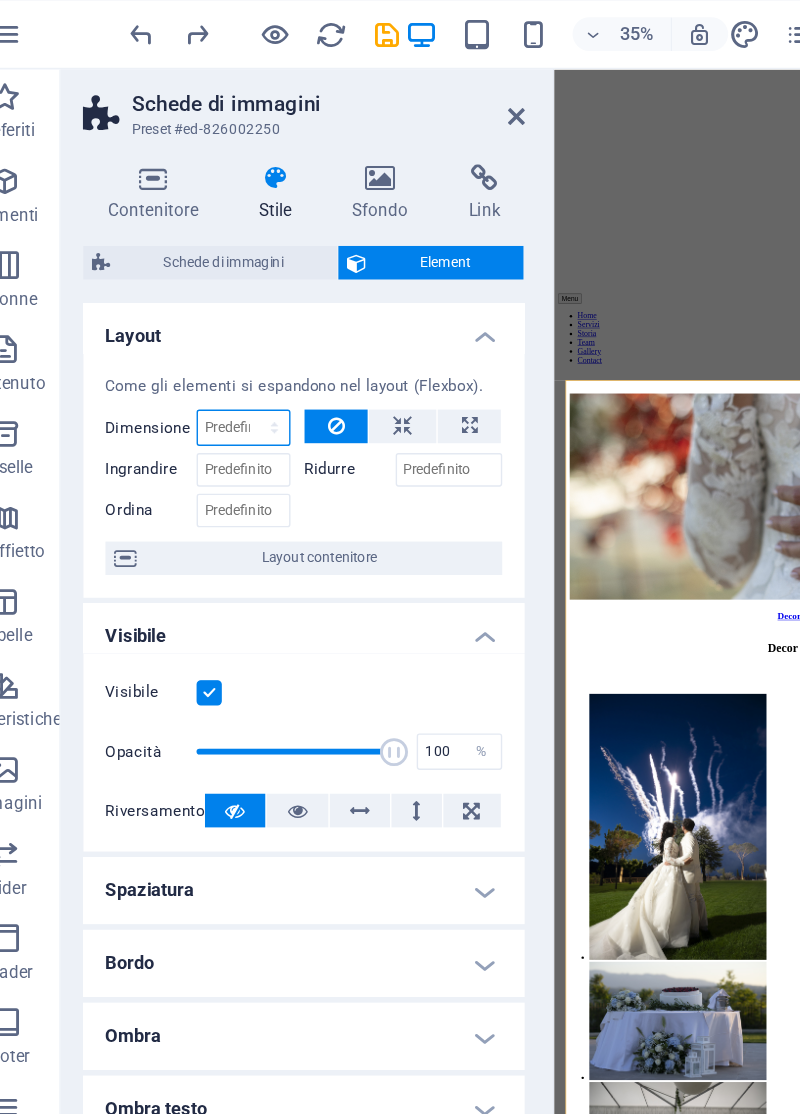 click on "Predefinito automatico px % 1/1 1/2 1/3 1/4 1/5 1/6 1/7 1/8 1/9 1/10" at bounding box center (210, 336) 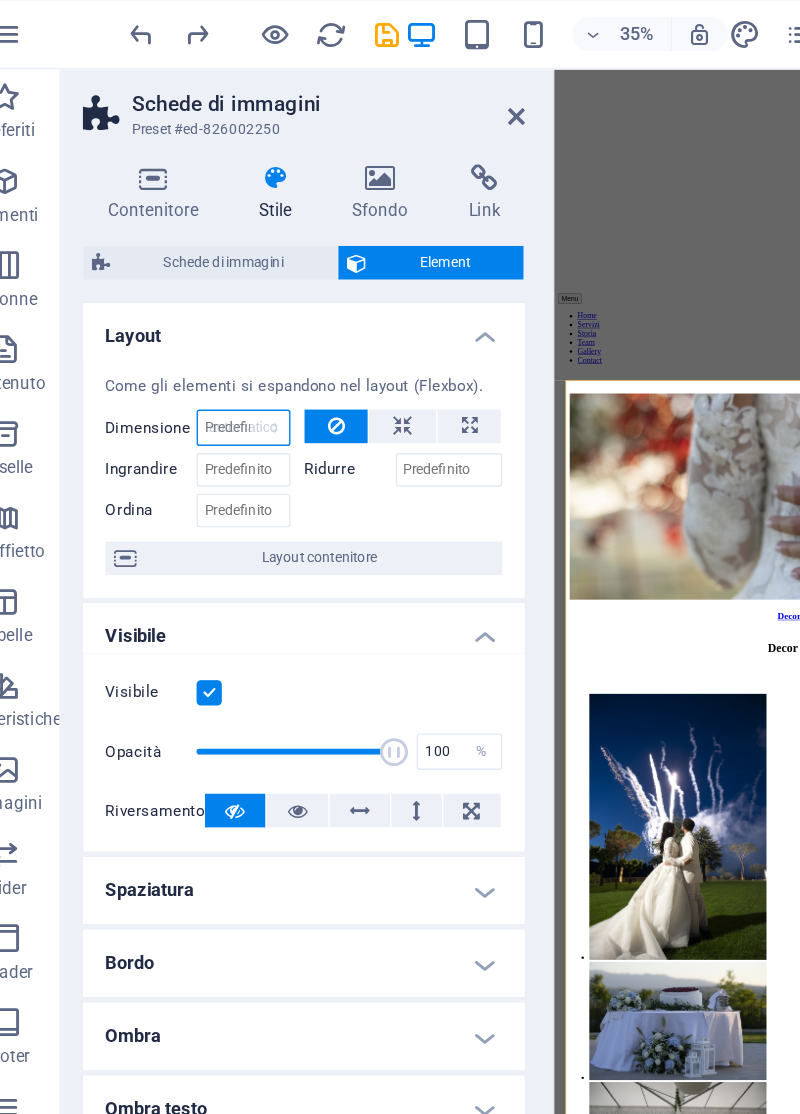 select on "DISABLED_OPTION_VALUE" 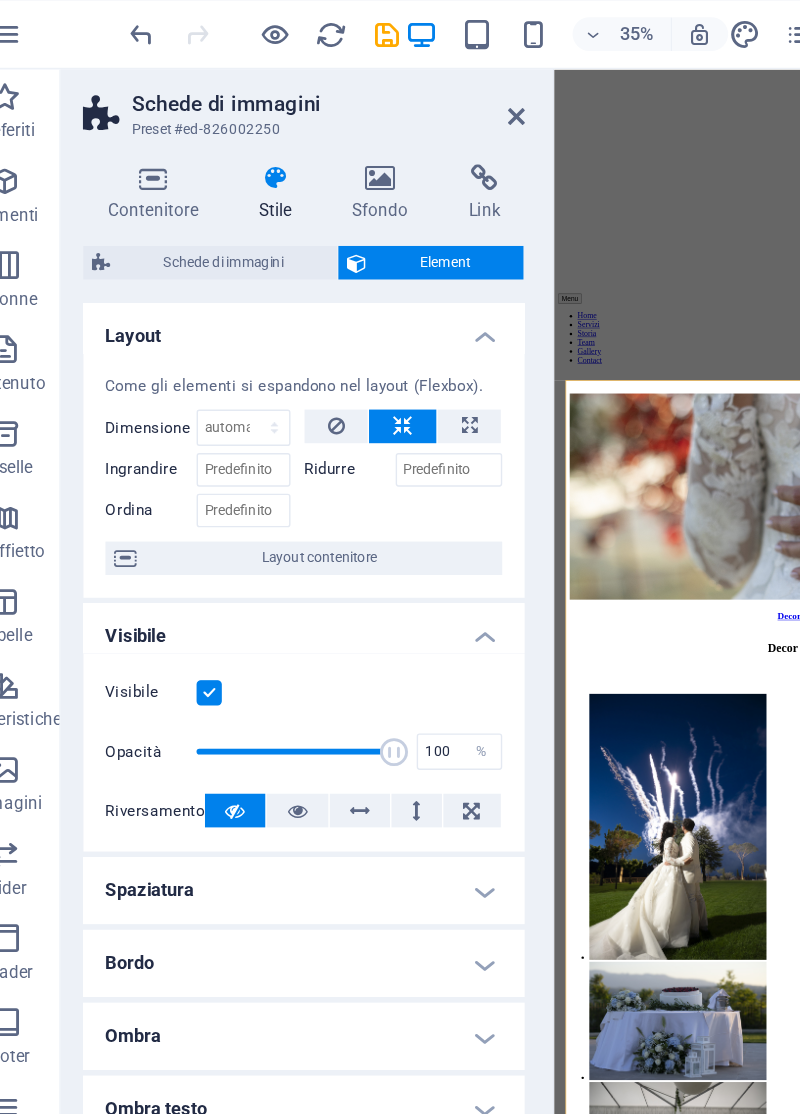 click at bounding box center (324, 335) 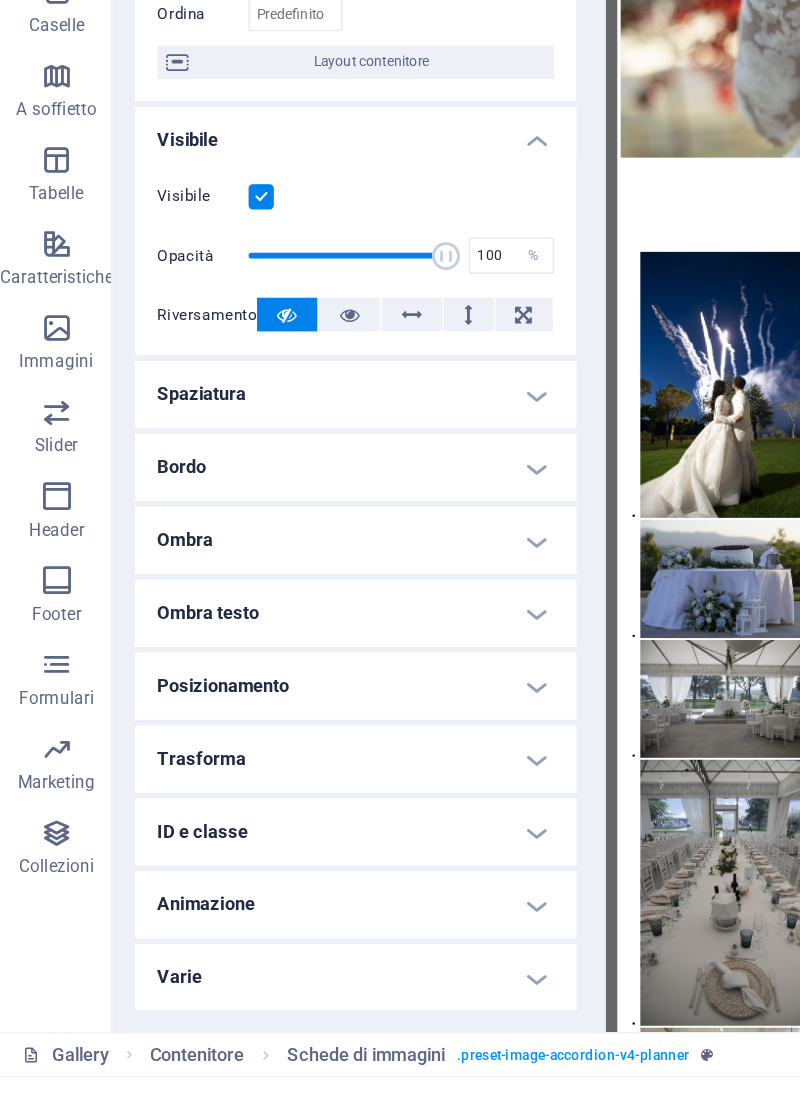scroll, scrollTop: 0, scrollLeft: 0, axis: both 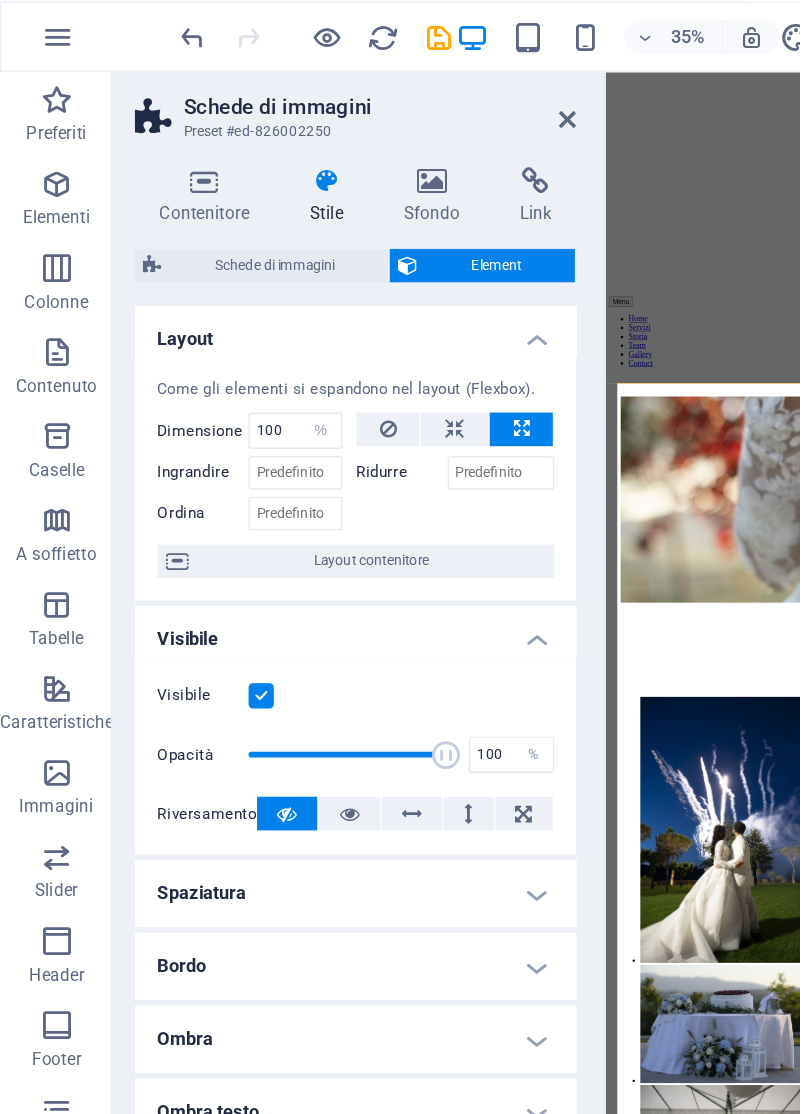 click on "Schede di immagini" at bounding box center (196, 218) 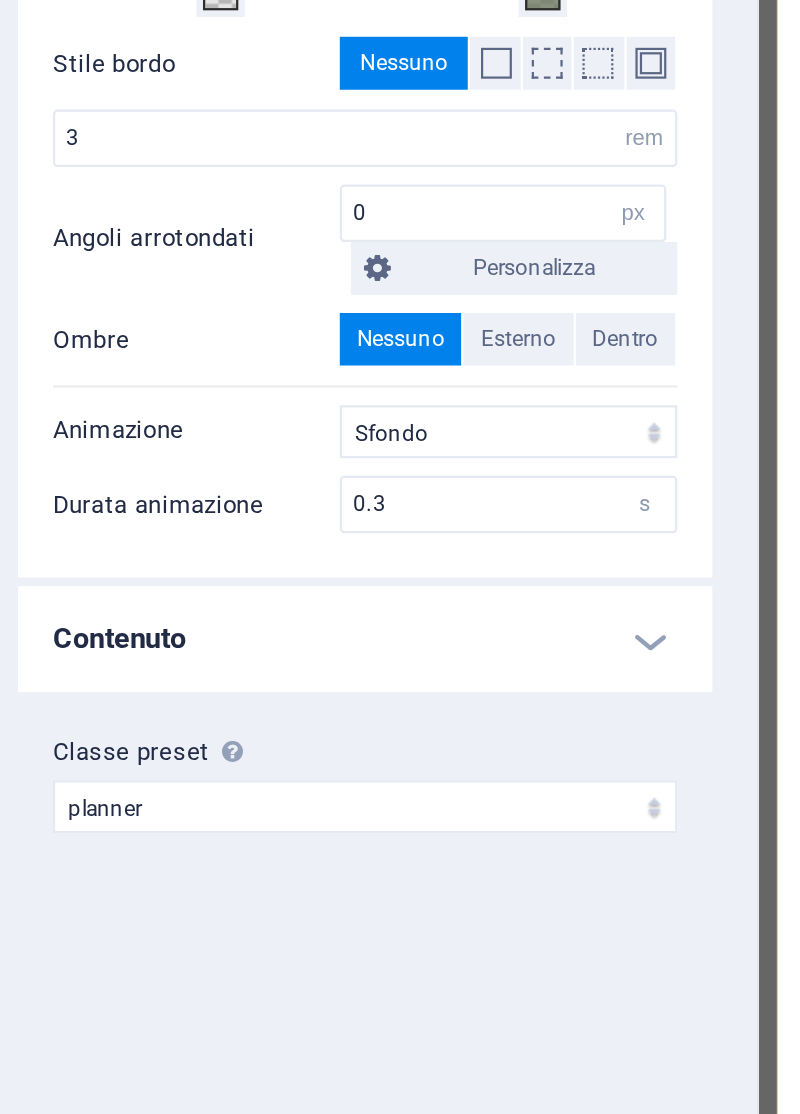 click on "Contenuto" at bounding box center [253, 835] 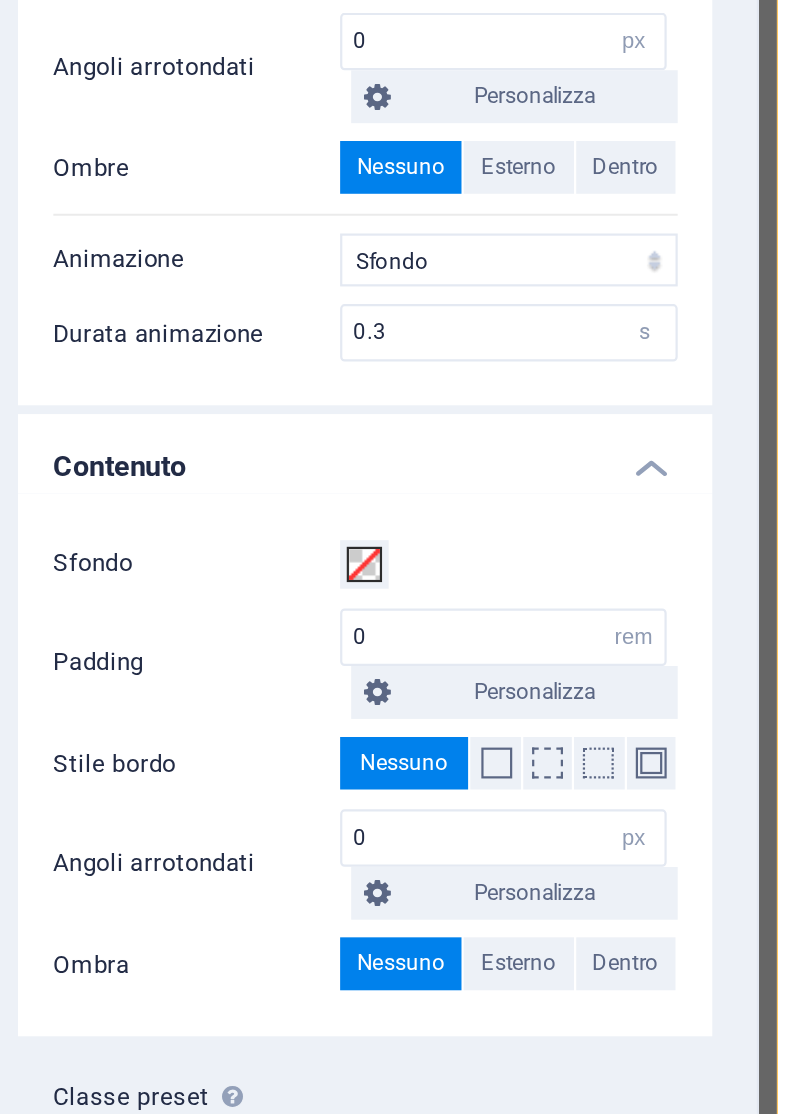 scroll, scrollTop: 102, scrollLeft: 0, axis: vertical 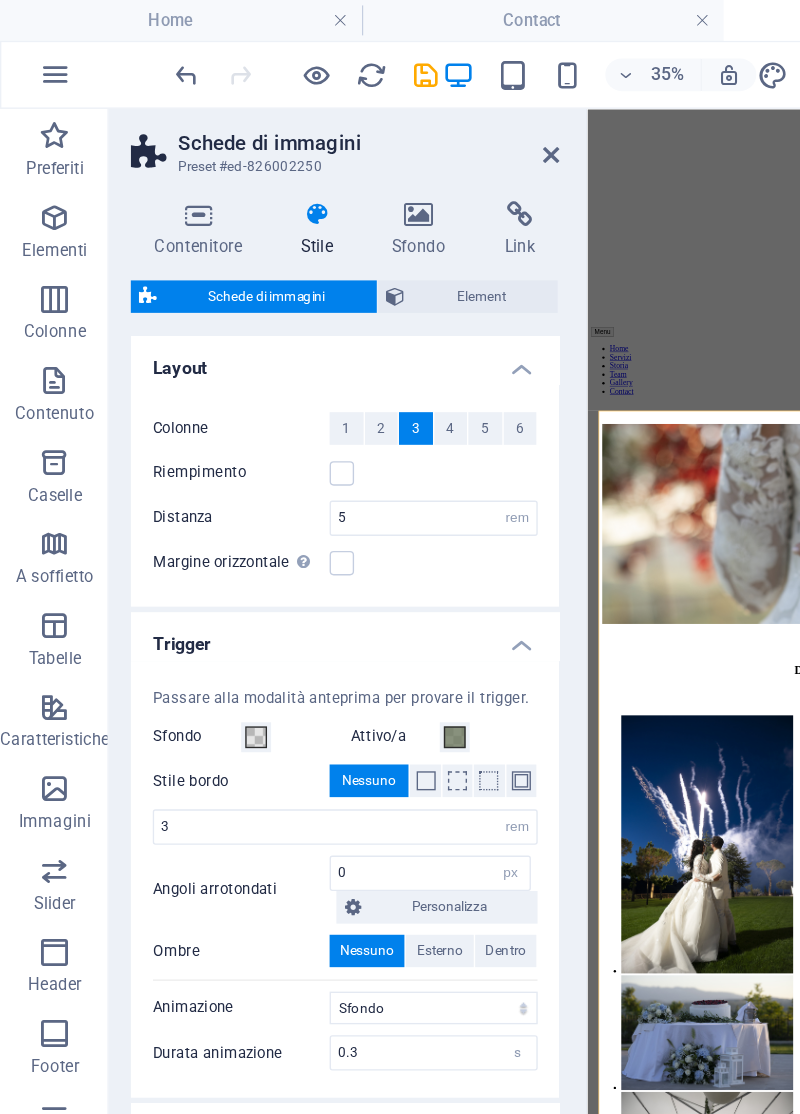 click on "Element" at bounding box center [354, 218] 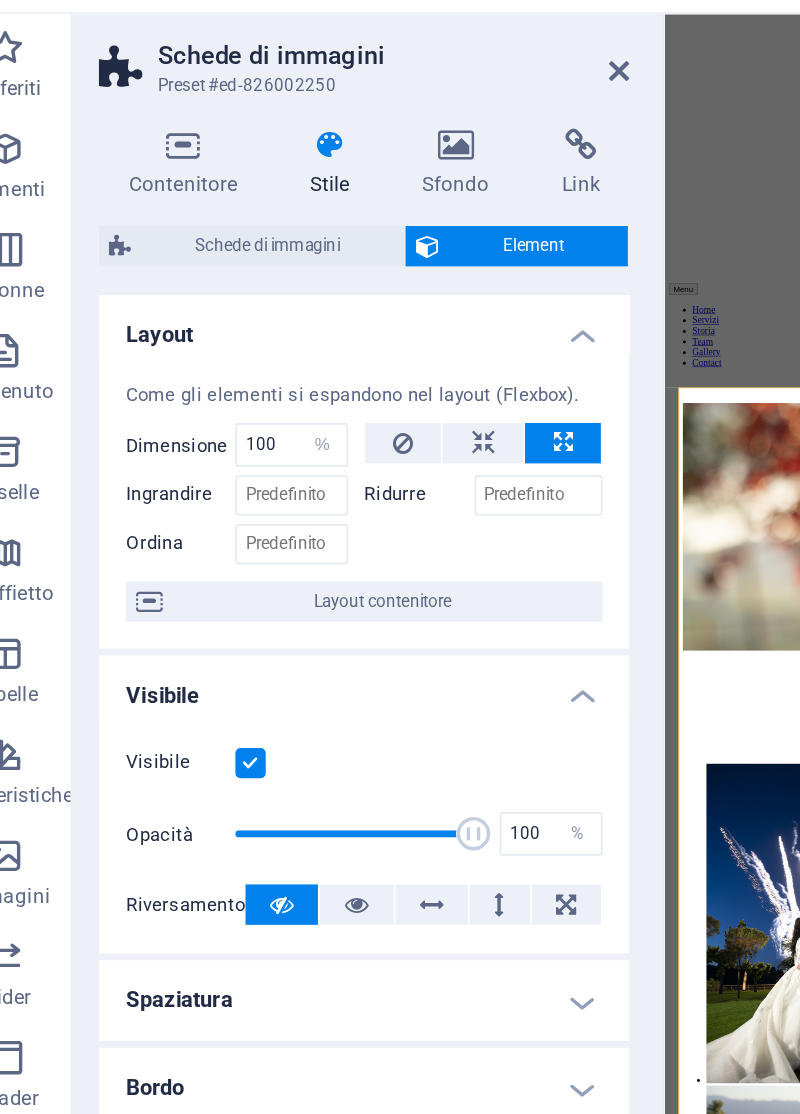 scroll, scrollTop: 4, scrollLeft: 0, axis: vertical 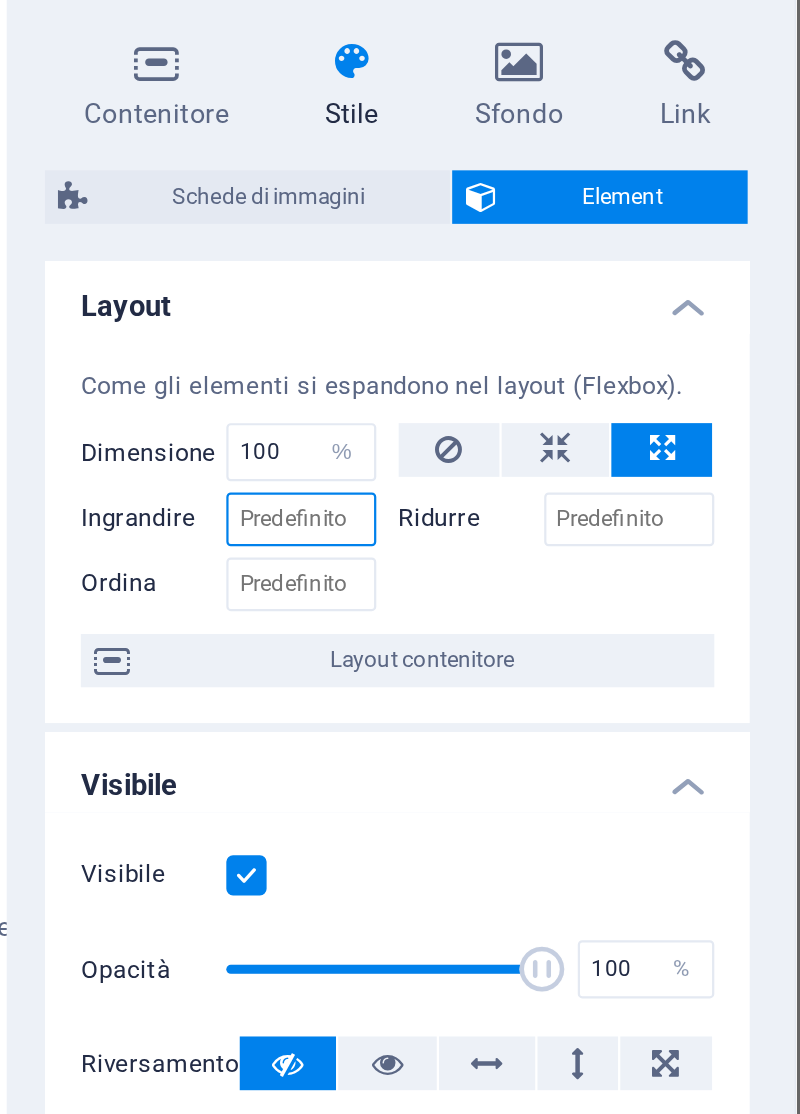 click on "Ingrandire" at bounding box center (210, 362) 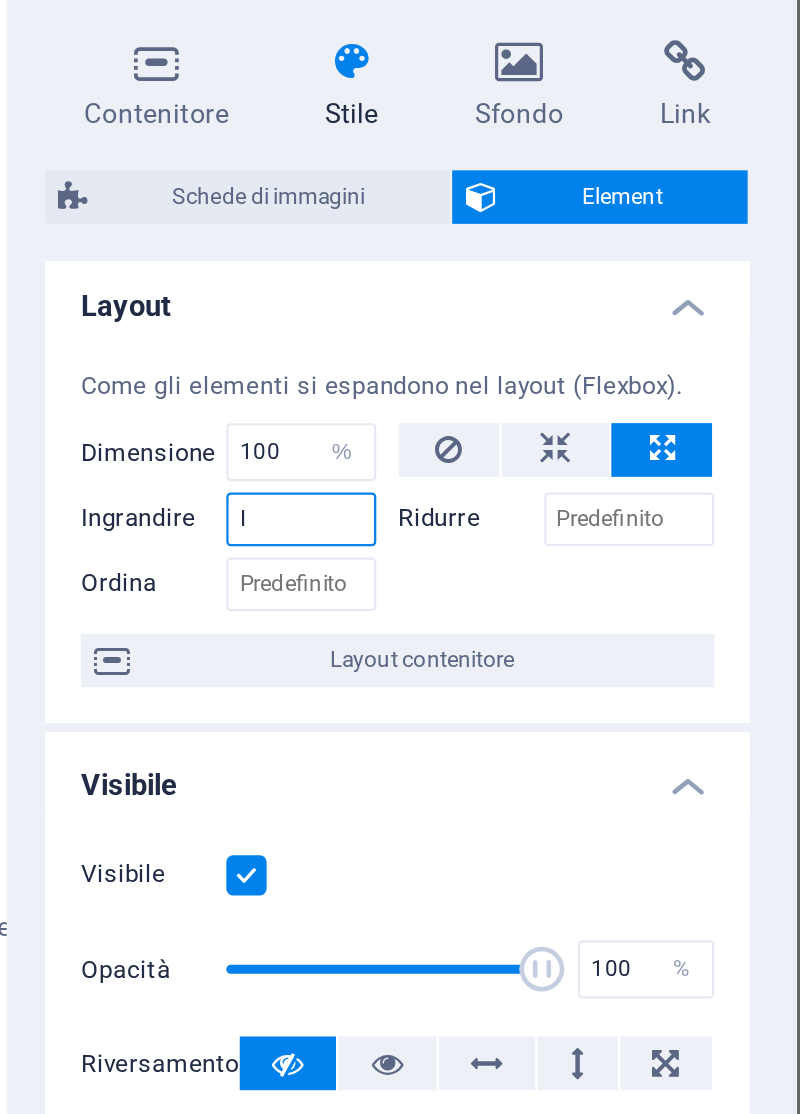 type 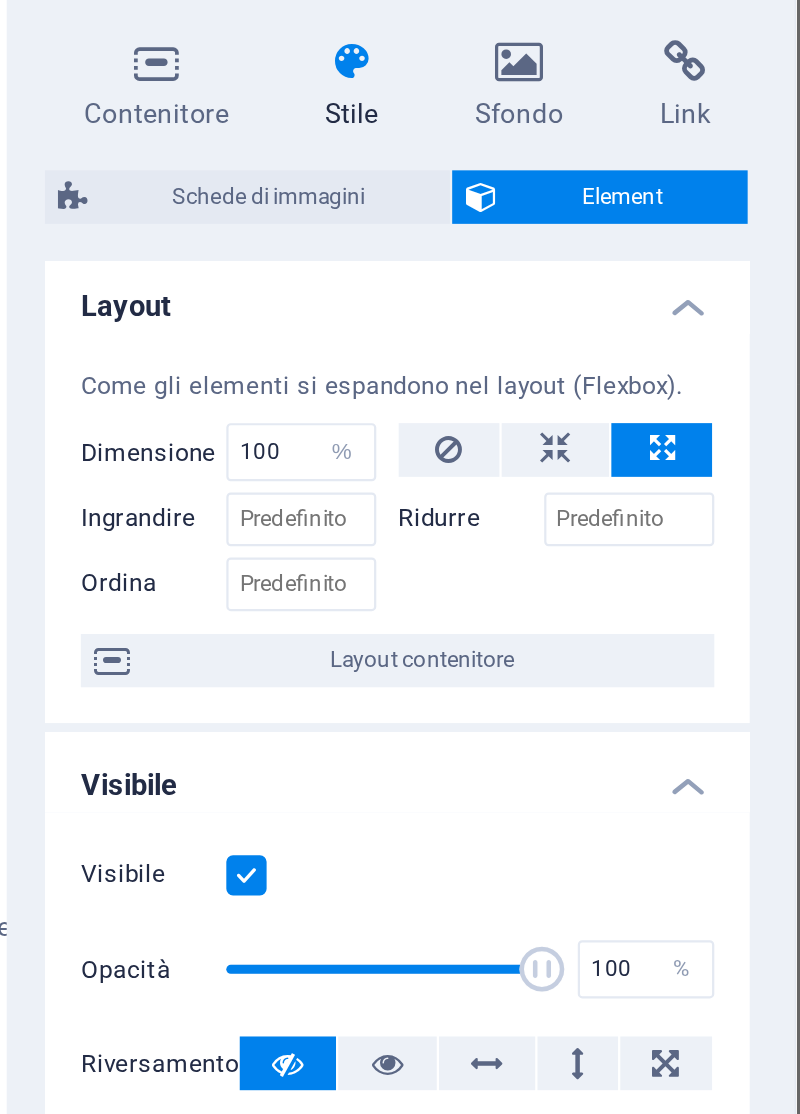 click at bounding box center (276, 331) 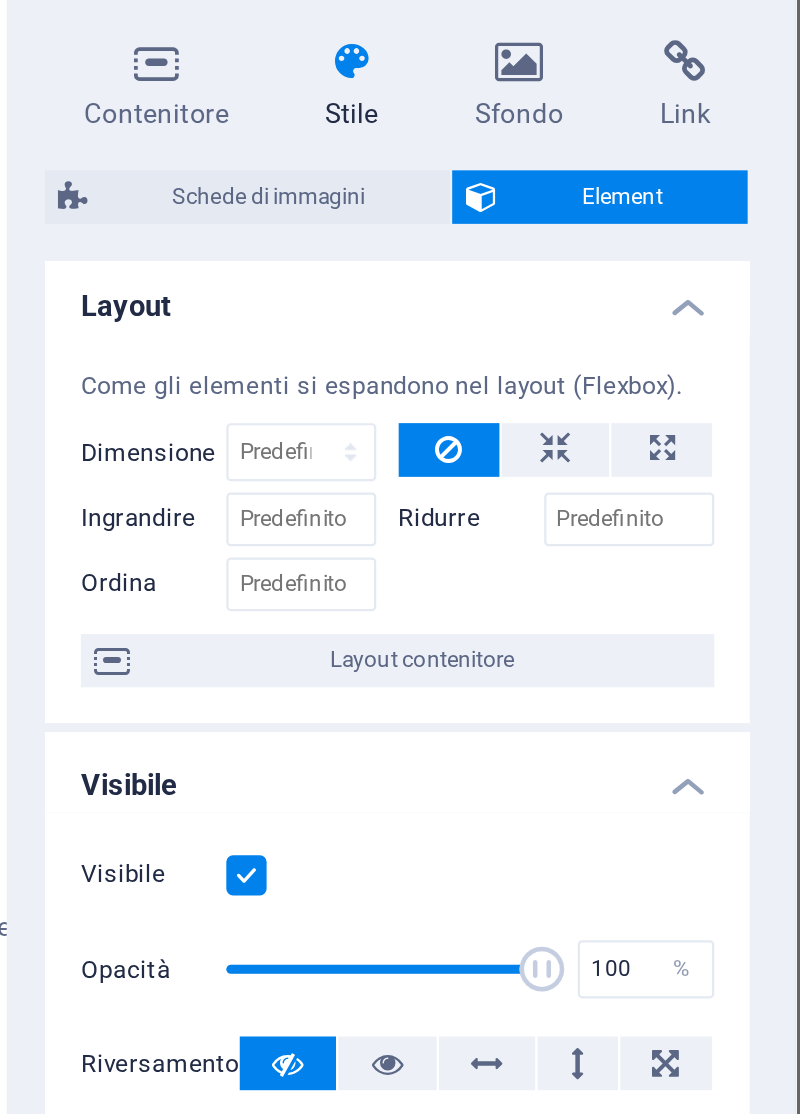 click at bounding box center (371, 331) 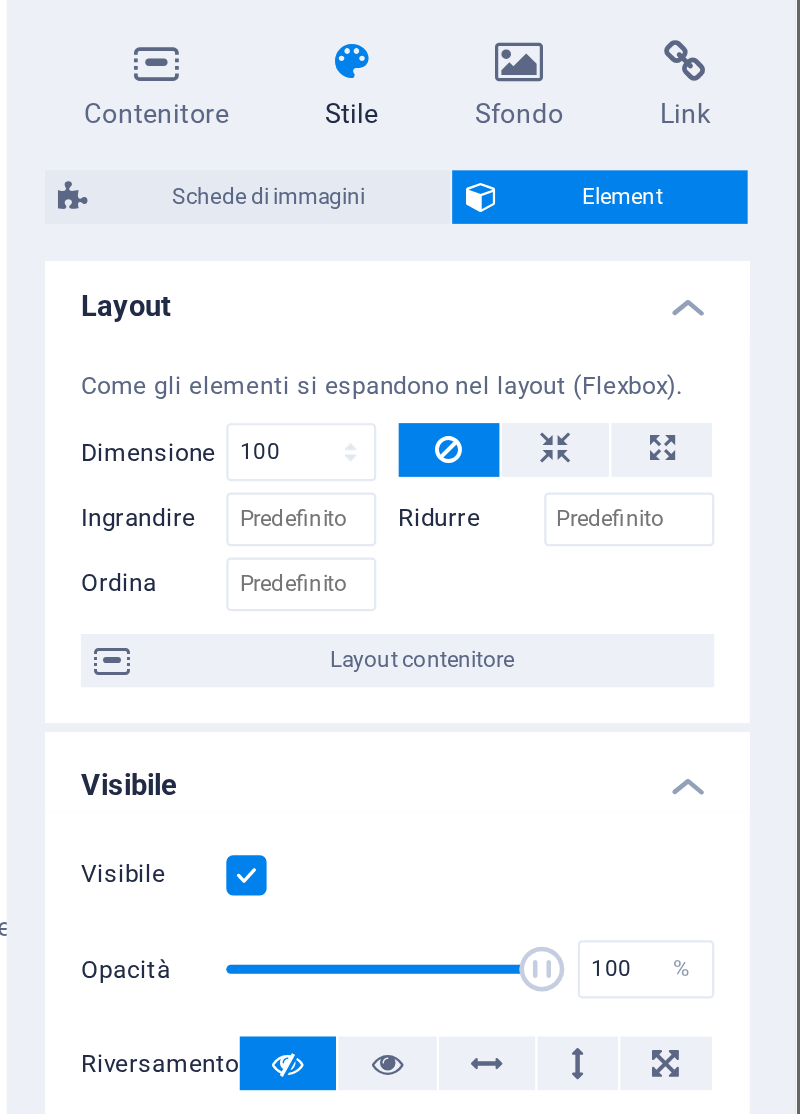 select on "%" 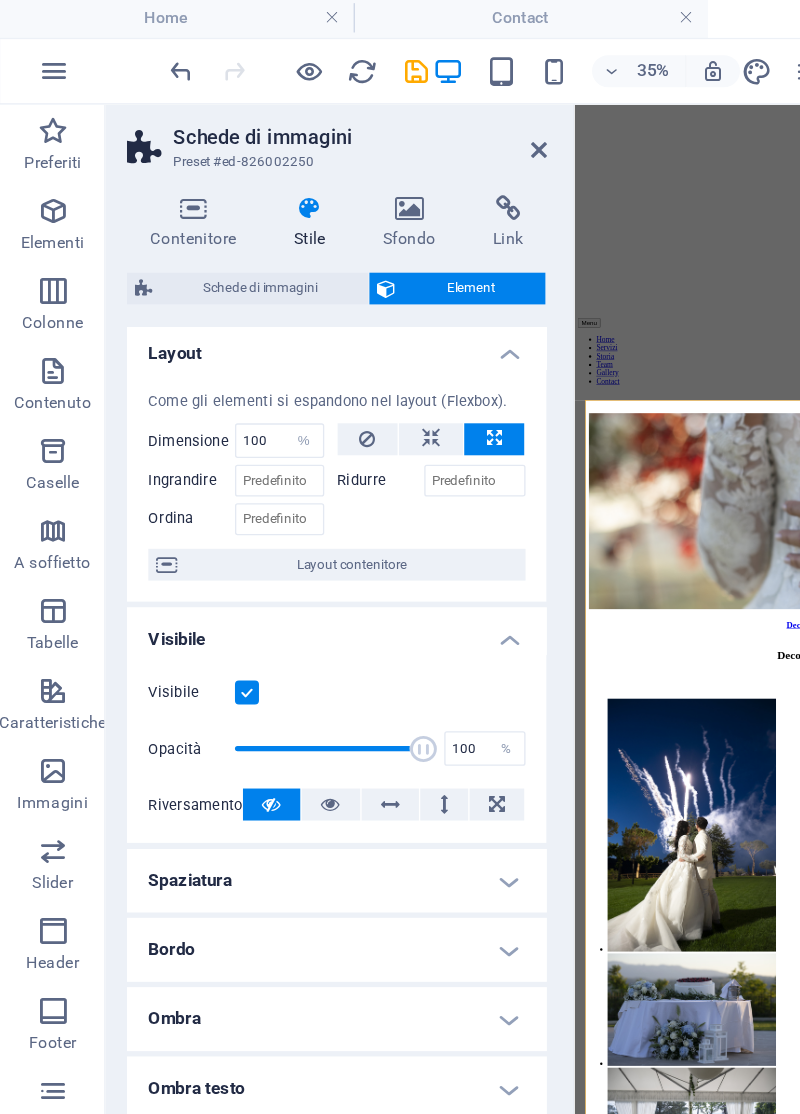 scroll, scrollTop: 6, scrollLeft: 0, axis: vertical 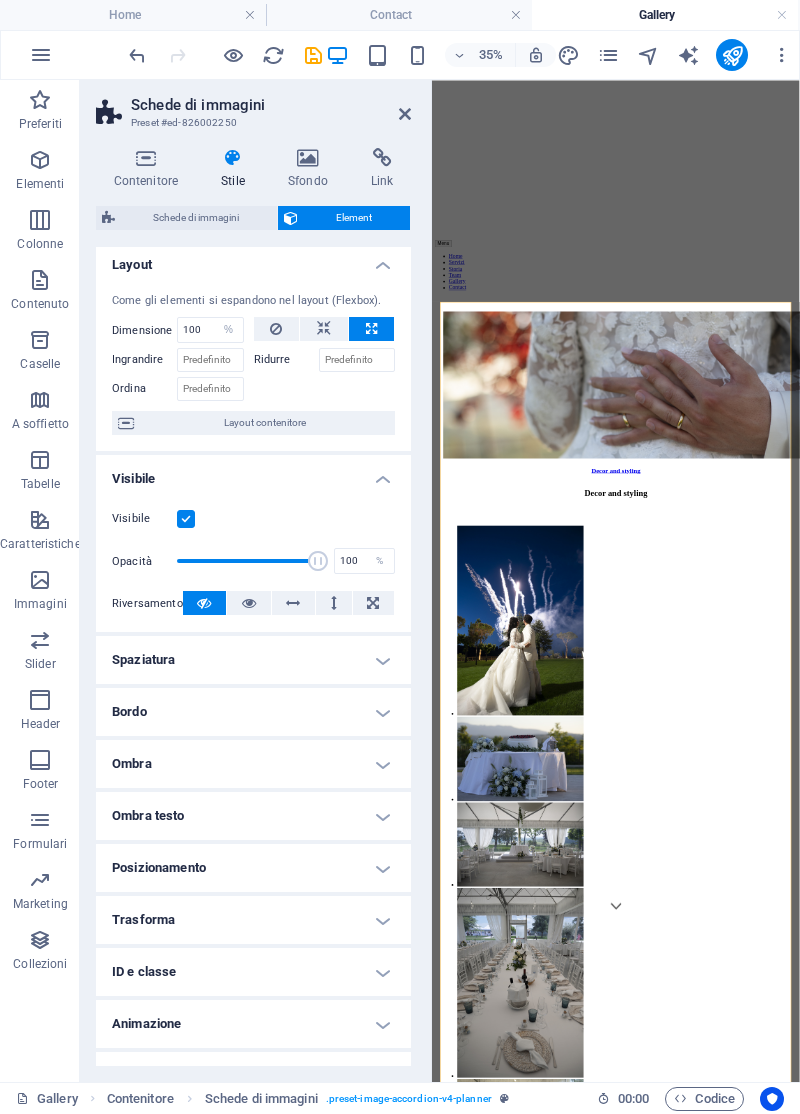 click at bounding box center (324, 329) 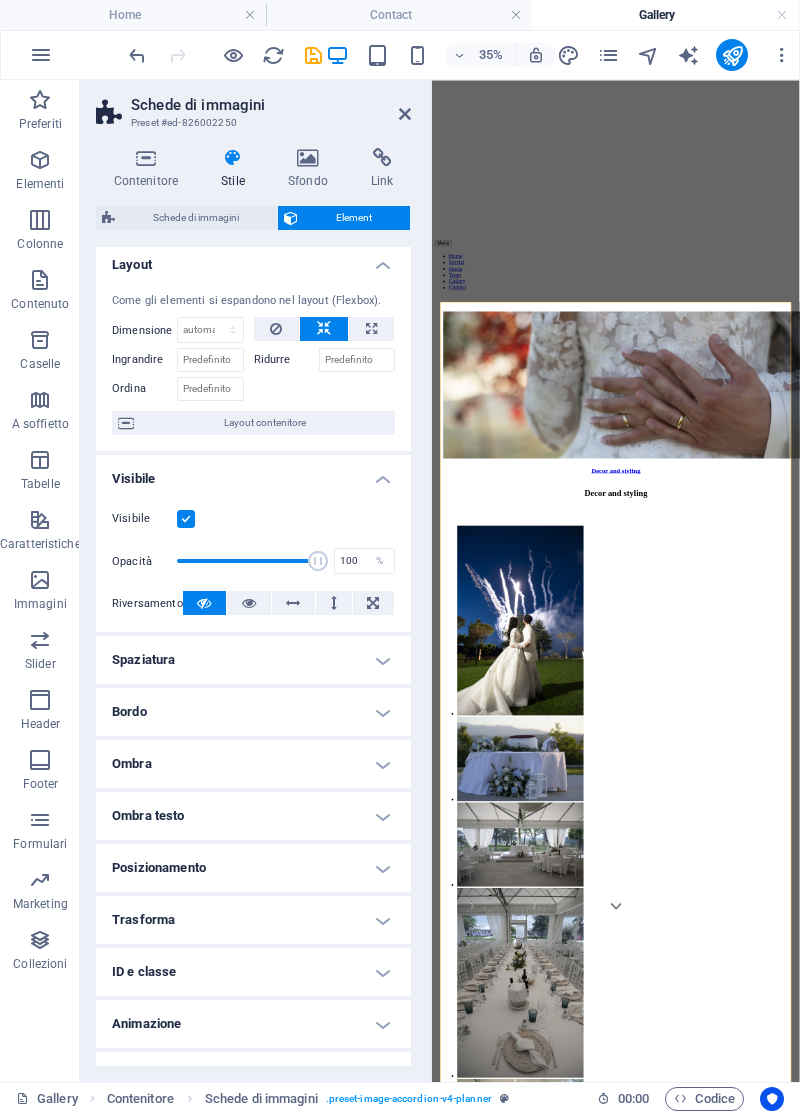 click at bounding box center (233, 55) 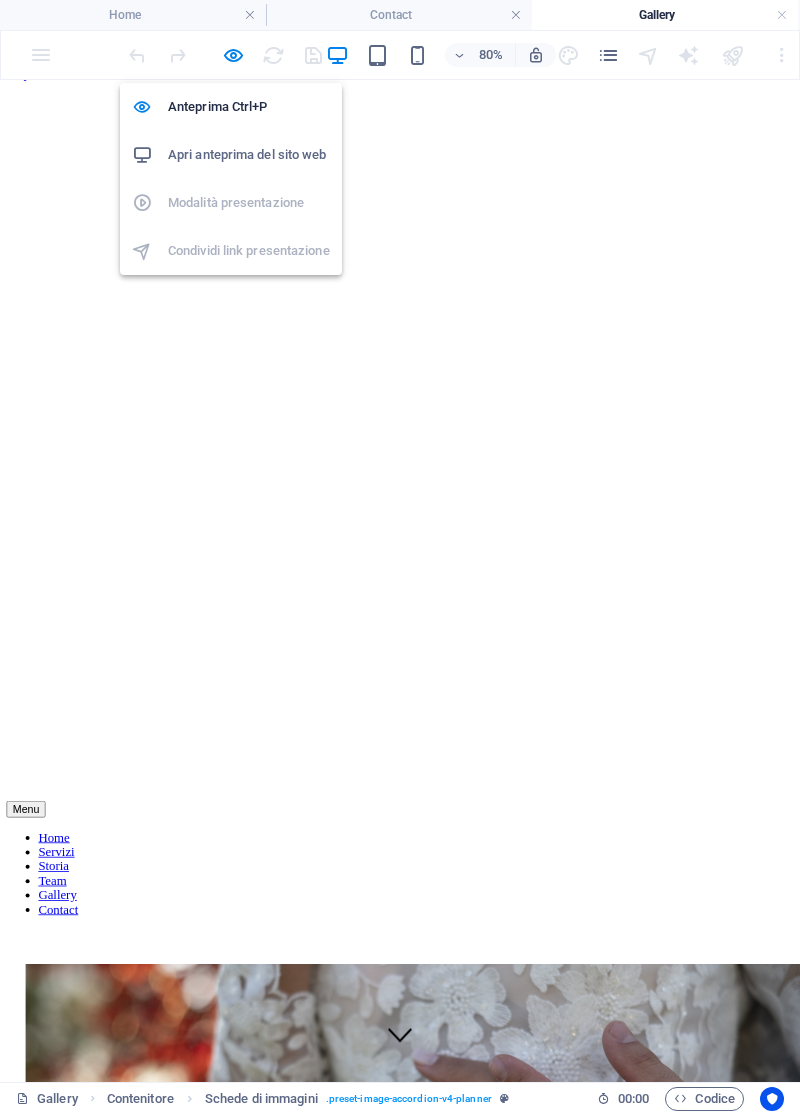 scroll, scrollTop: 0, scrollLeft: 0, axis: both 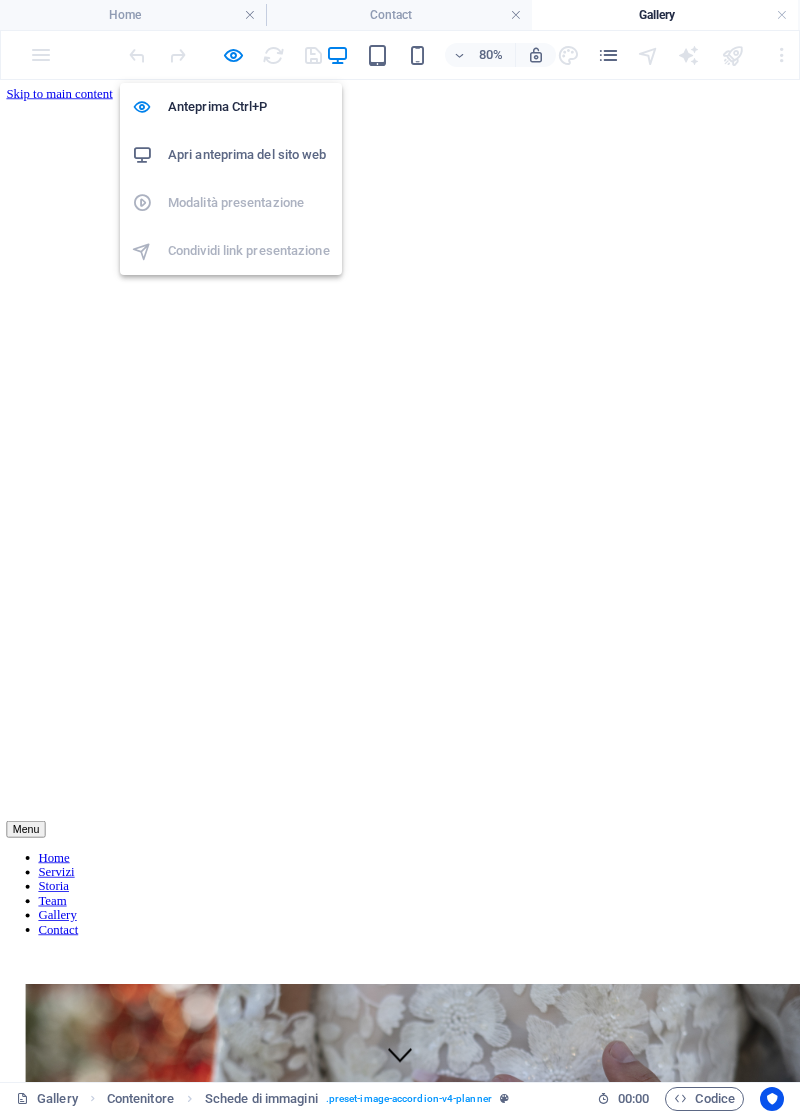 click at bounding box center [500, 106] 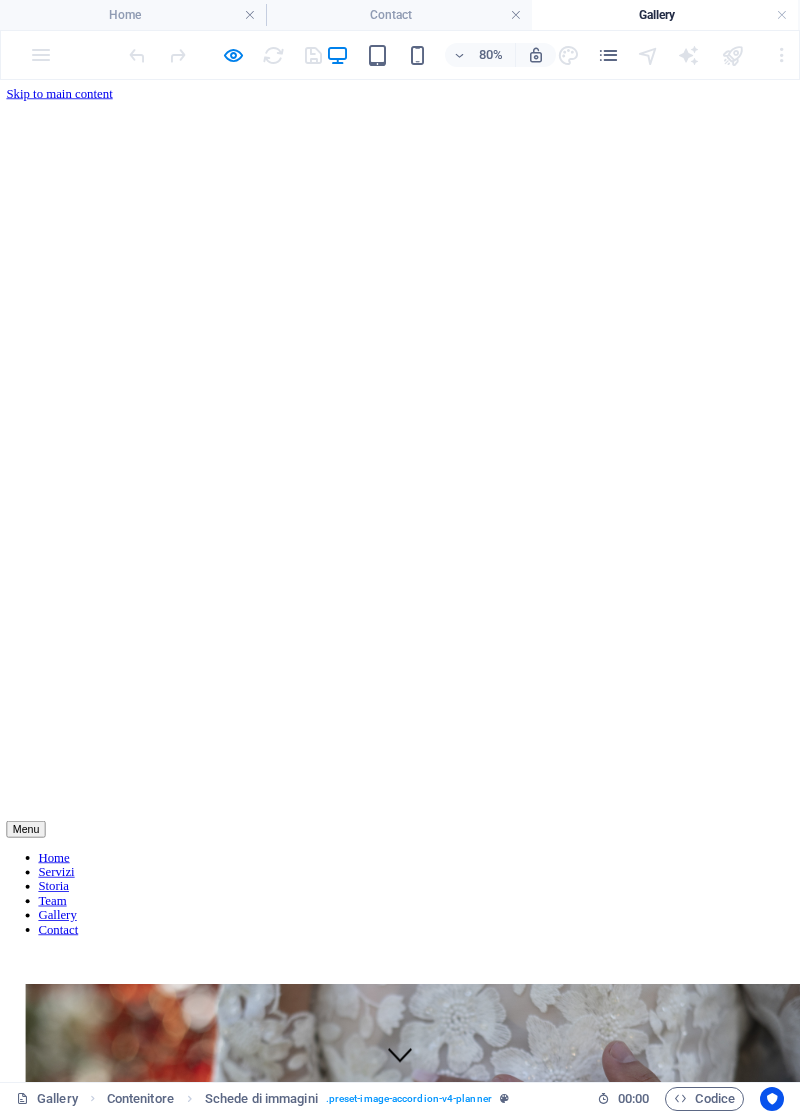 click at bounding box center [233, 55] 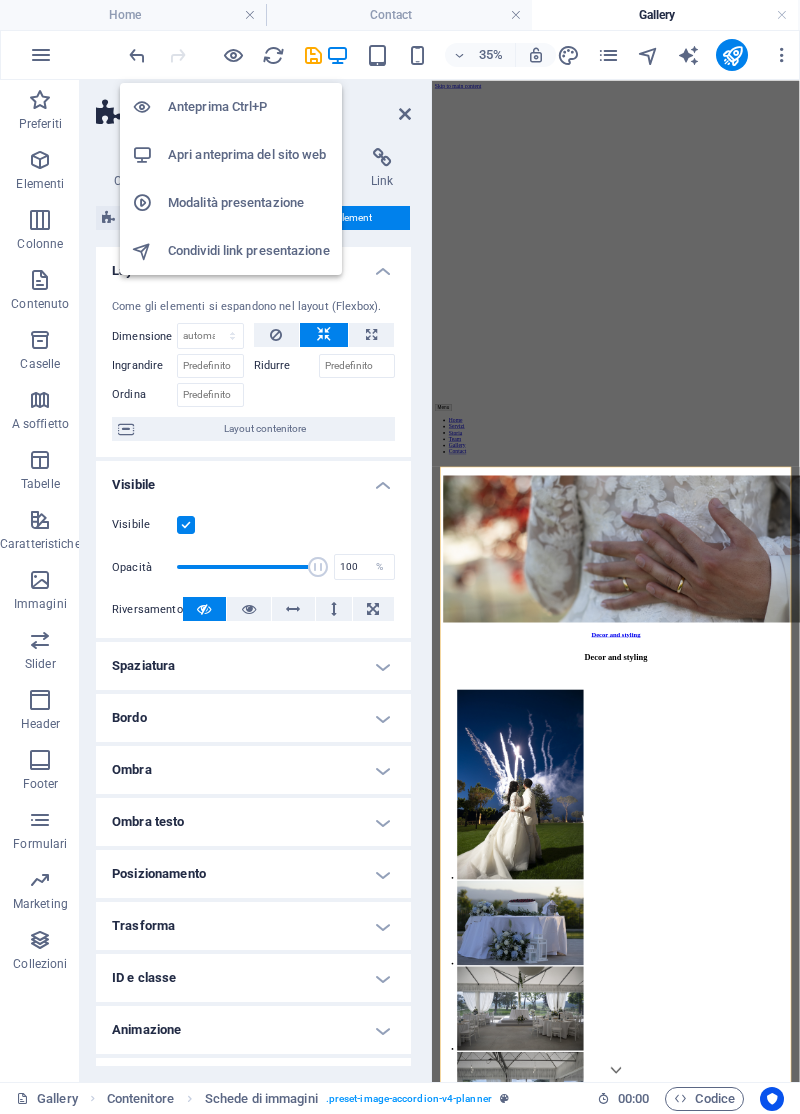 click at bounding box center (957, 106) 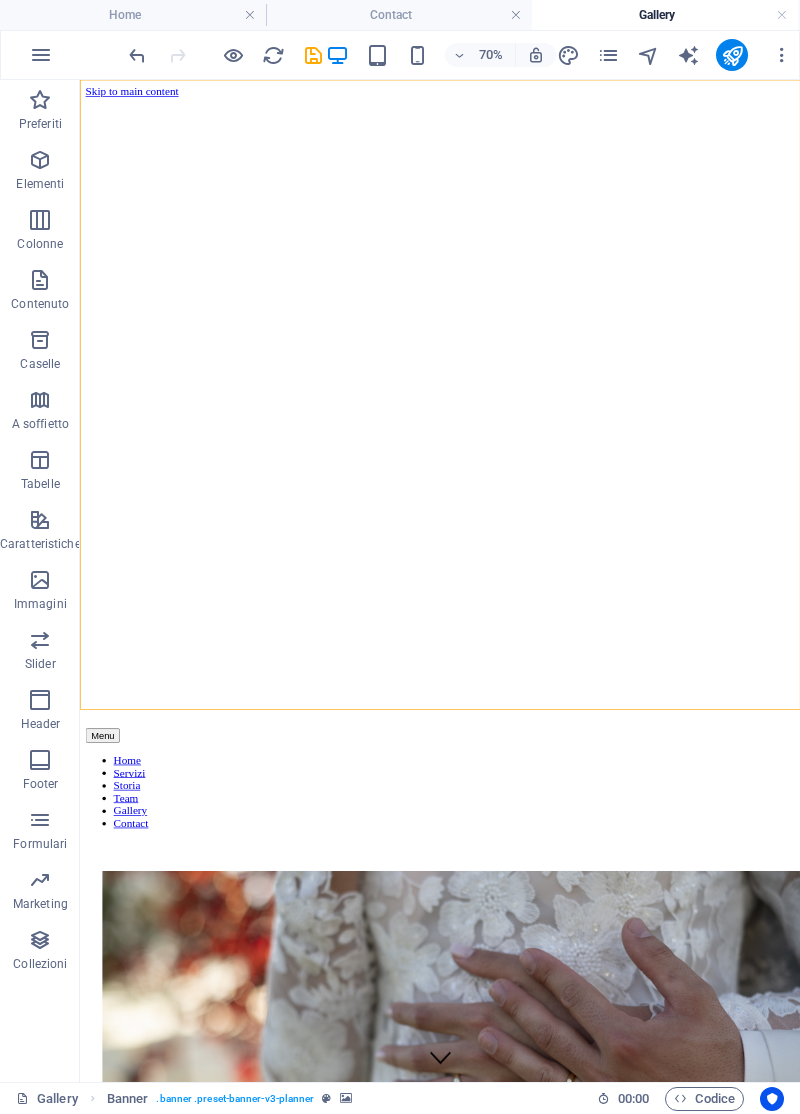 click at bounding box center (594, 1349) 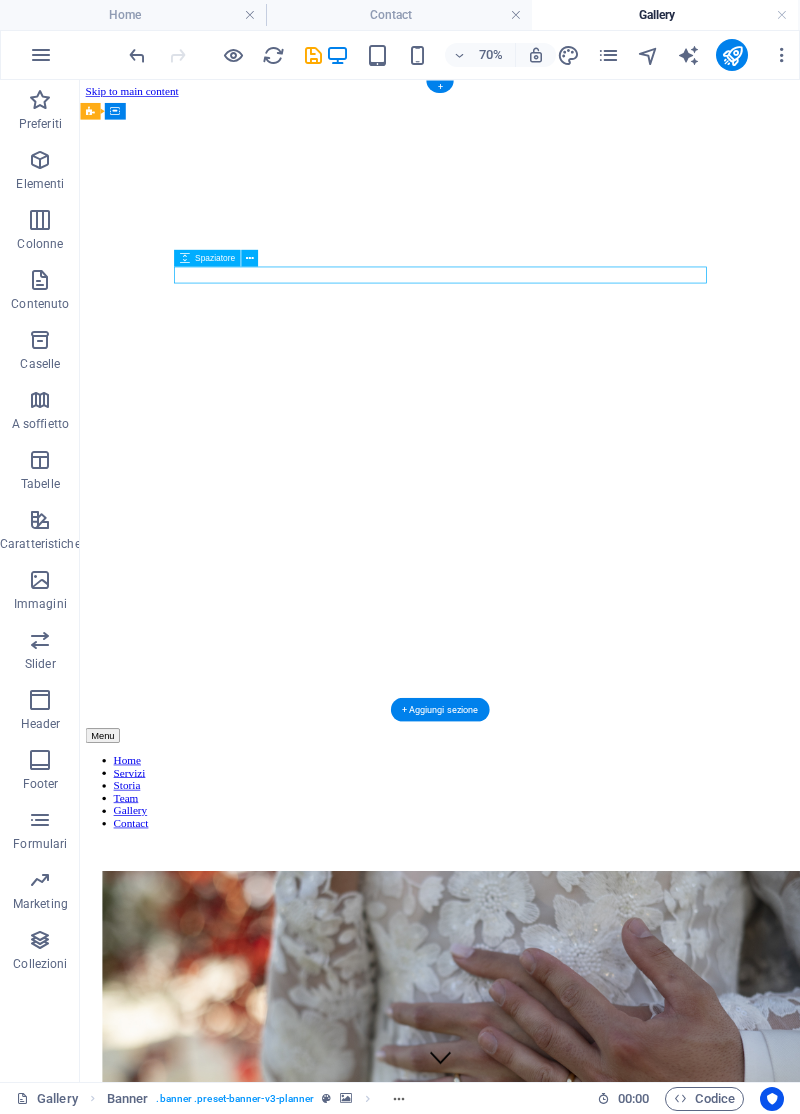 click on "Contenitore" at bounding box center (0, 0) 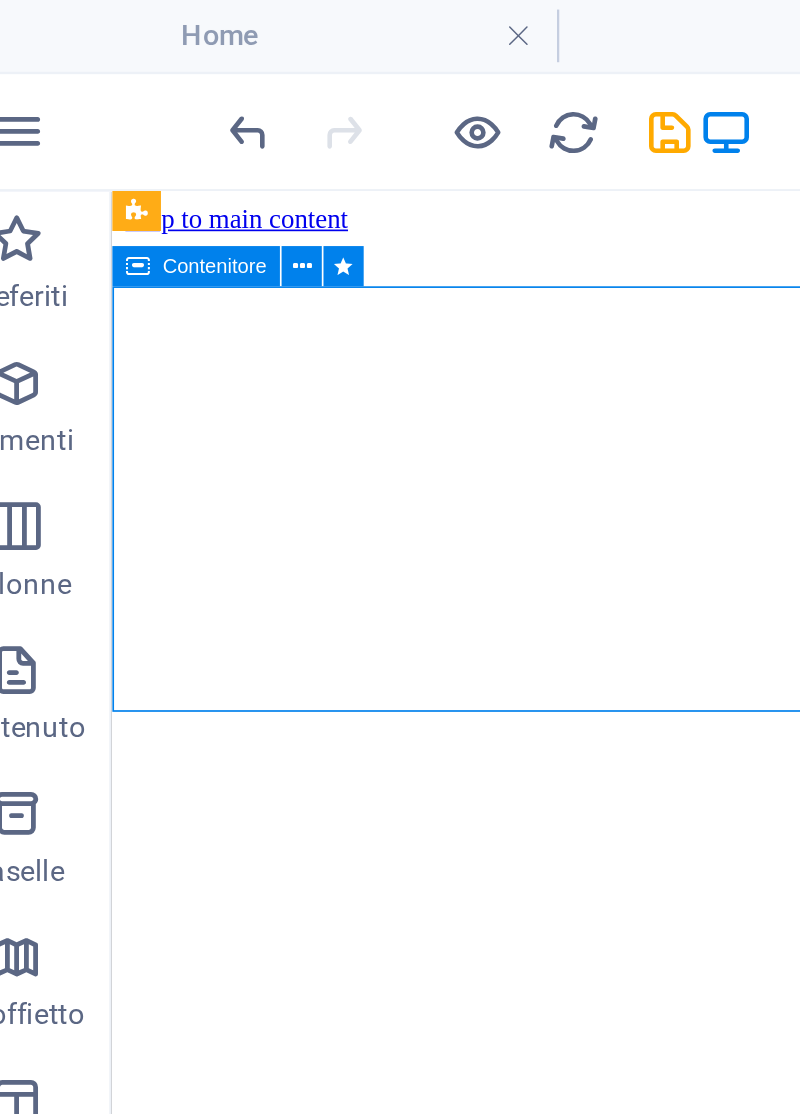 click on "Banner" at bounding box center [90, 88] 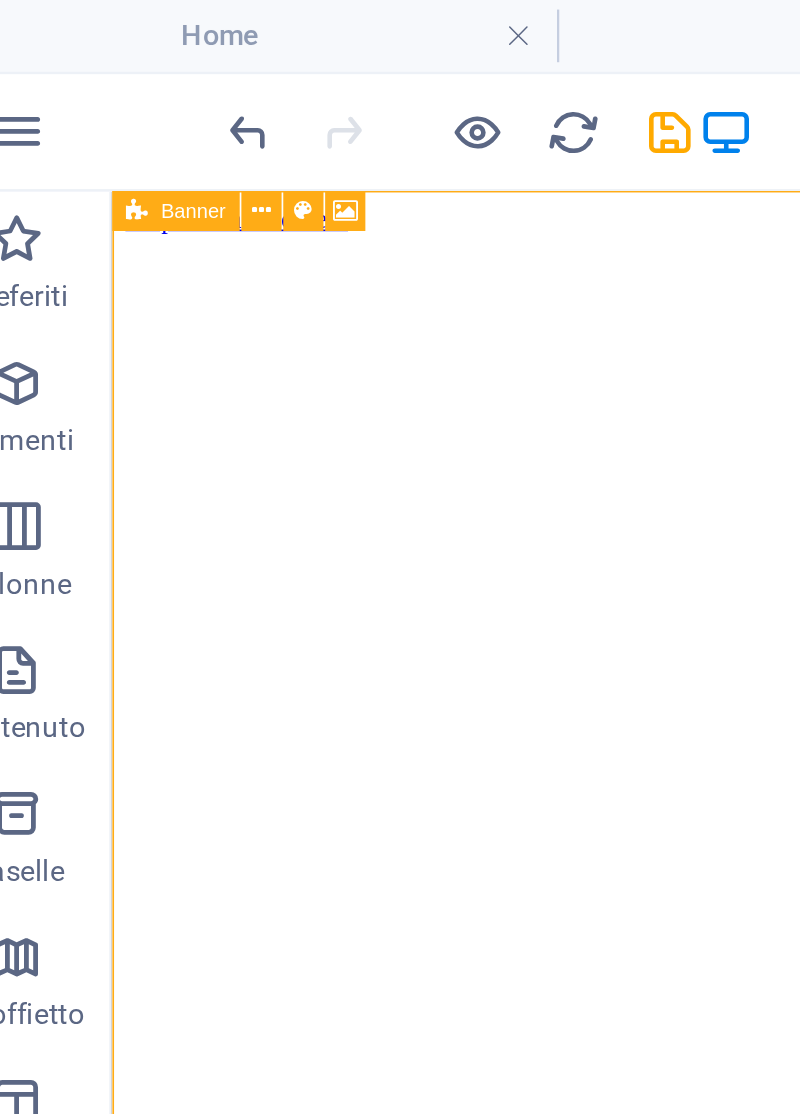 click at bounding box center [142, 88] 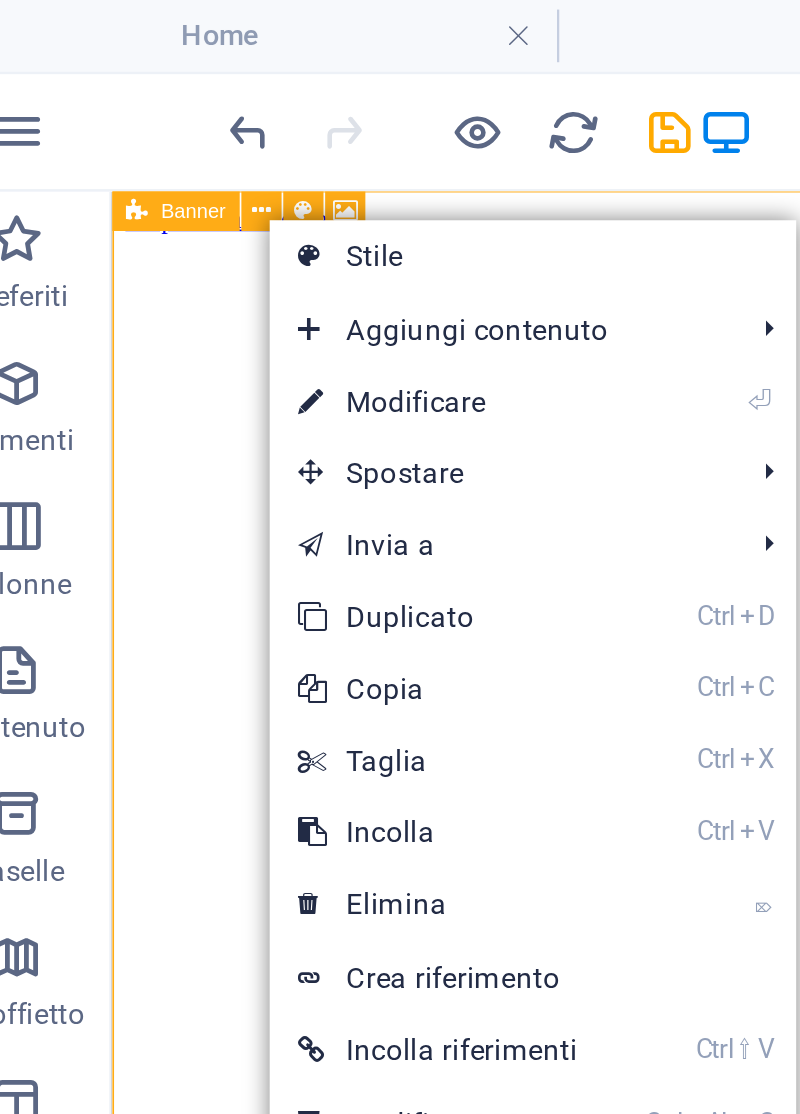 click on "⏎  Modificare" at bounding box center [218, 168] 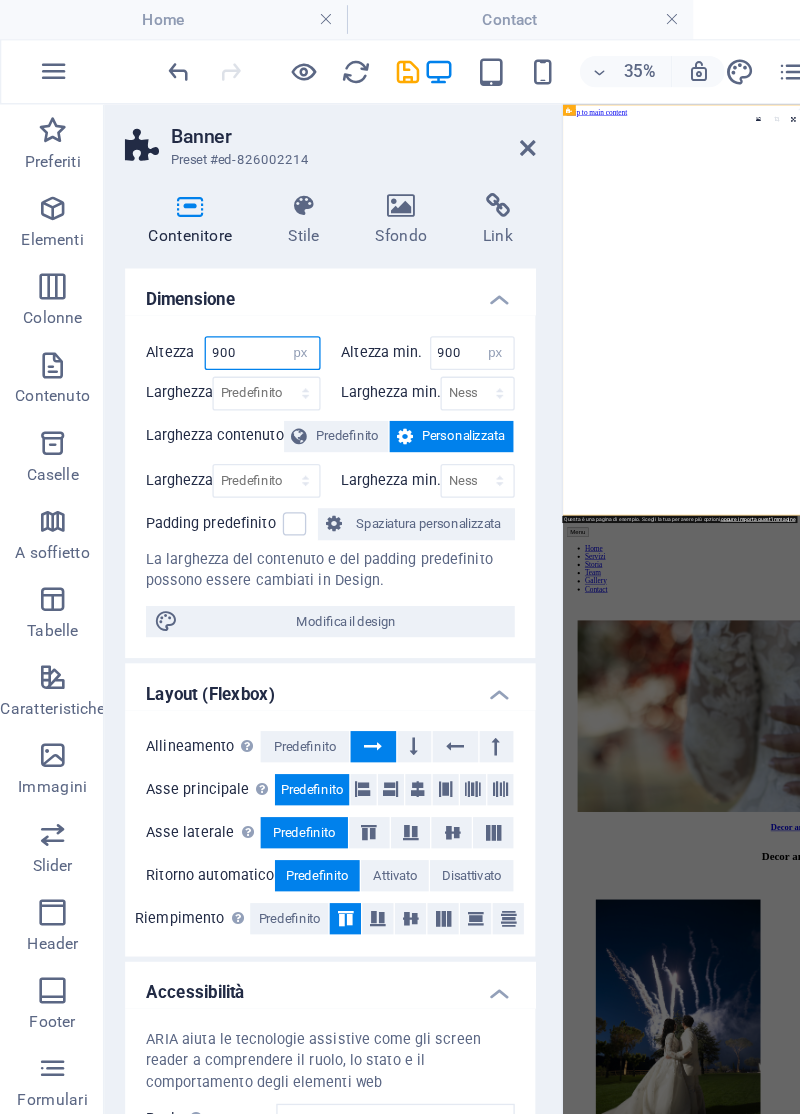 click on "900" at bounding box center [201, 271] 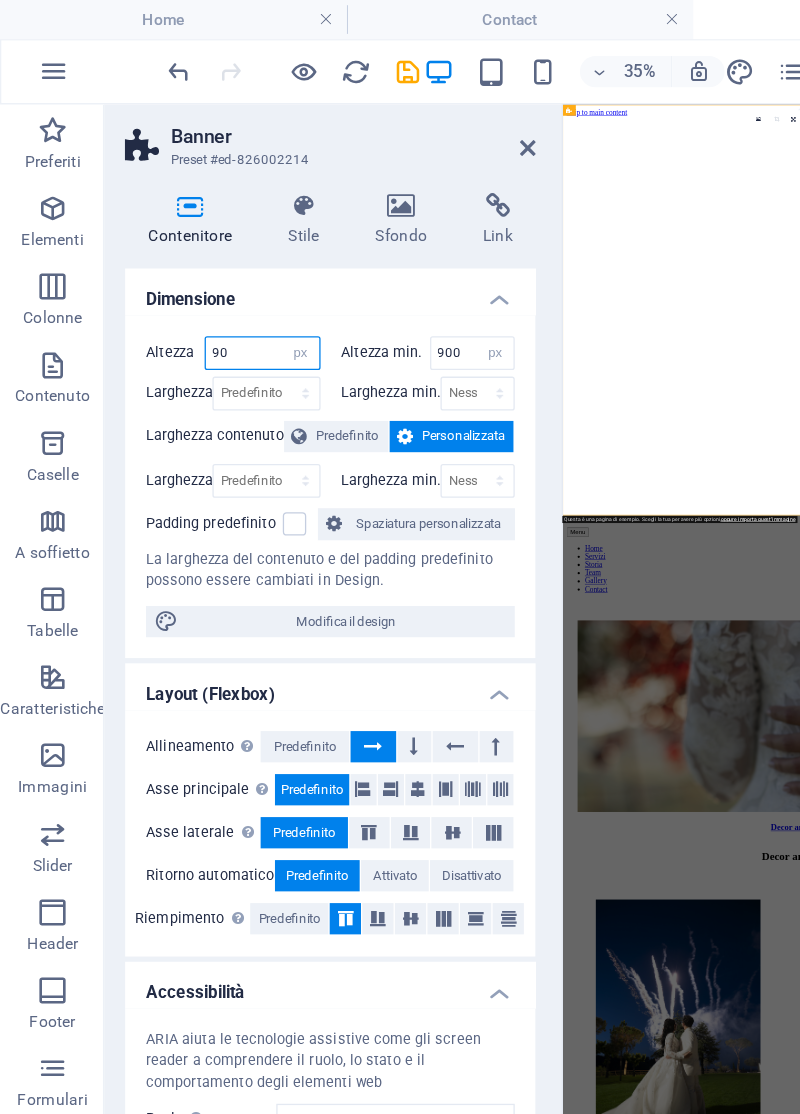 type on "9" 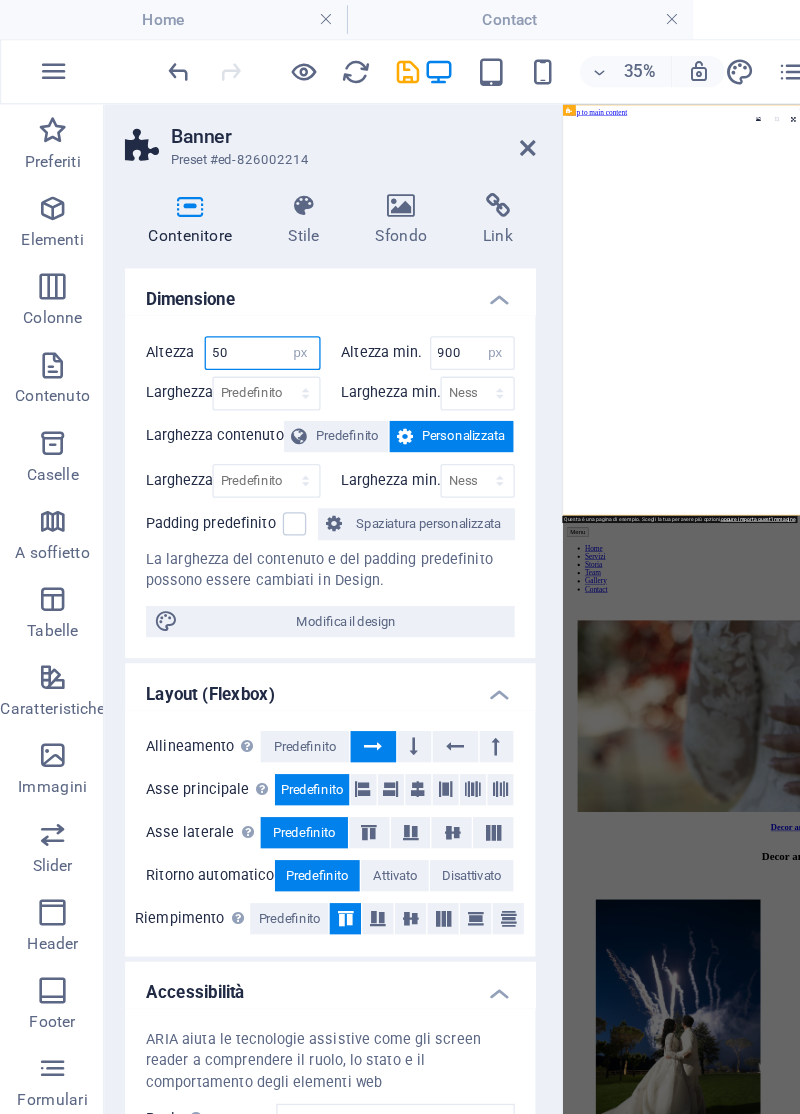 type on "500" 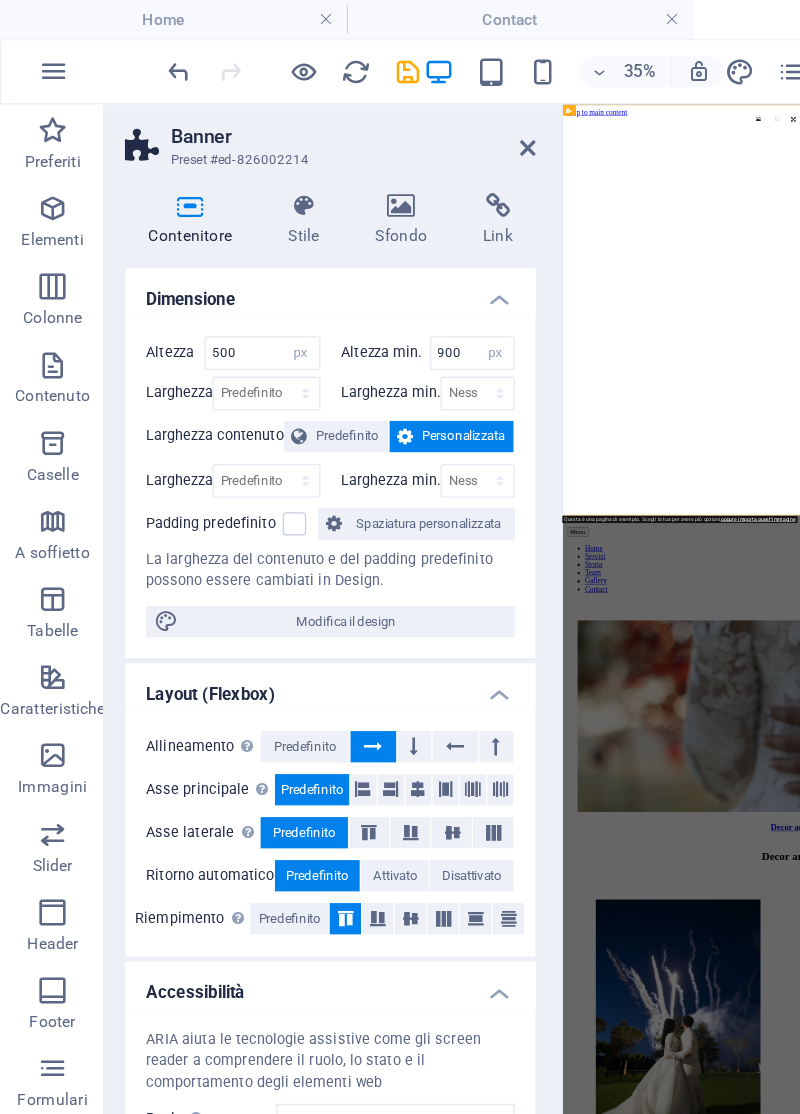 click on "Dimensione" at bounding box center [253, 224] 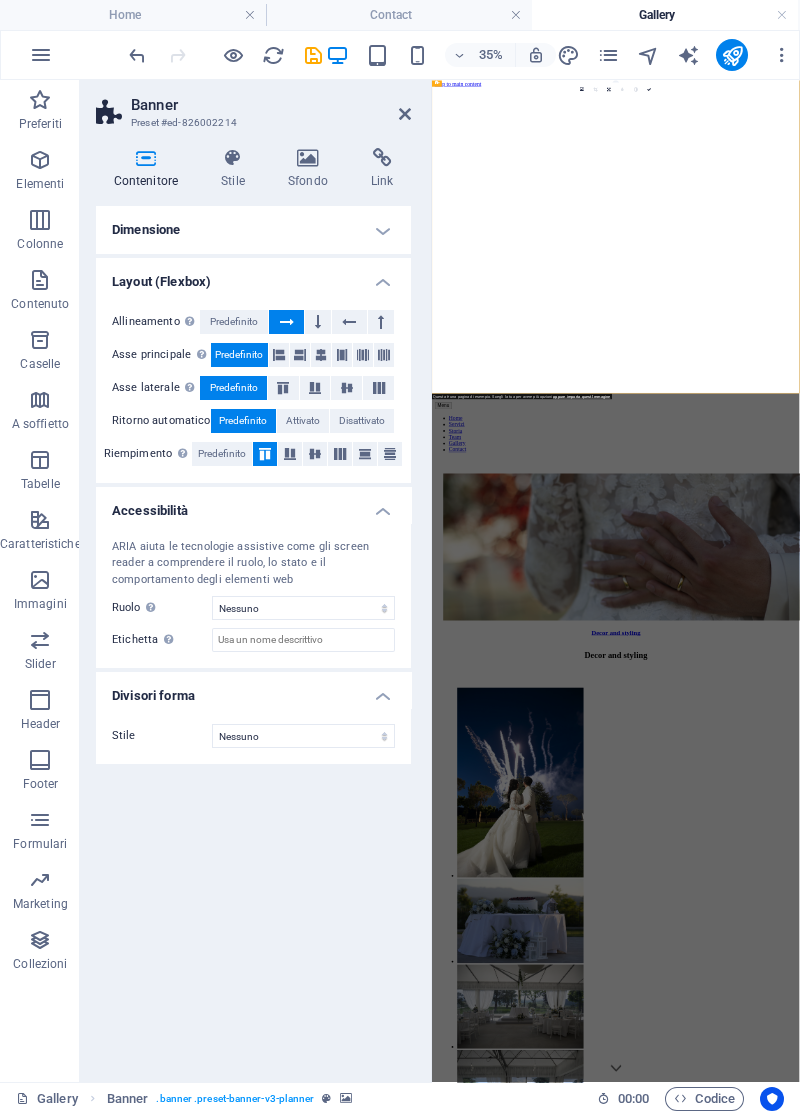 scroll, scrollTop: 0, scrollLeft: 0, axis: both 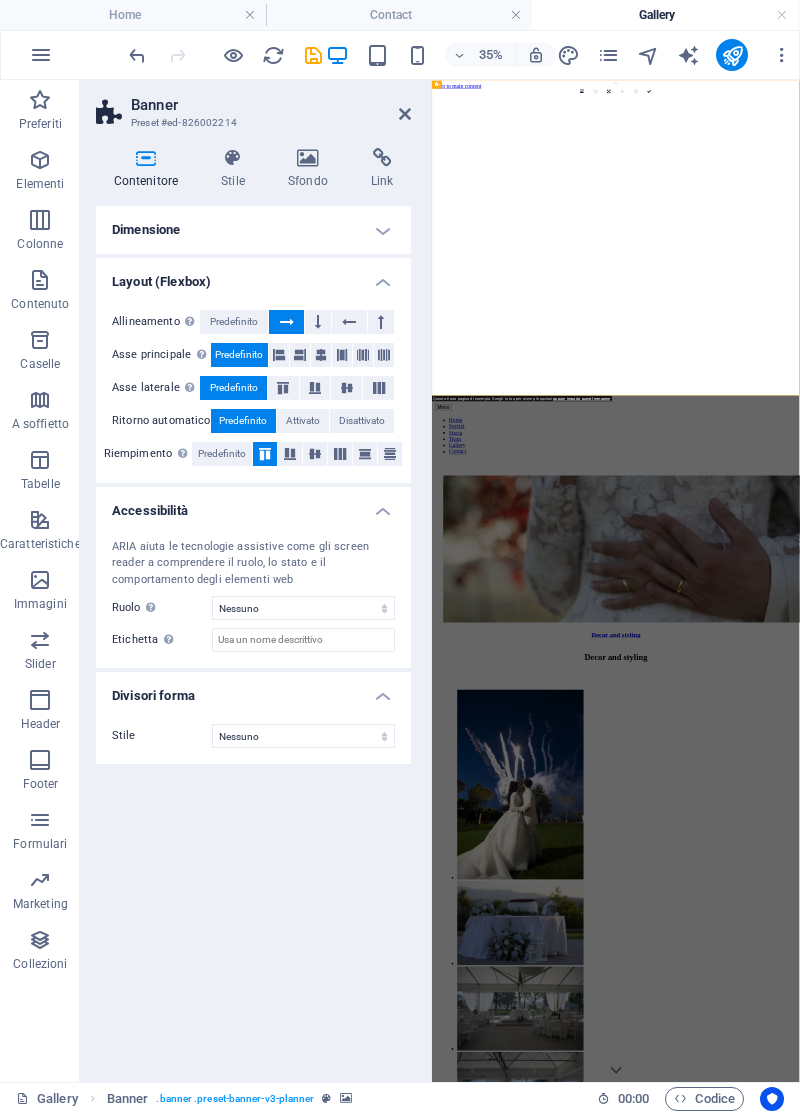 click at bounding box center (233, 55) 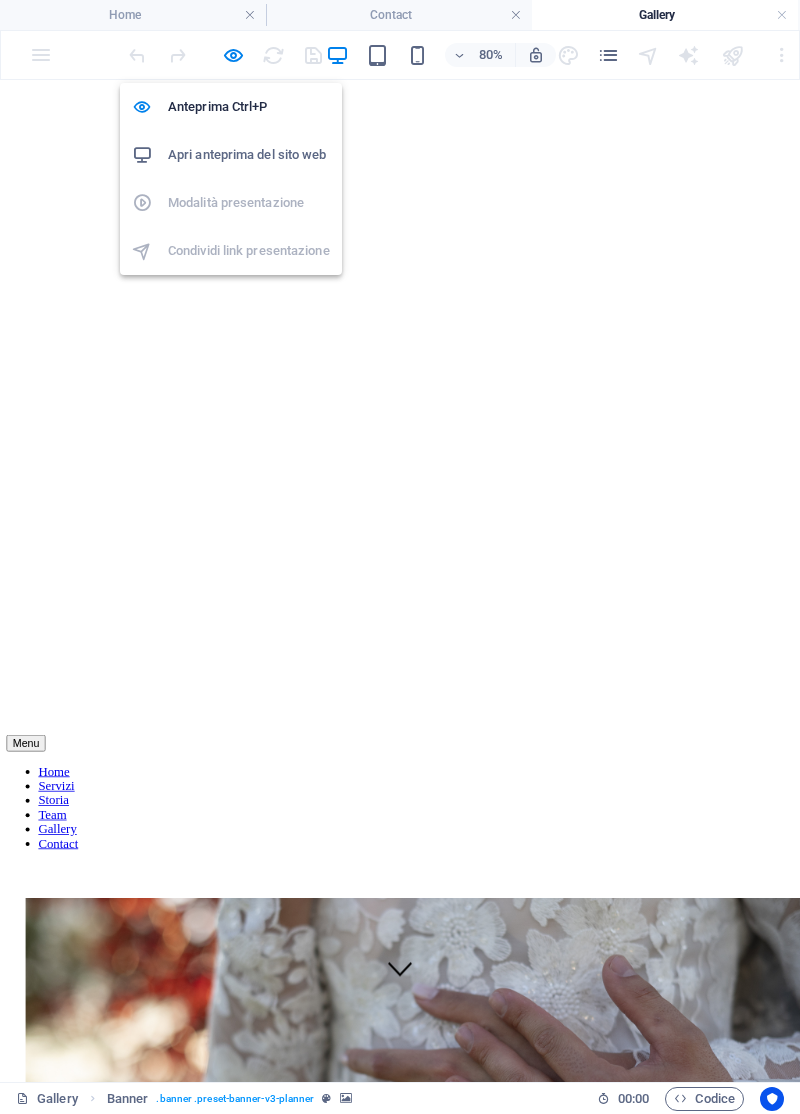 scroll, scrollTop: 0, scrollLeft: 0, axis: both 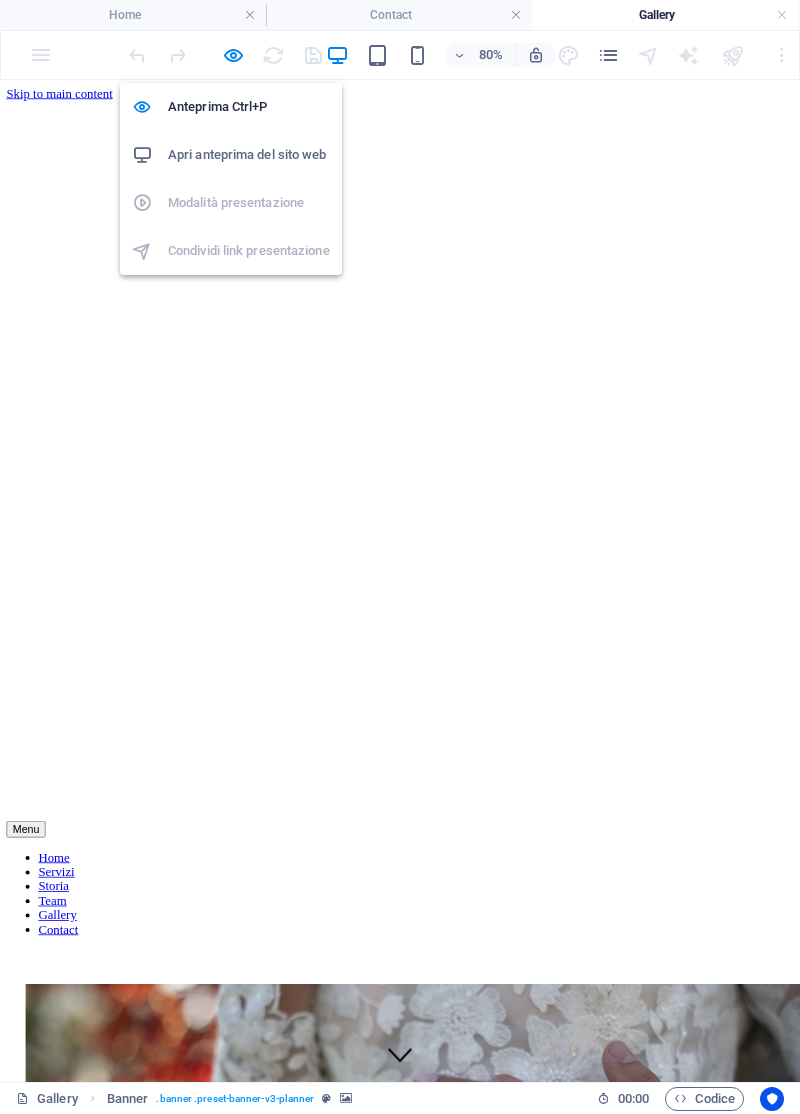 click at bounding box center (233, 55) 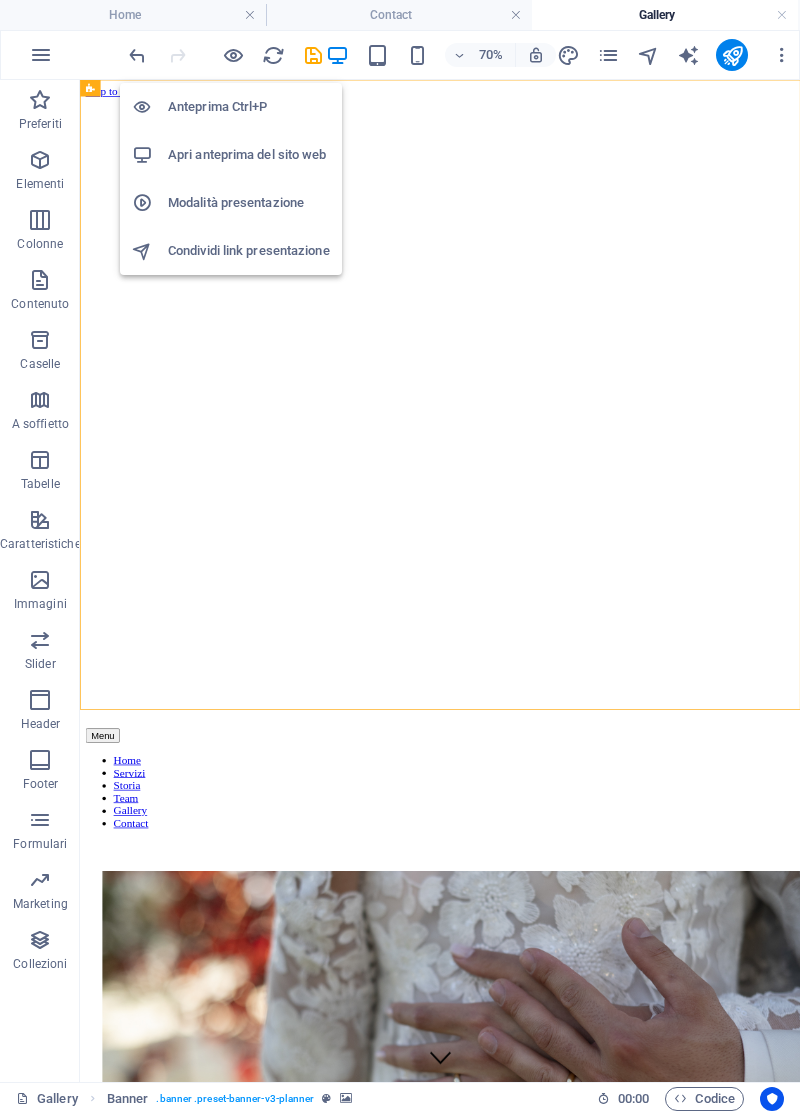 click at bounding box center [594, 106] 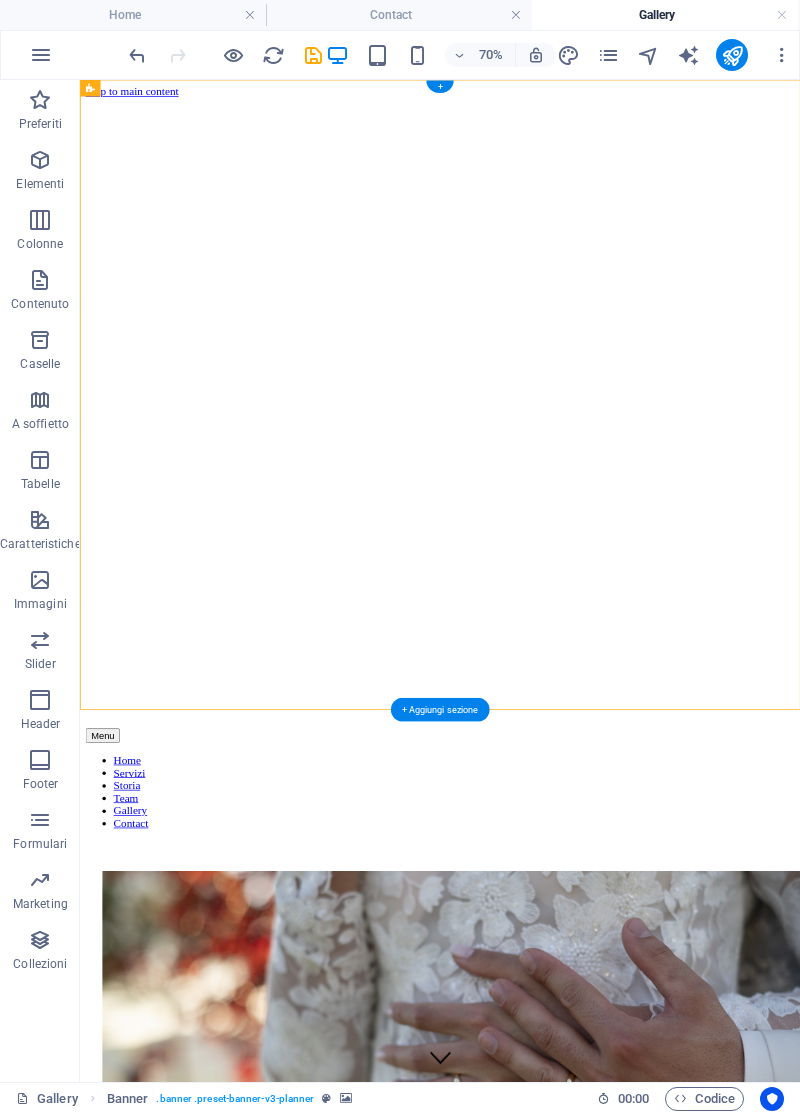 click on "Banner" at bounding box center (90, 88) 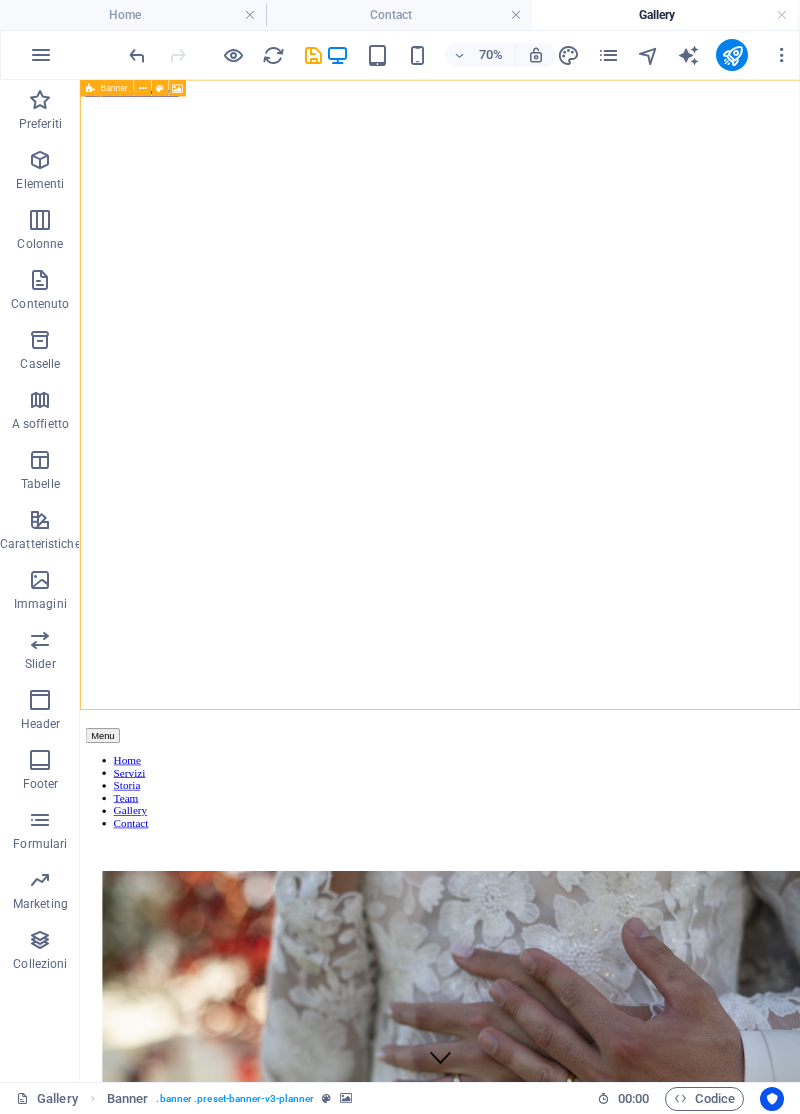 click at bounding box center (142, 88) 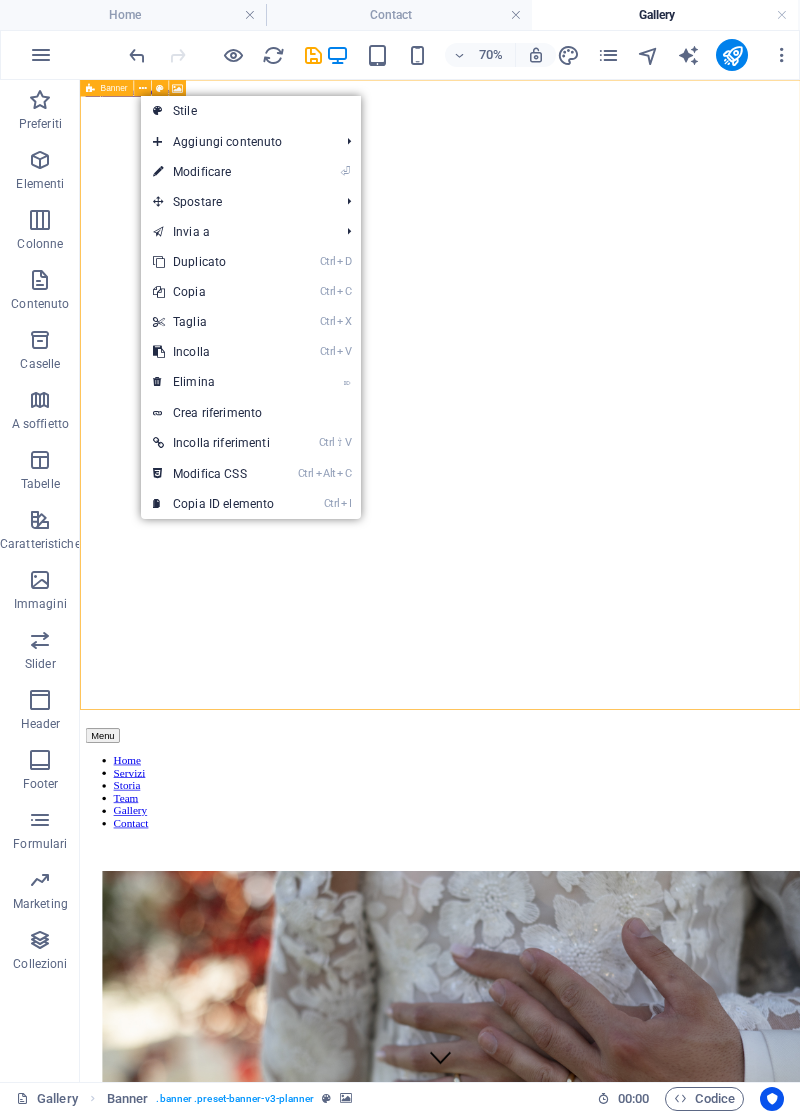 click on "⏎  Modificare" at bounding box center (213, 172) 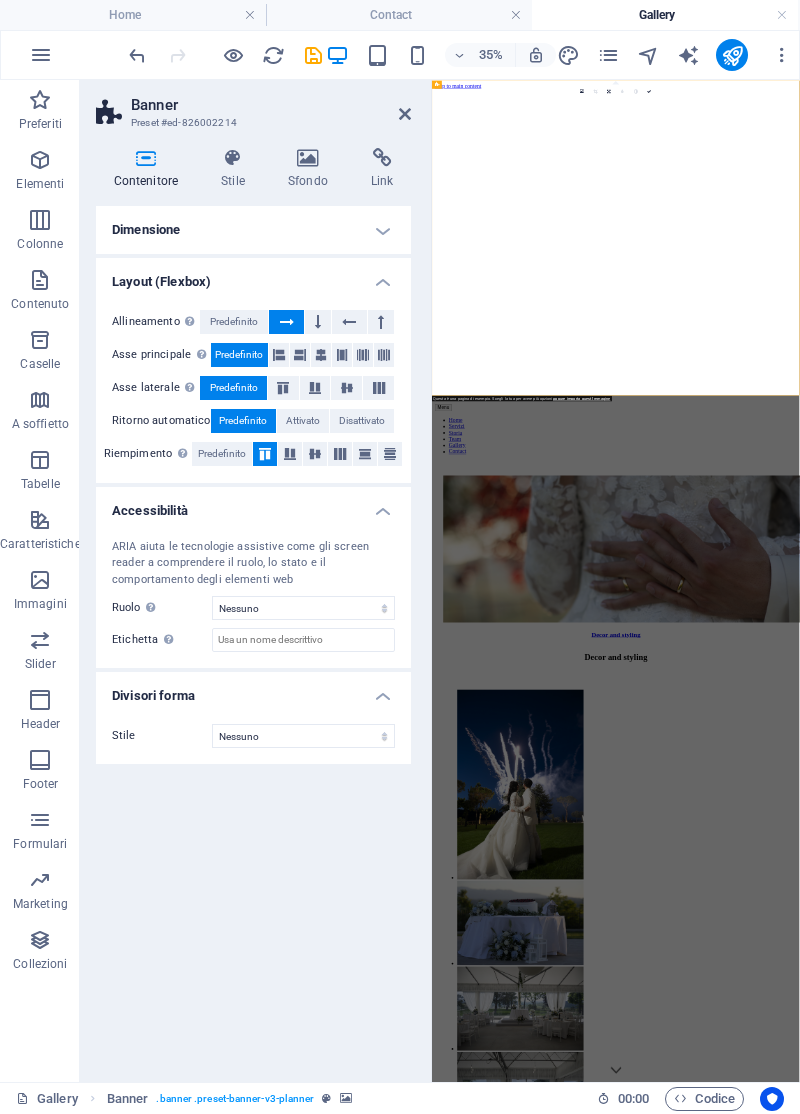 click at bounding box center [957, 106] 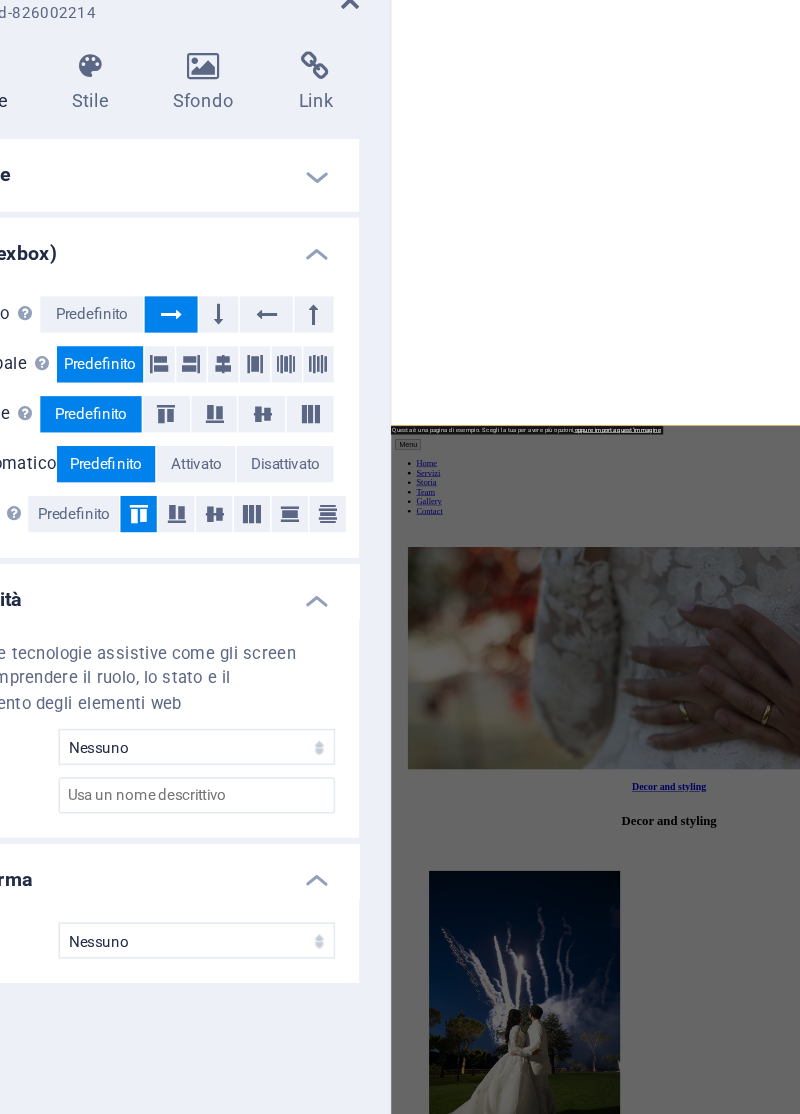 scroll, scrollTop: 4, scrollLeft: 0, axis: vertical 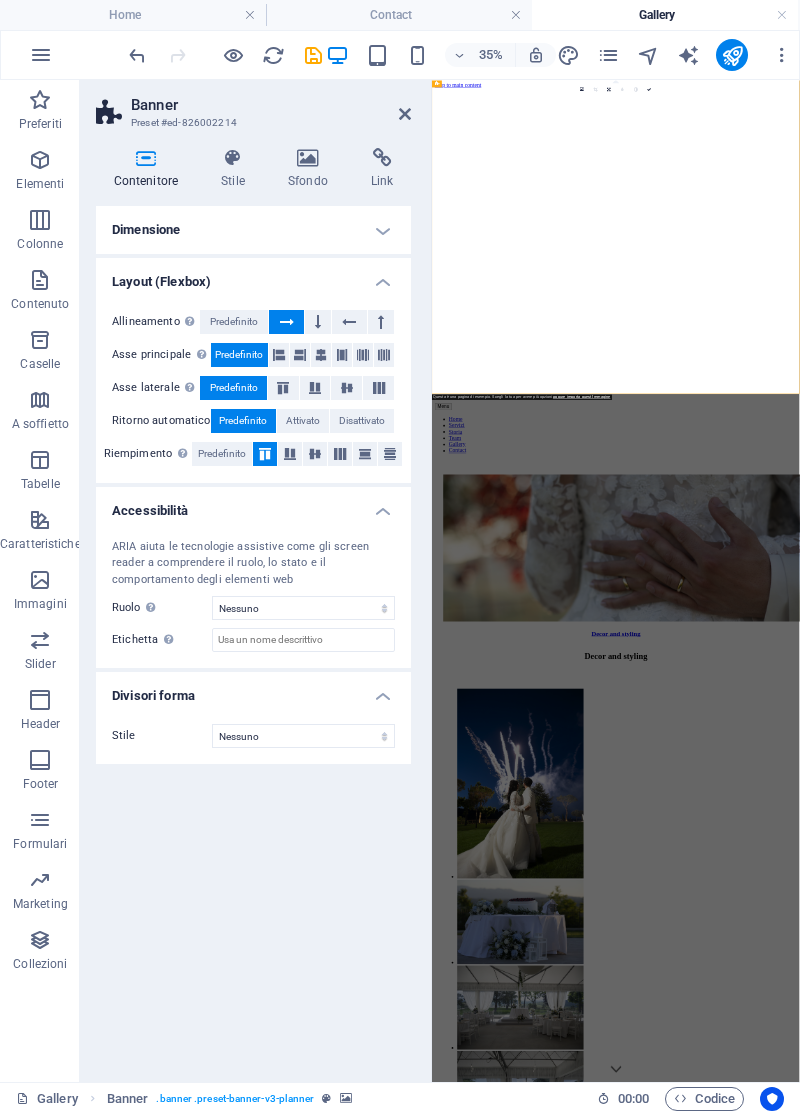 click on "Contenitore" at bounding box center [150, 169] 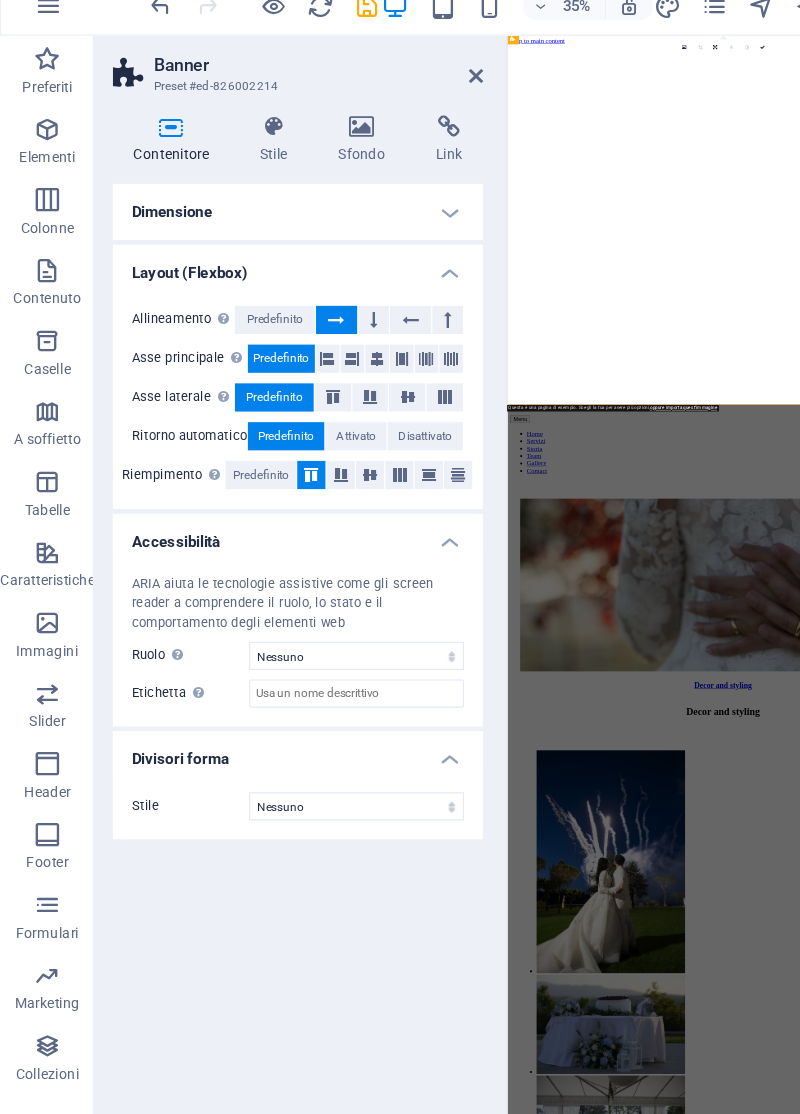 scroll, scrollTop: 0, scrollLeft: 0, axis: both 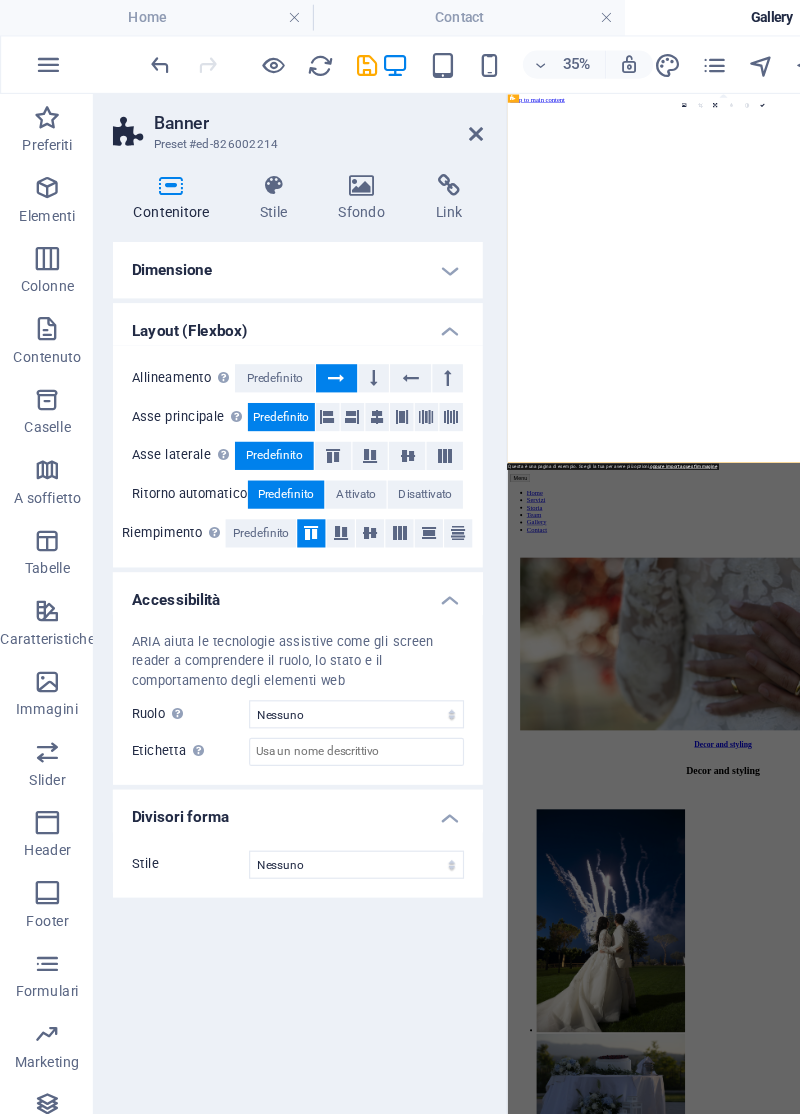 click on "Stile" at bounding box center [237, 169] 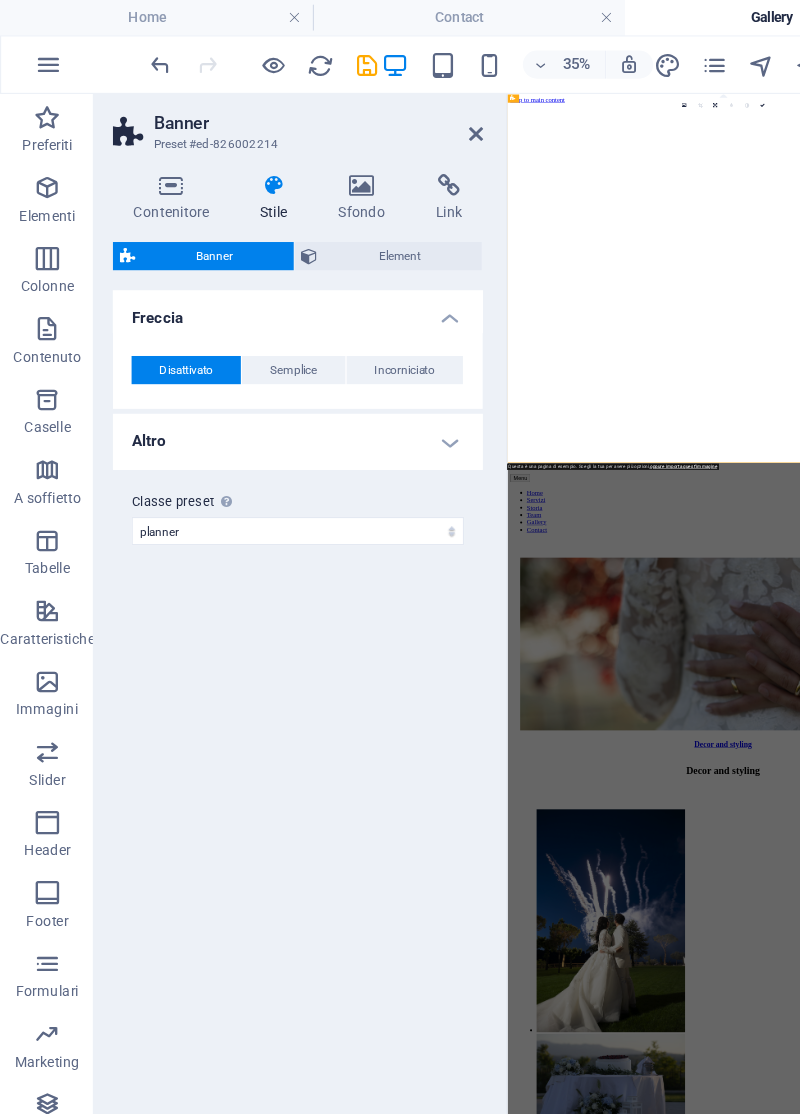 click on "Element" at bounding box center [331, 218] 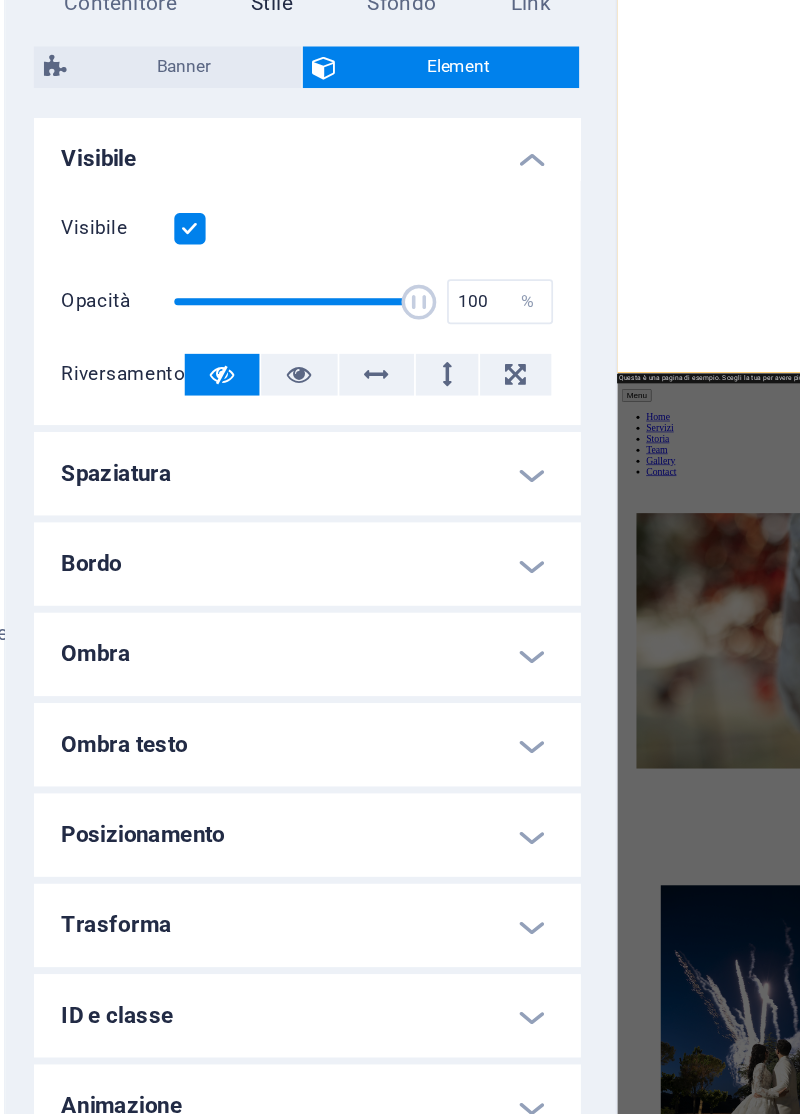 click on "Spaziatura" at bounding box center [253, 452] 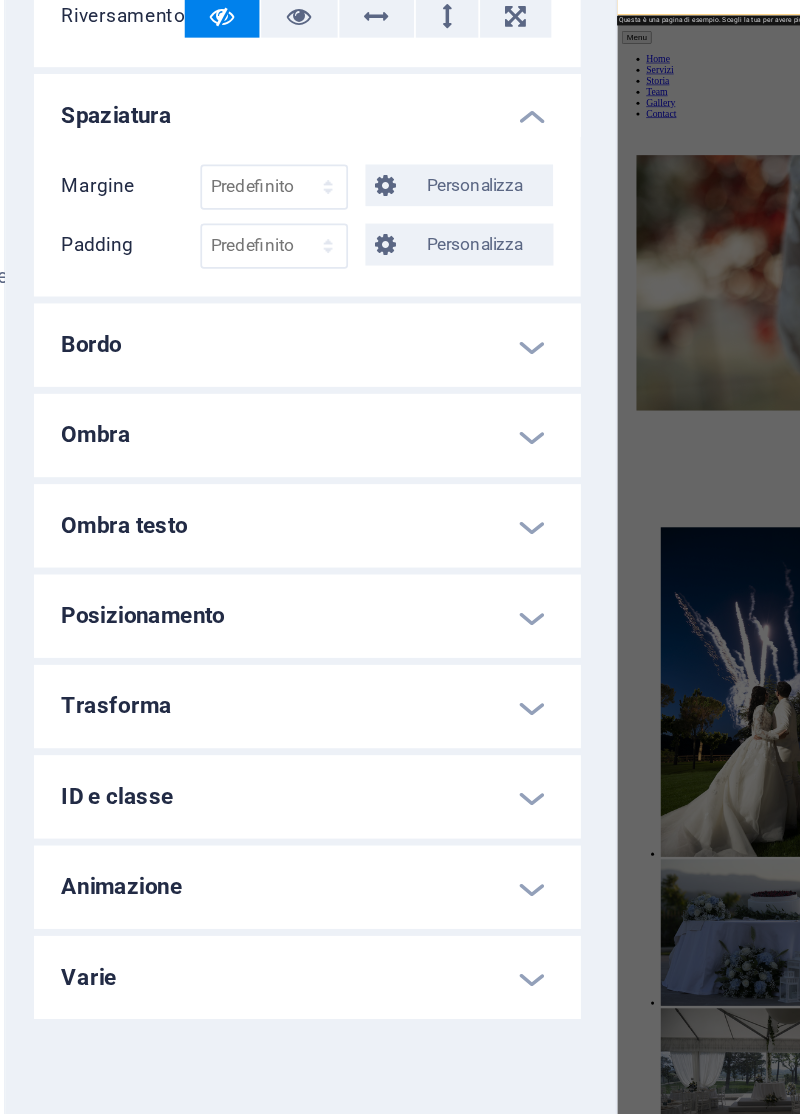 click on "Posizionamento" at bounding box center [253, 740] 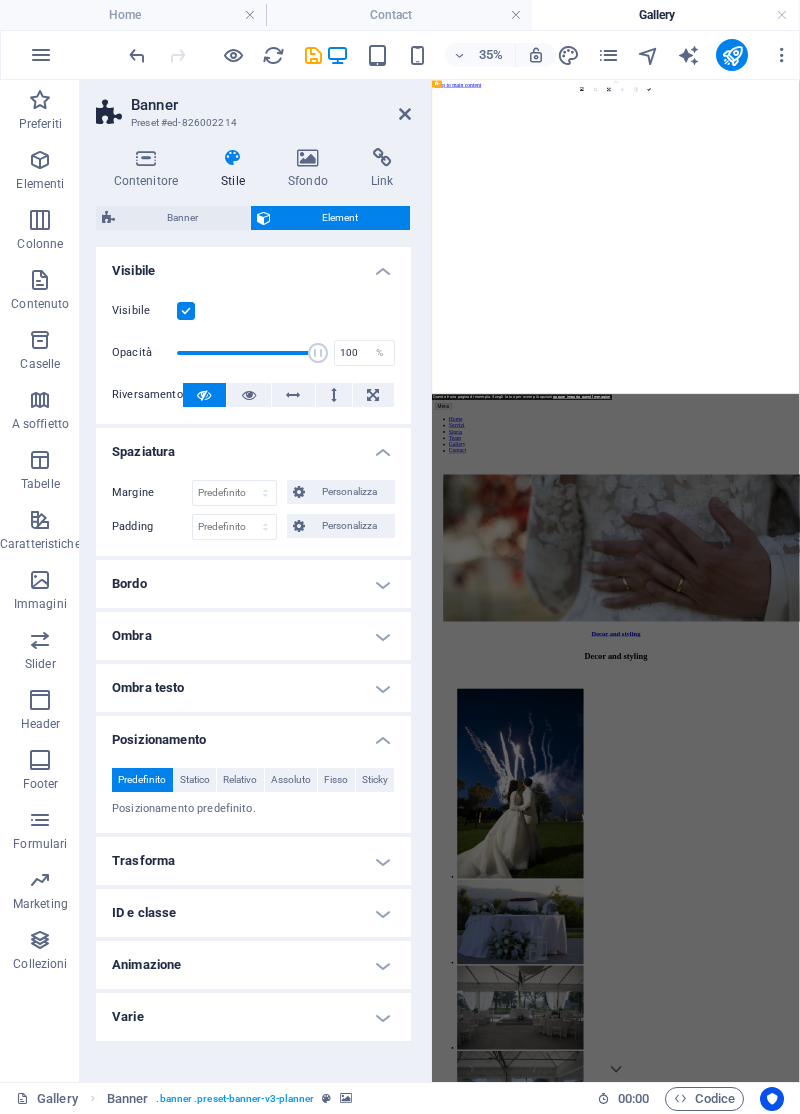 scroll, scrollTop: 0, scrollLeft: 0, axis: both 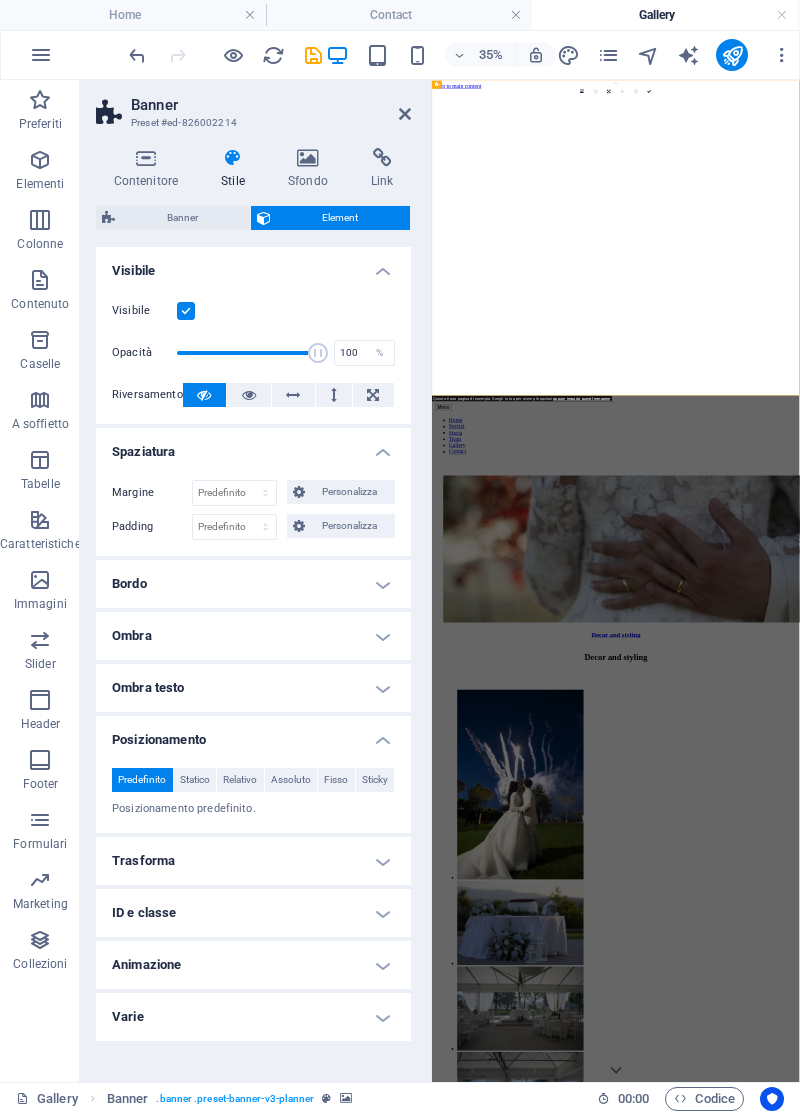 click at bounding box center [41, 55] 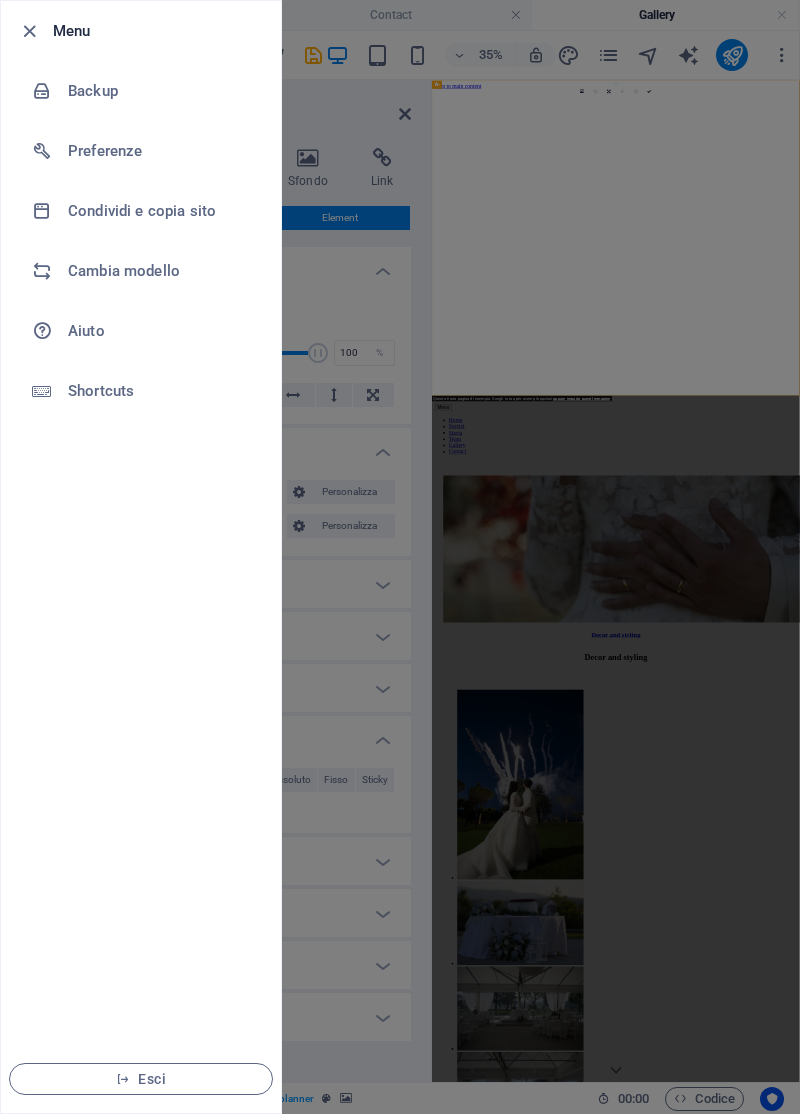 click on "Esci" at bounding box center [141, 1079] 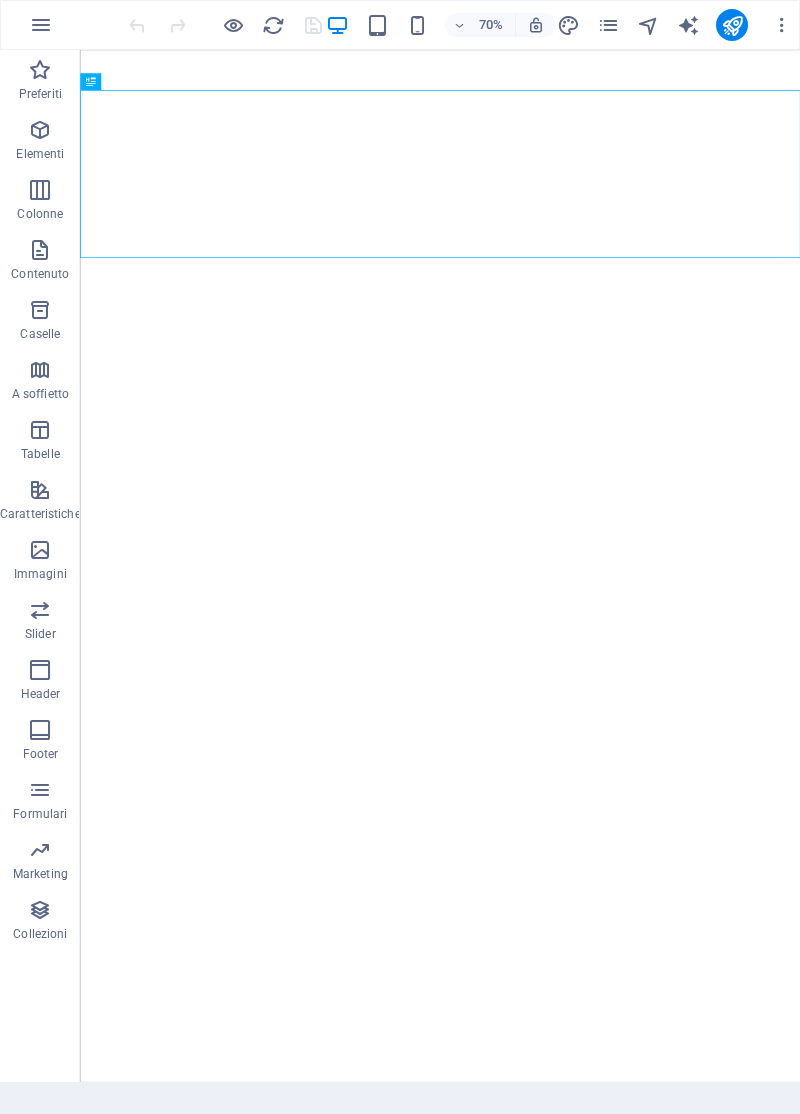 scroll, scrollTop: 0, scrollLeft: 0, axis: both 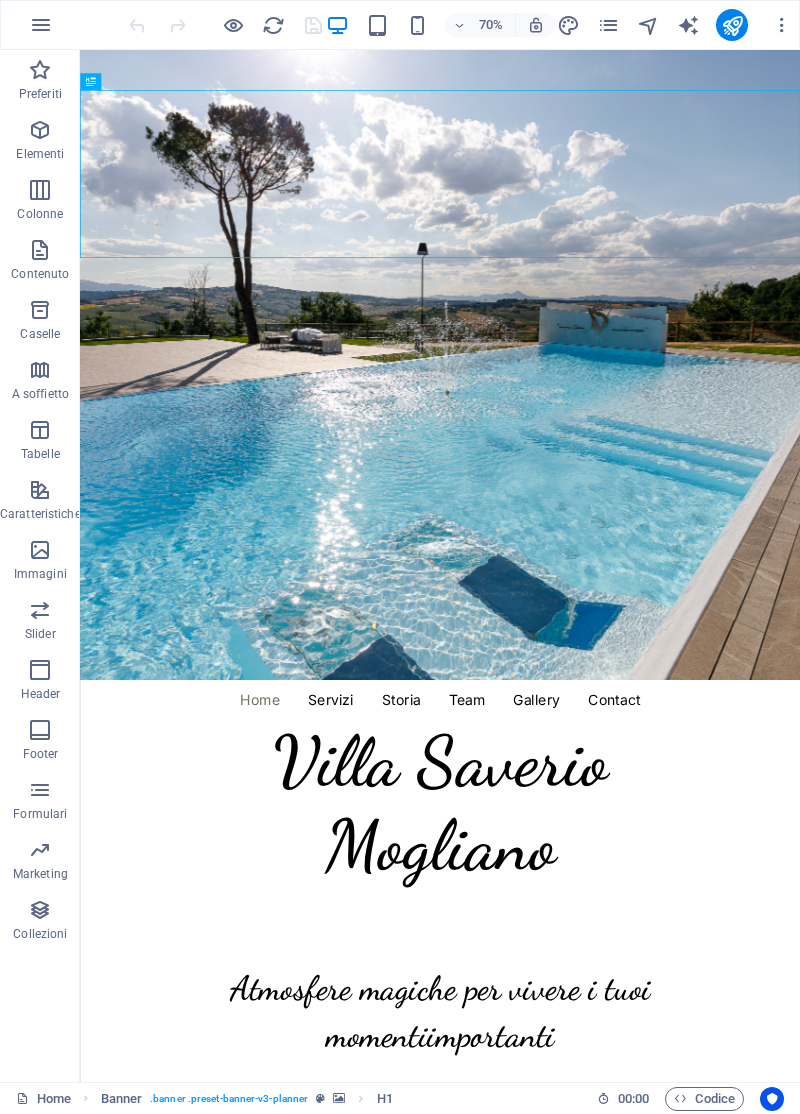 click at bounding box center [608, 25] 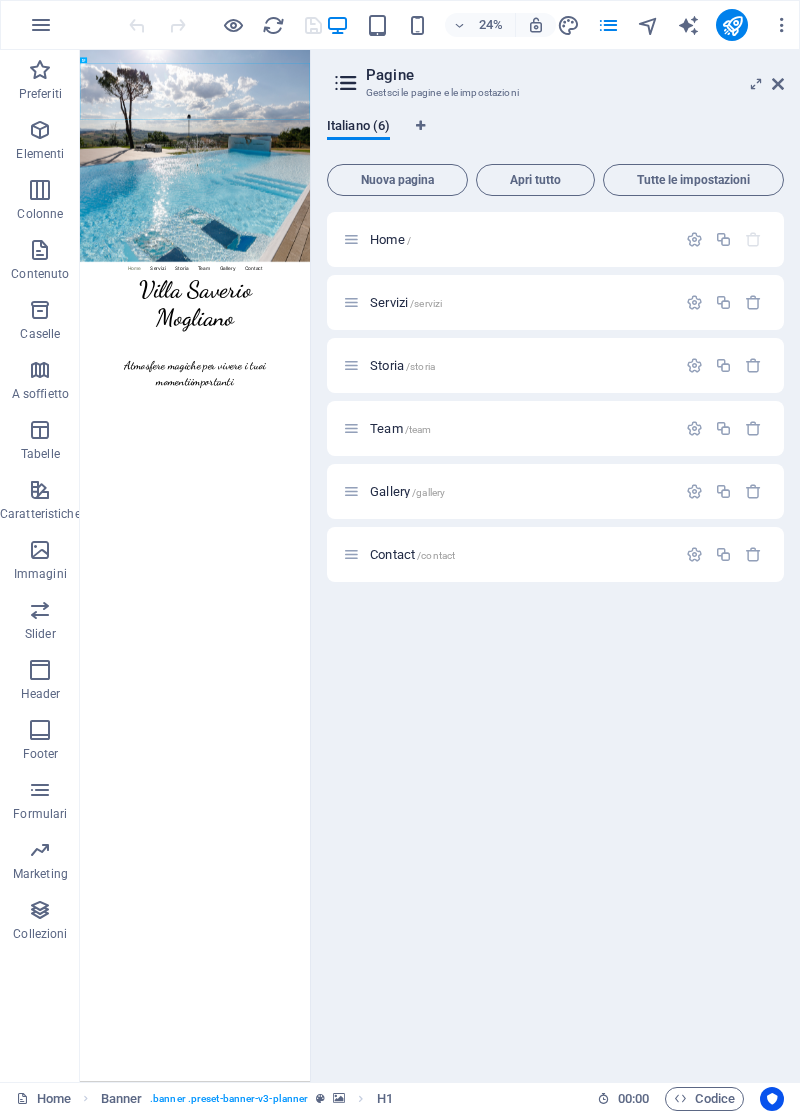click on "Contact /contact" at bounding box center (412, 554) 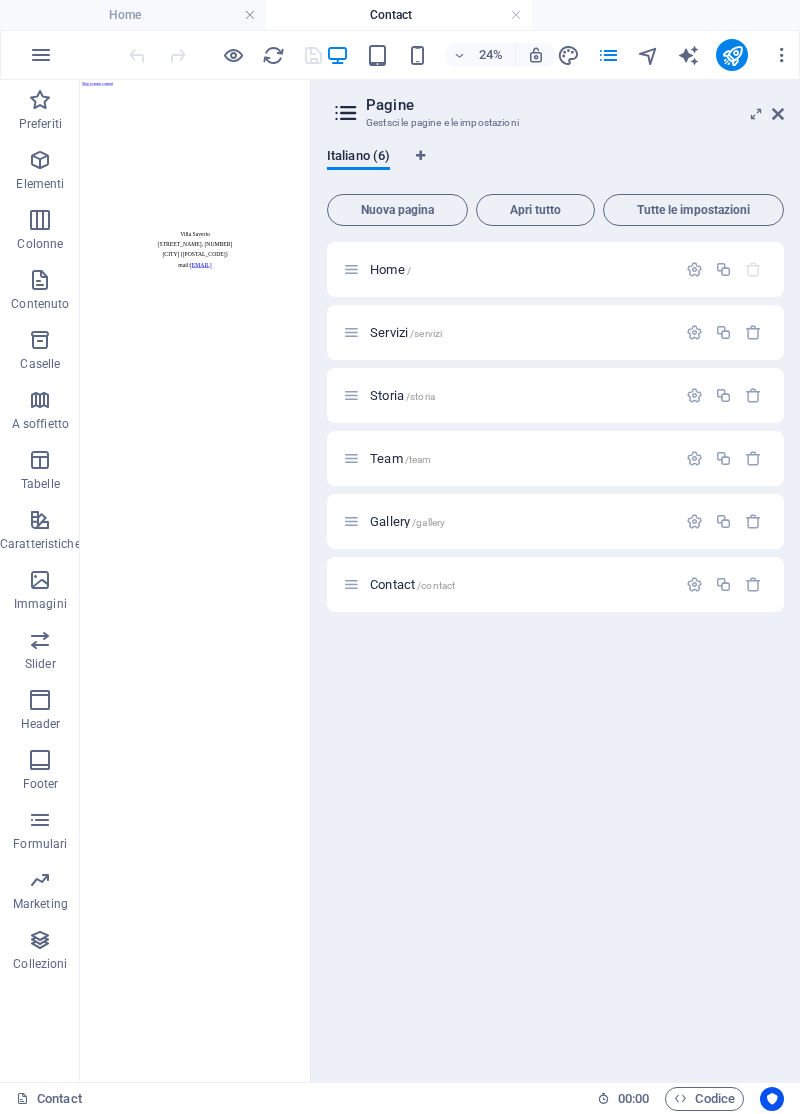 scroll, scrollTop: 0, scrollLeft: 0, axis: both 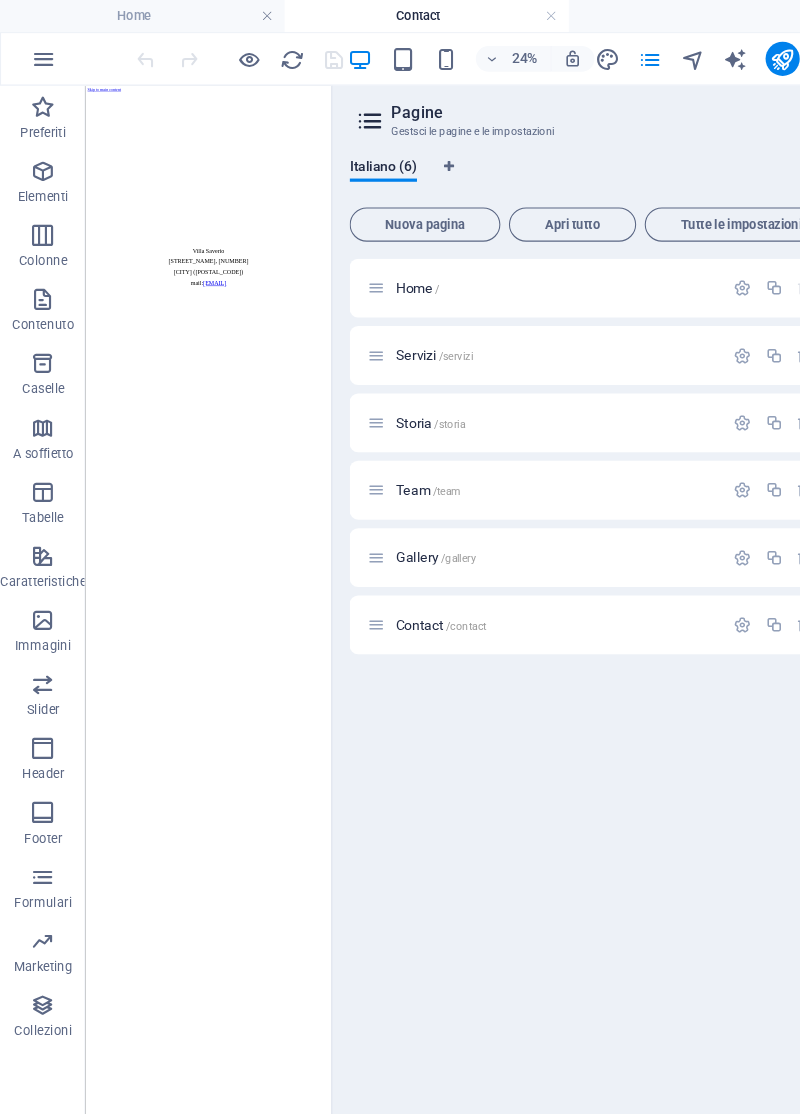 click on "Home /" at bounding box center [390, 269] 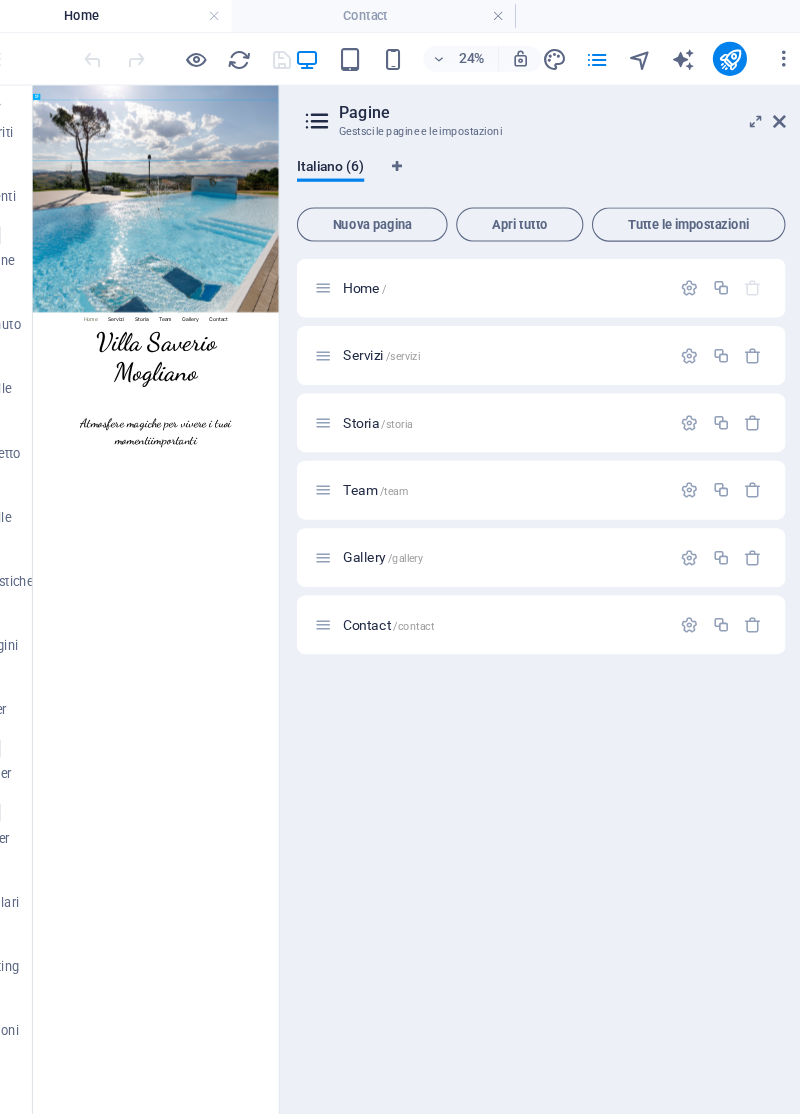 scroll, scrollTop: 0, scrollLeft: 0, axis: both 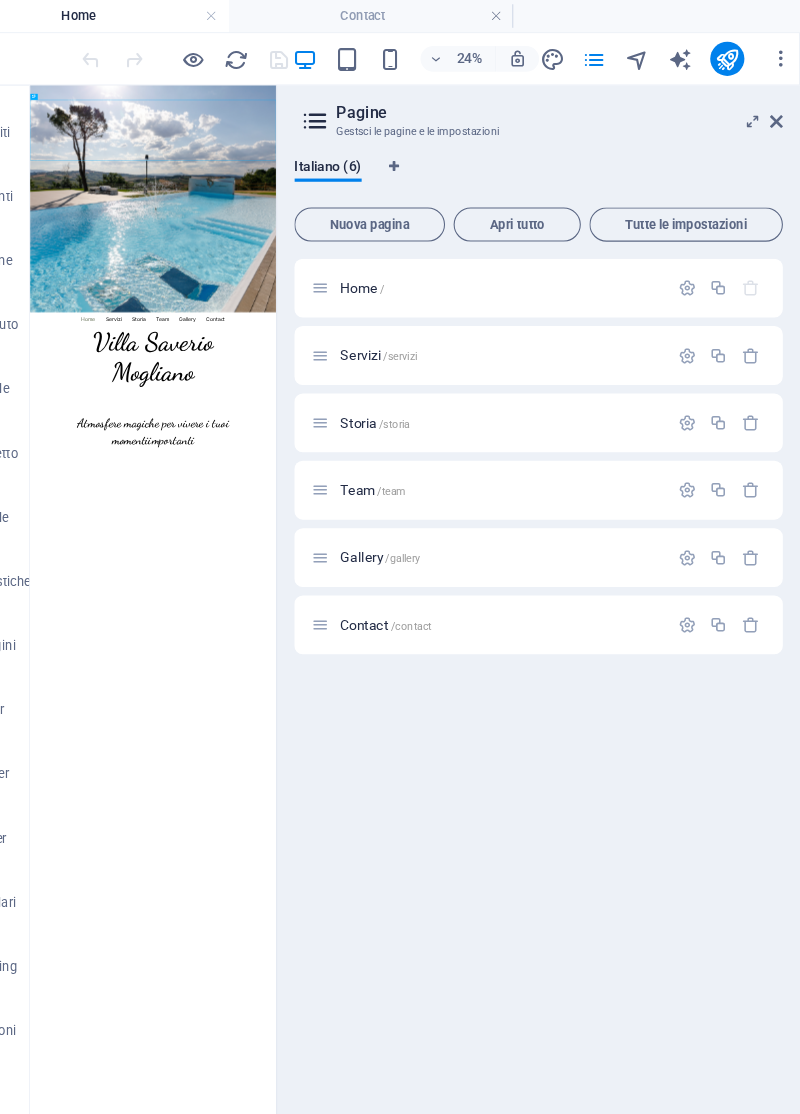 click at bounding box center [778, 114] 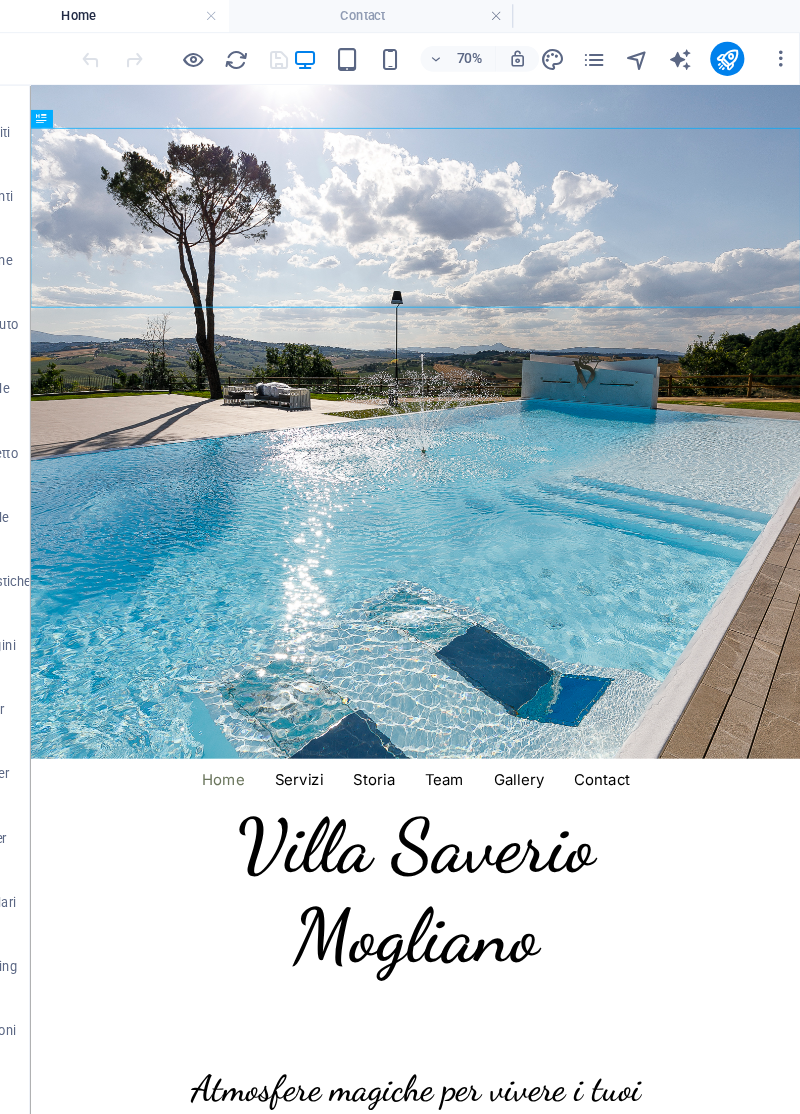 click on "Home Servizi Storia Team Gallery Contact" at bounding box center [544, 1013] 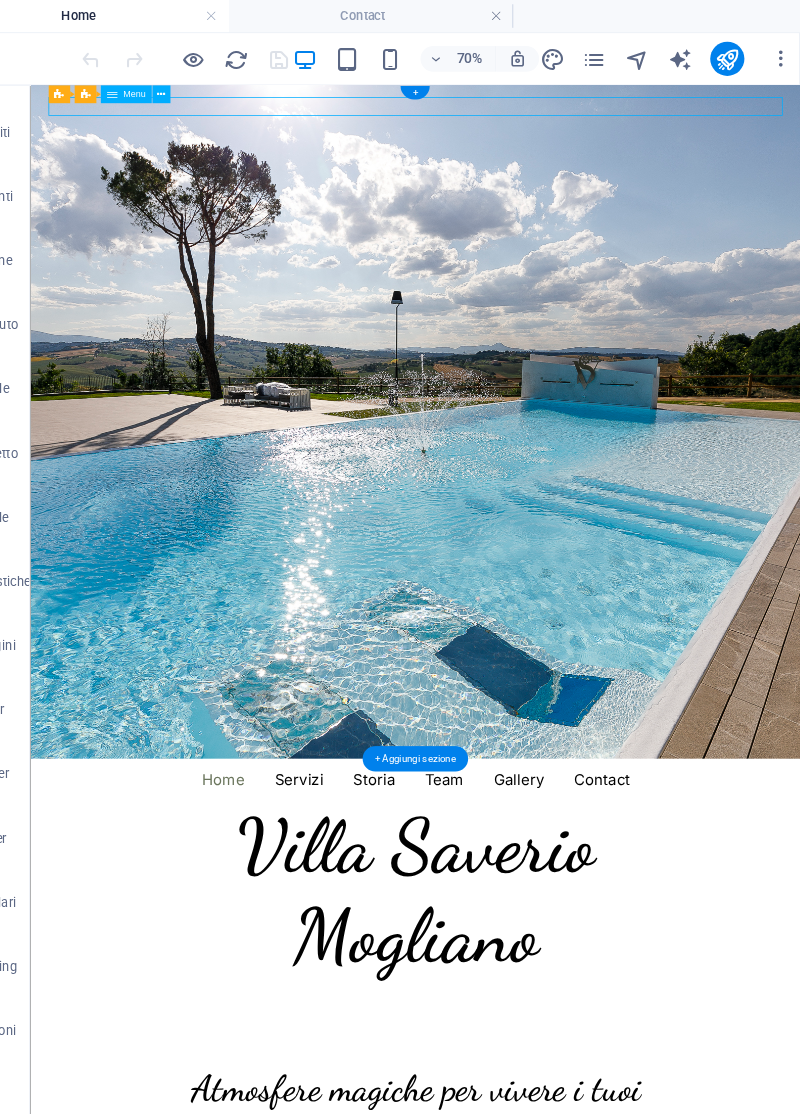 click at bounding box center [203, 88] 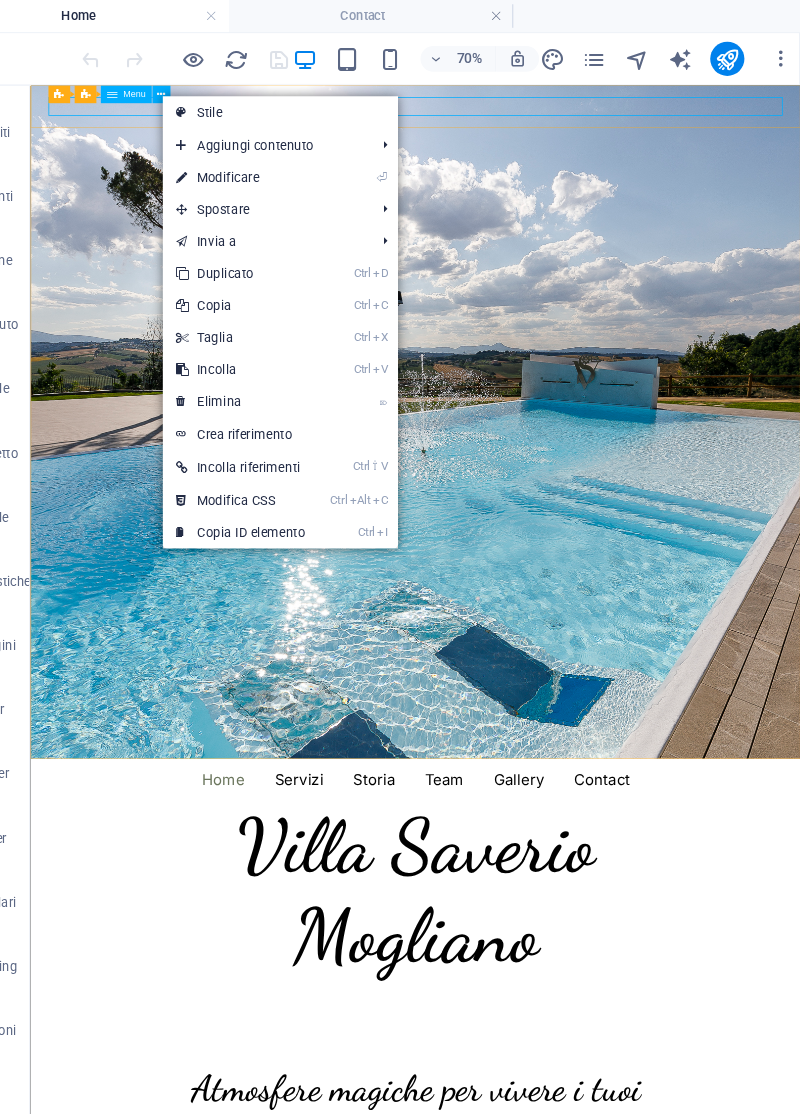 click on "Ctrl C  Copia" at bounding box center (276, 286) 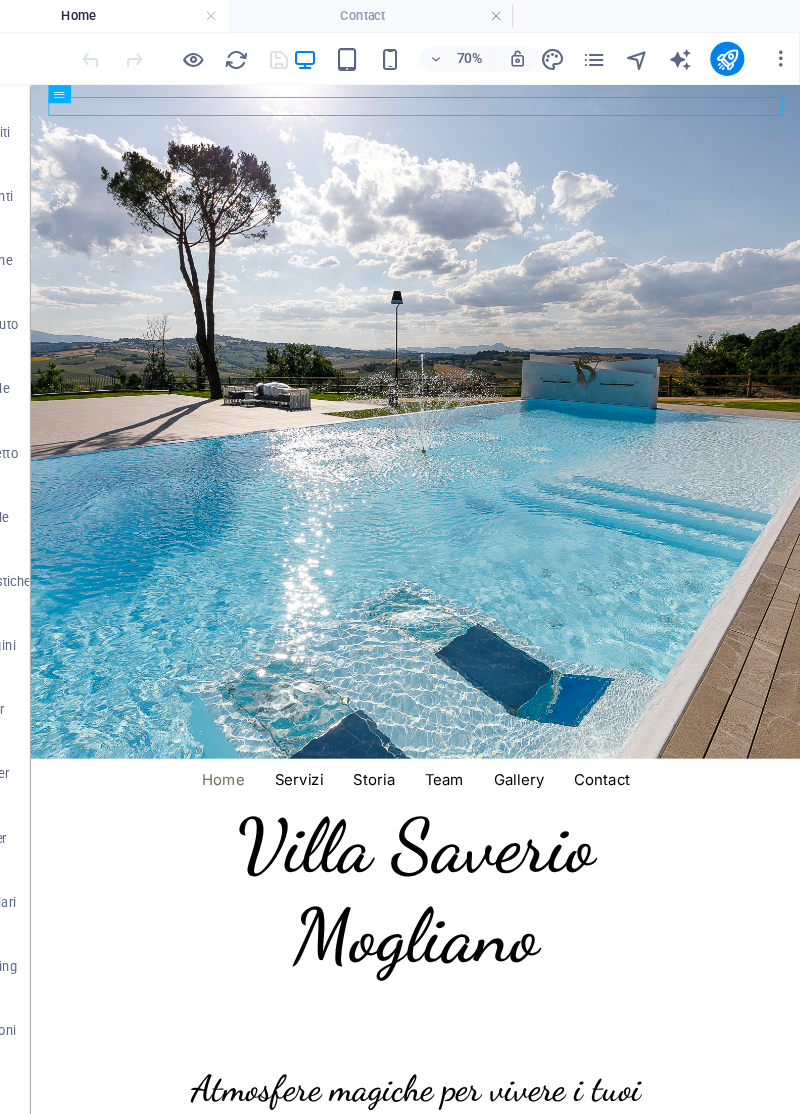 click at bounding box center [608, 55] 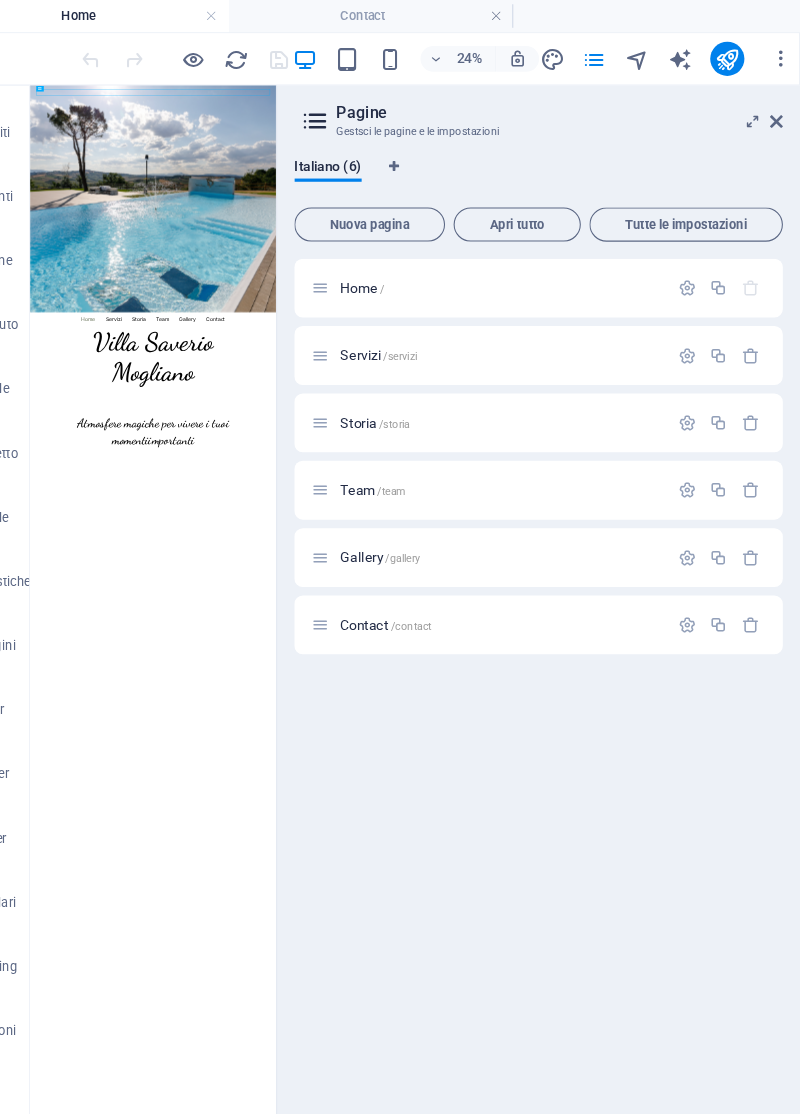 click on "Contact /contact" at bounding box center (412, 584) 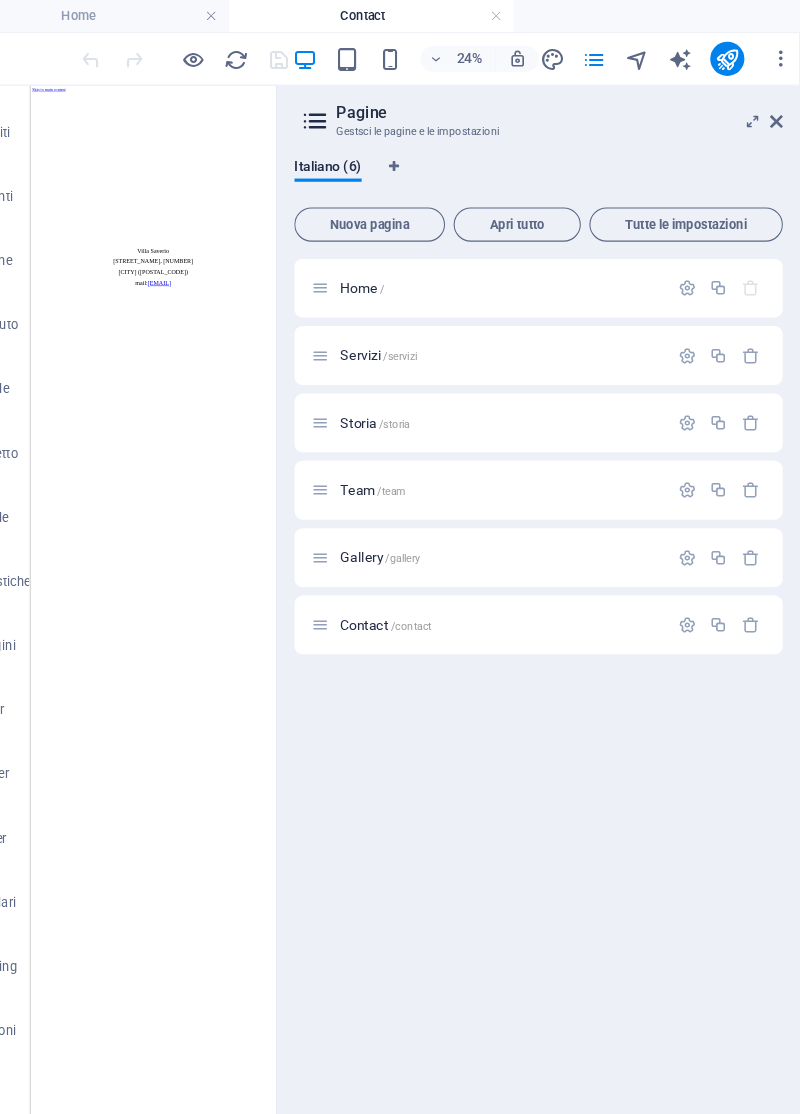 click at bounding box center (518, 111) 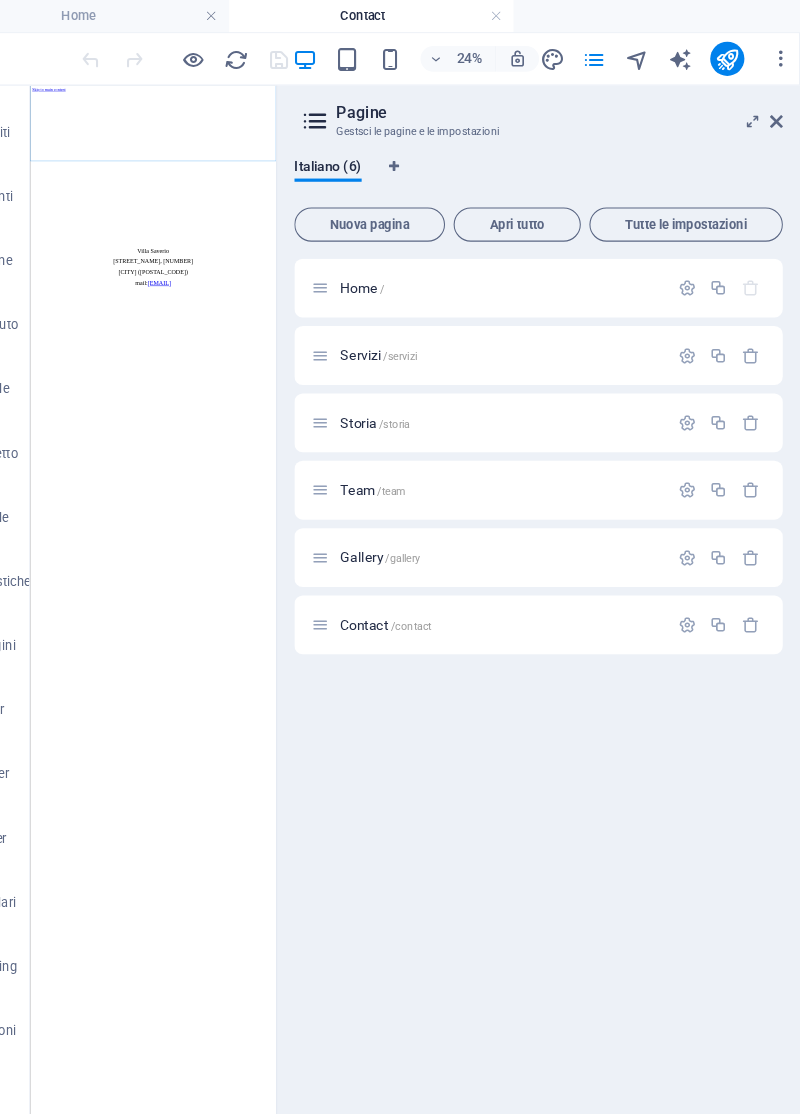 click at bounding box center (778, 114) 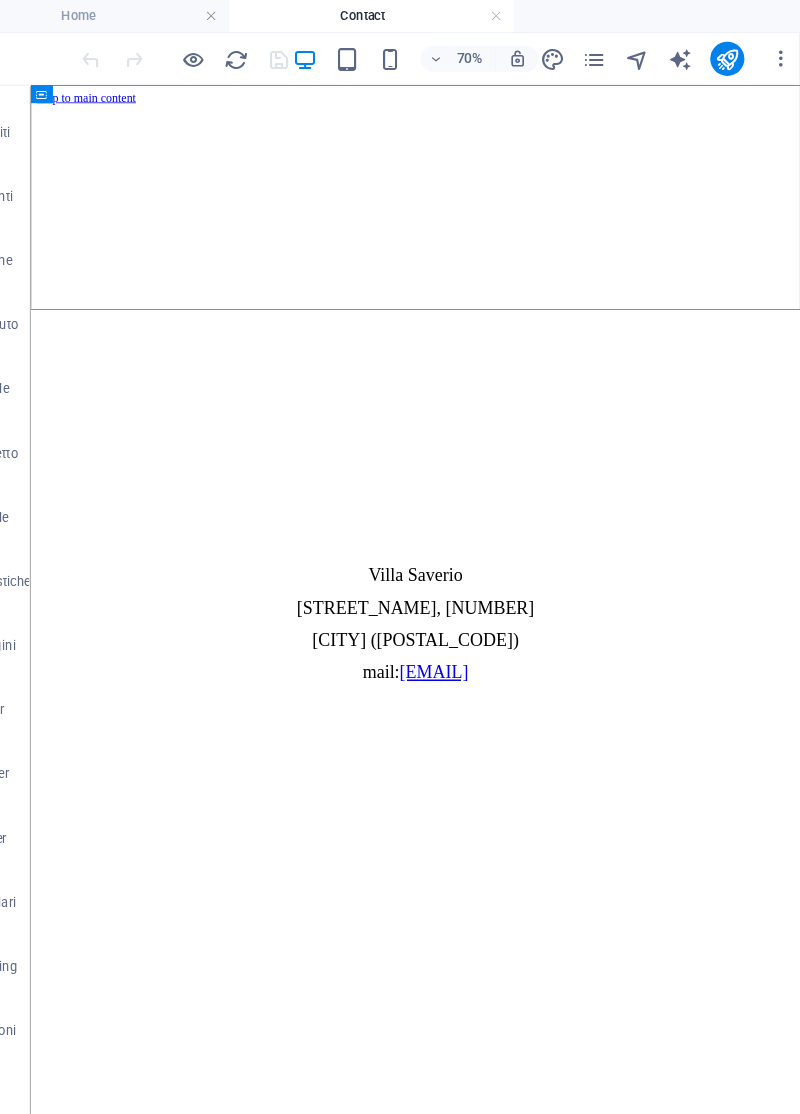 click at bounding box center [544, 537] 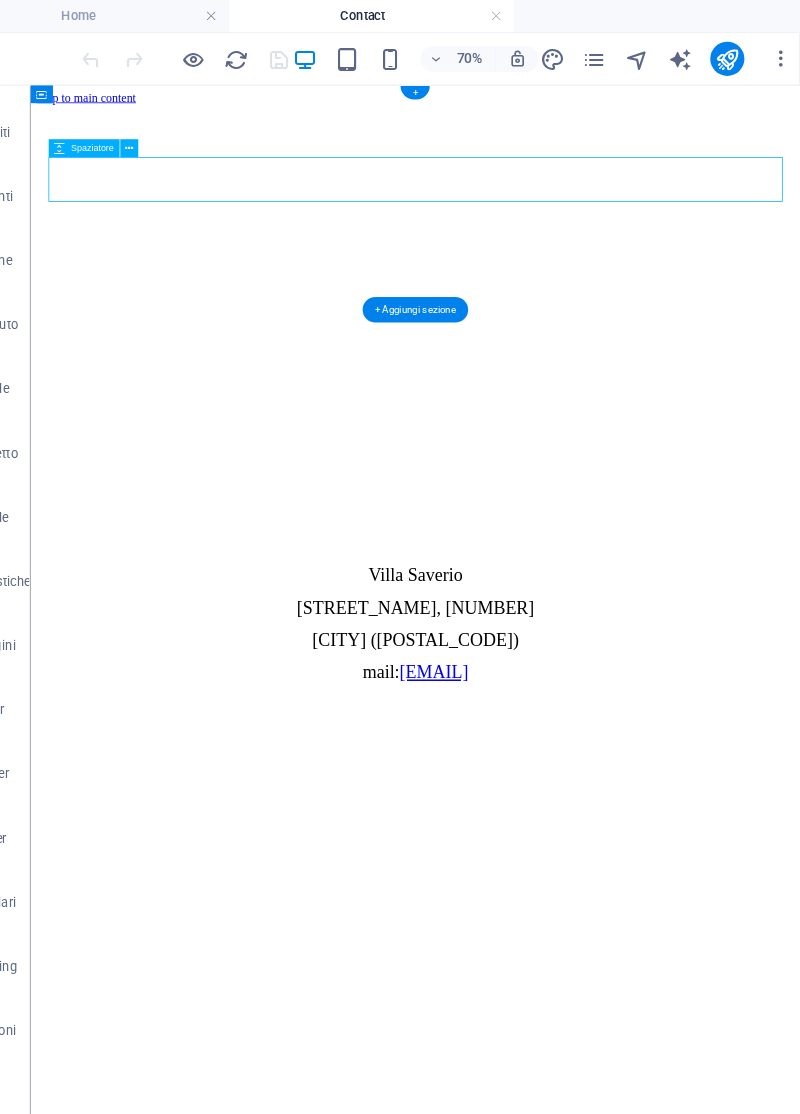click at bounding box center (544, 111) 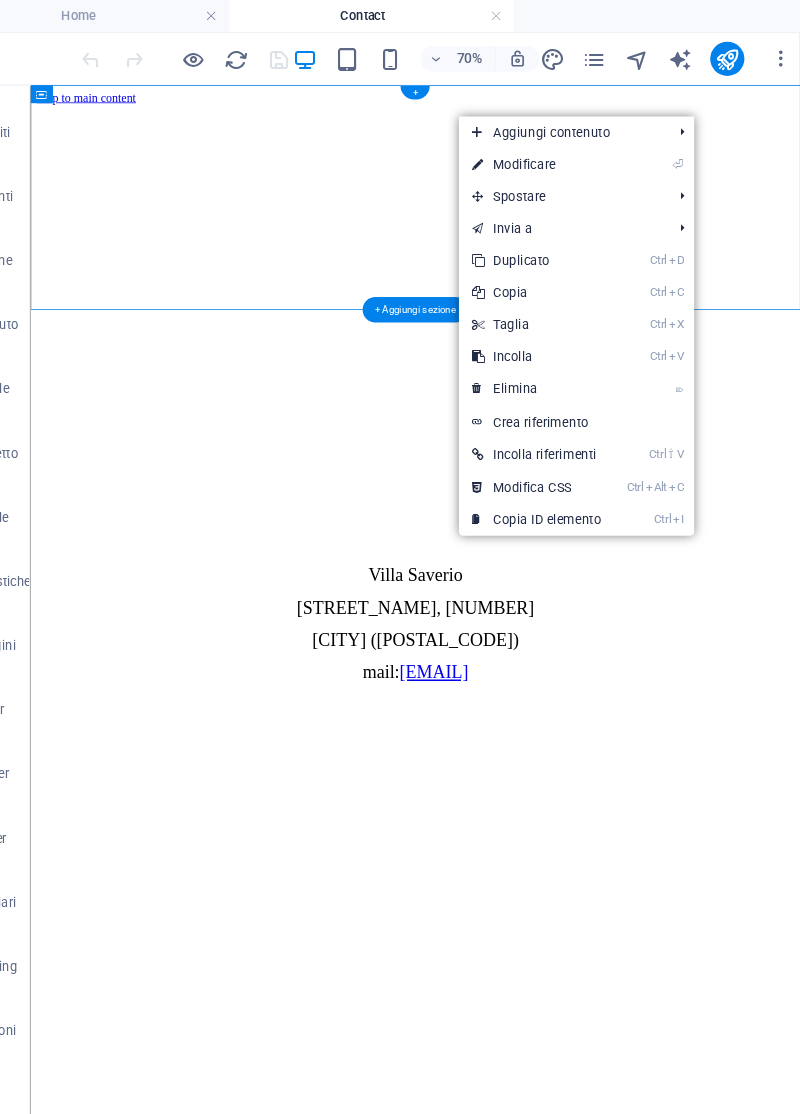click on "Ctrl V  Incolla" at bounding box center [553, 334] 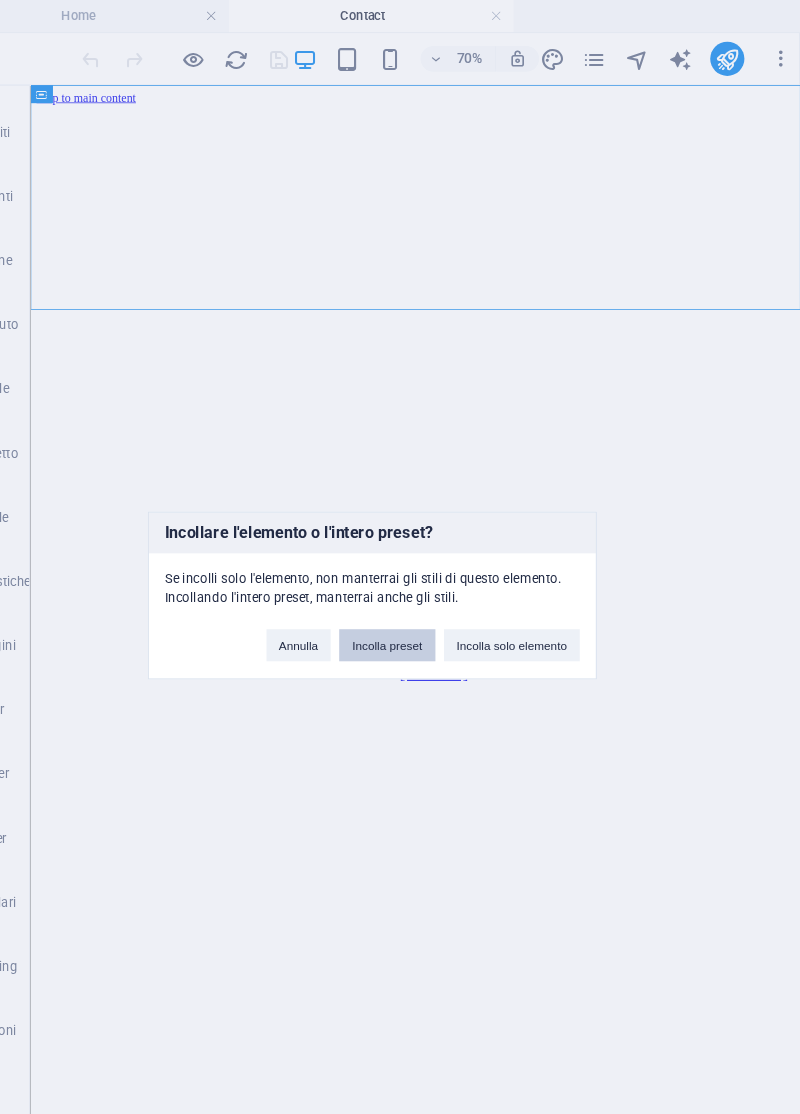 click on "Incolla preset" at bounding box center [413, 604] 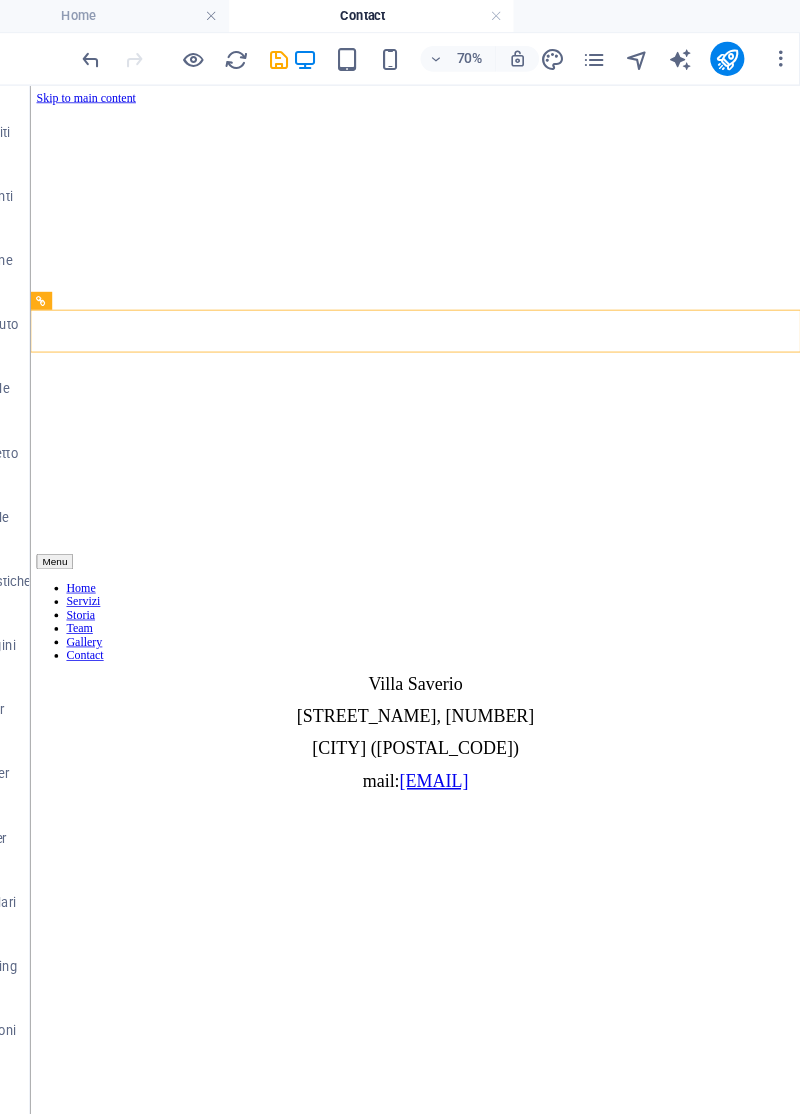 click on "Riferimento" at bounding box center (90, 281) 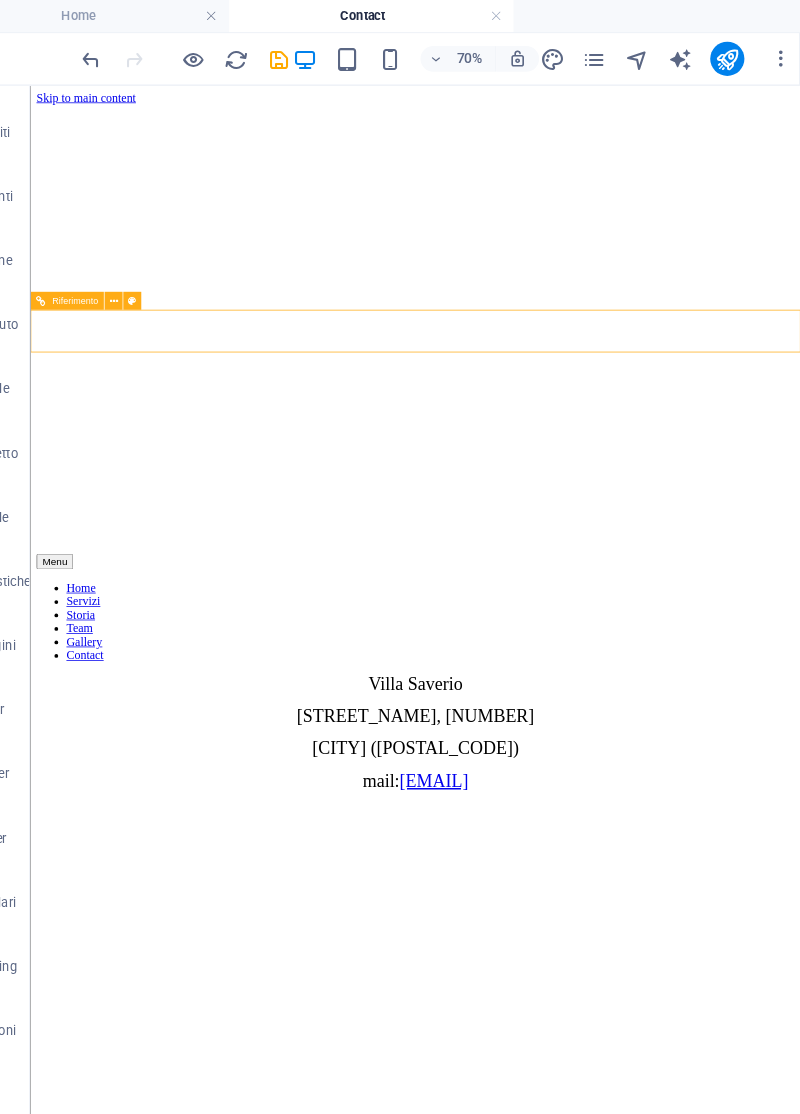 click at bounding box center [158, 281] 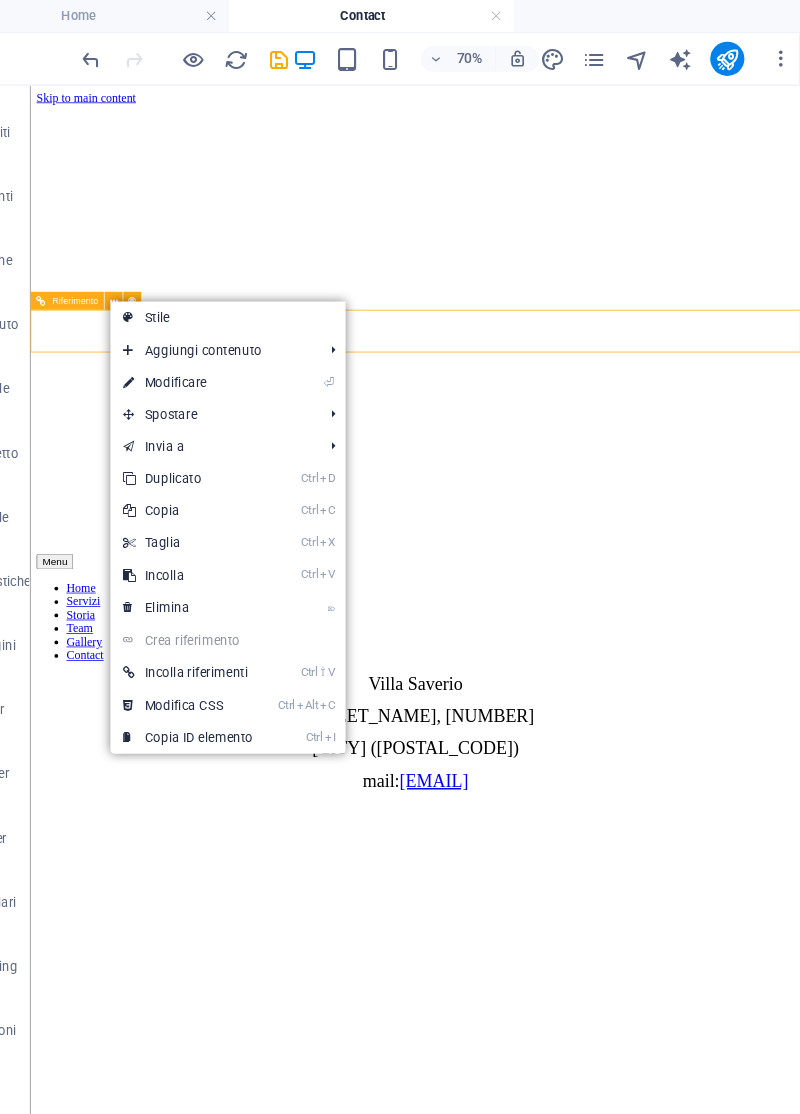 click on "Spostare Ctrl ⇧ ⬆  Sposta elemento sullo stesso livello Ctrl ⇧ ⬇  Sposta elemento allo stesso livello Ctrl ⬆  Muovi elemento su Ctrl ⬇  Muovi elemento giù" at bounding box center (265, 388) 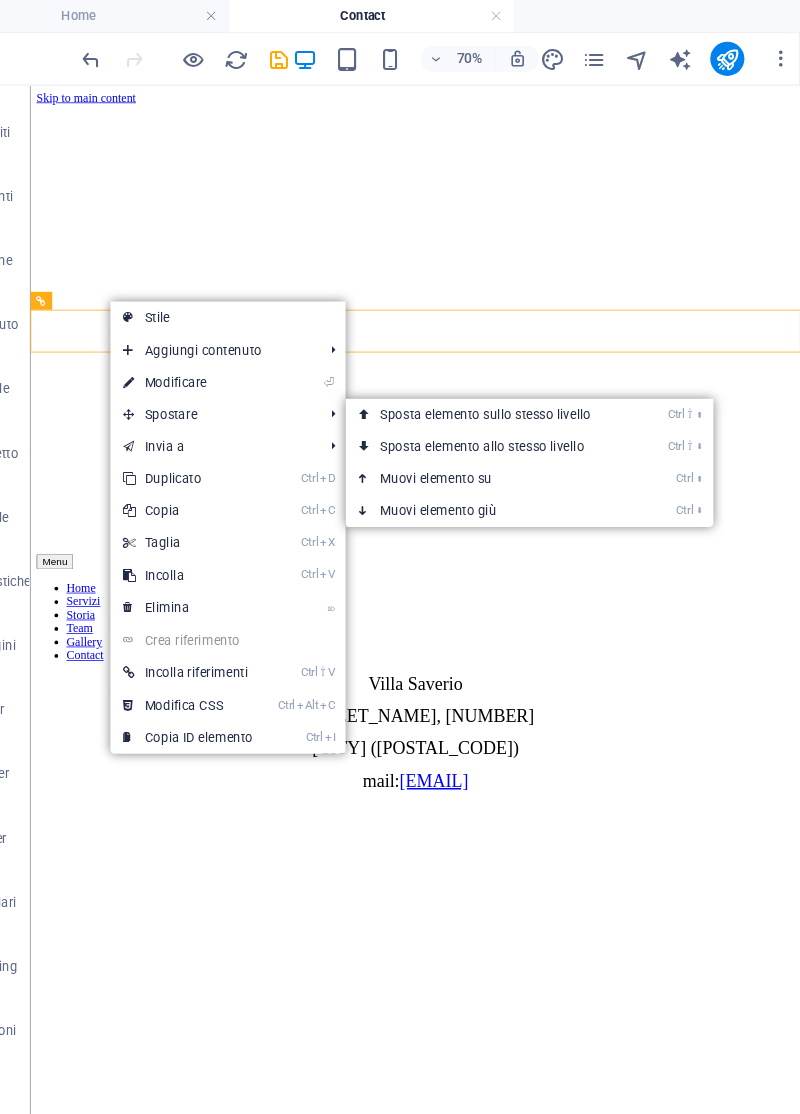click on "Ctrl ⬆  Muovi elemento su" at bounding box center [509, 448] 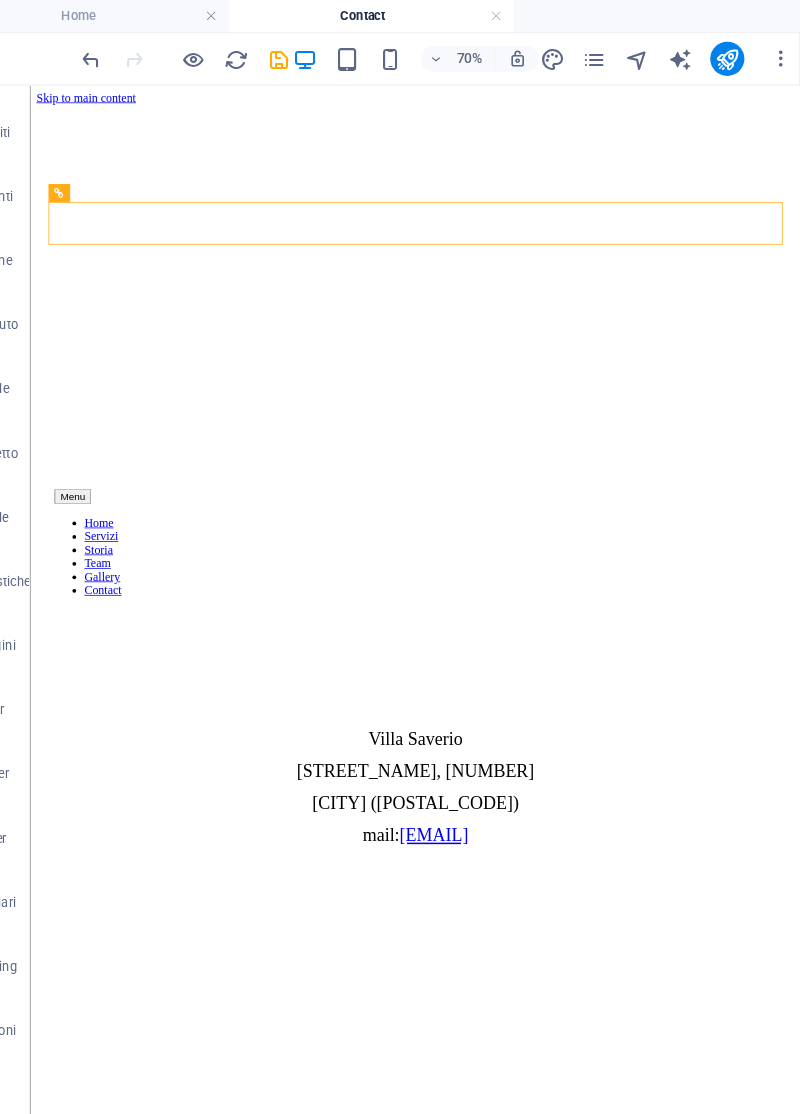 click on "Home Servizi Storia Team Gallery Contact" at bounding box center (544, 715) 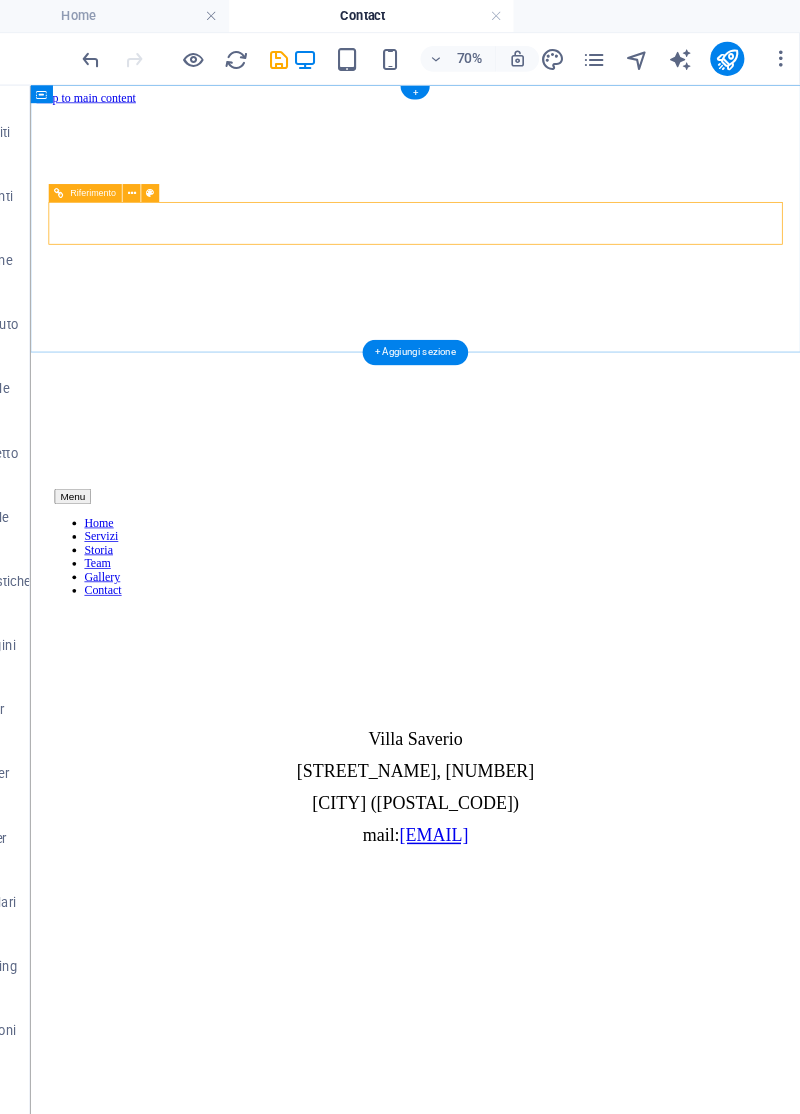 click at bounding box center (175, 180) 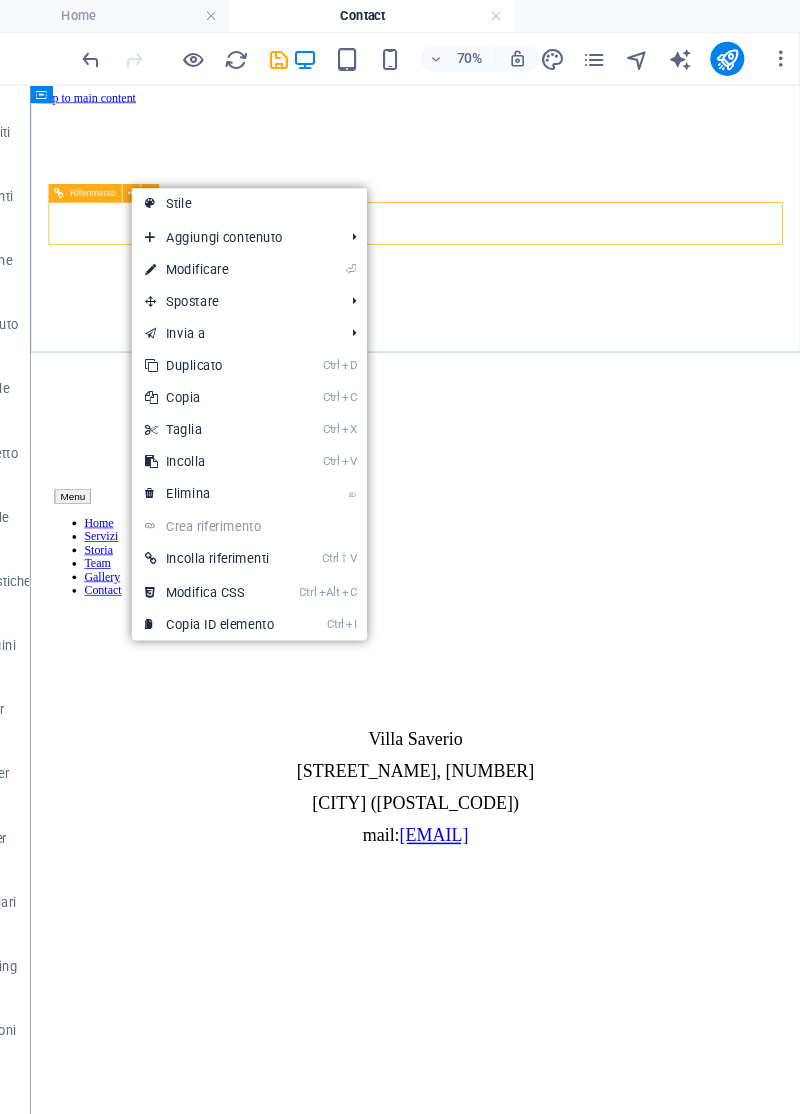 click on "Spostare" at bounding box center [270, 282] 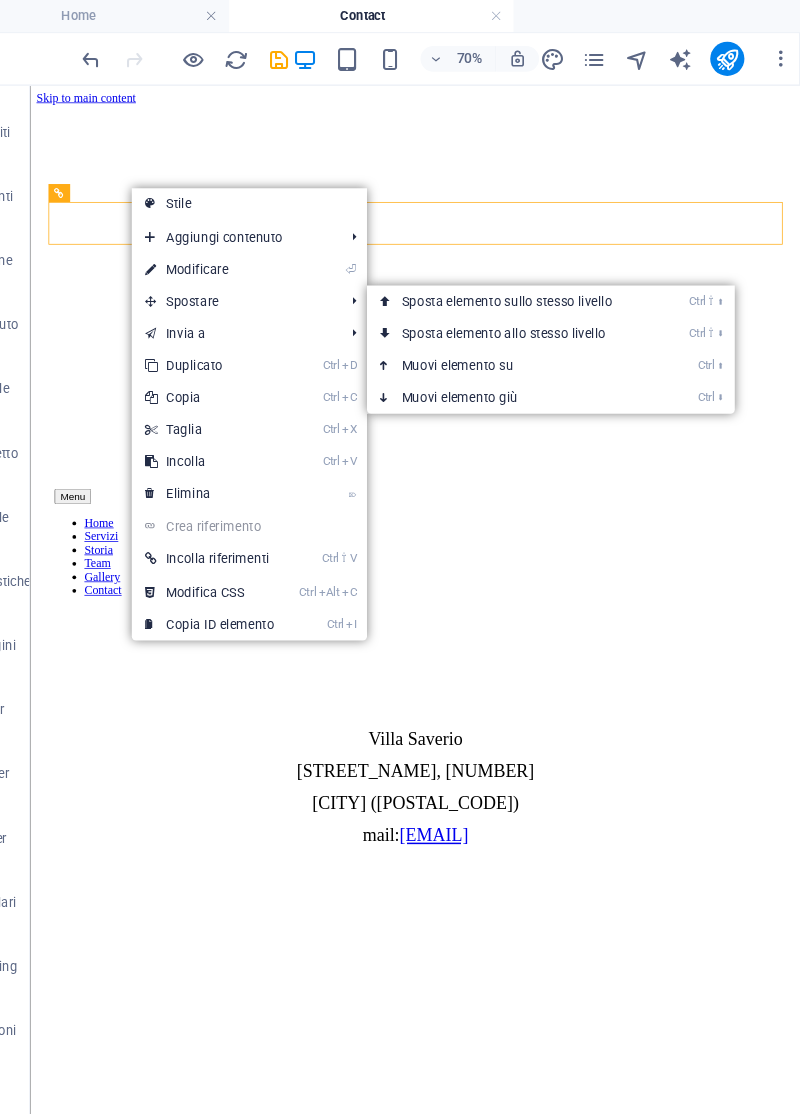 click on "Ctrl ⬆  Muovi elemento su" at bounding box center (529, 342) 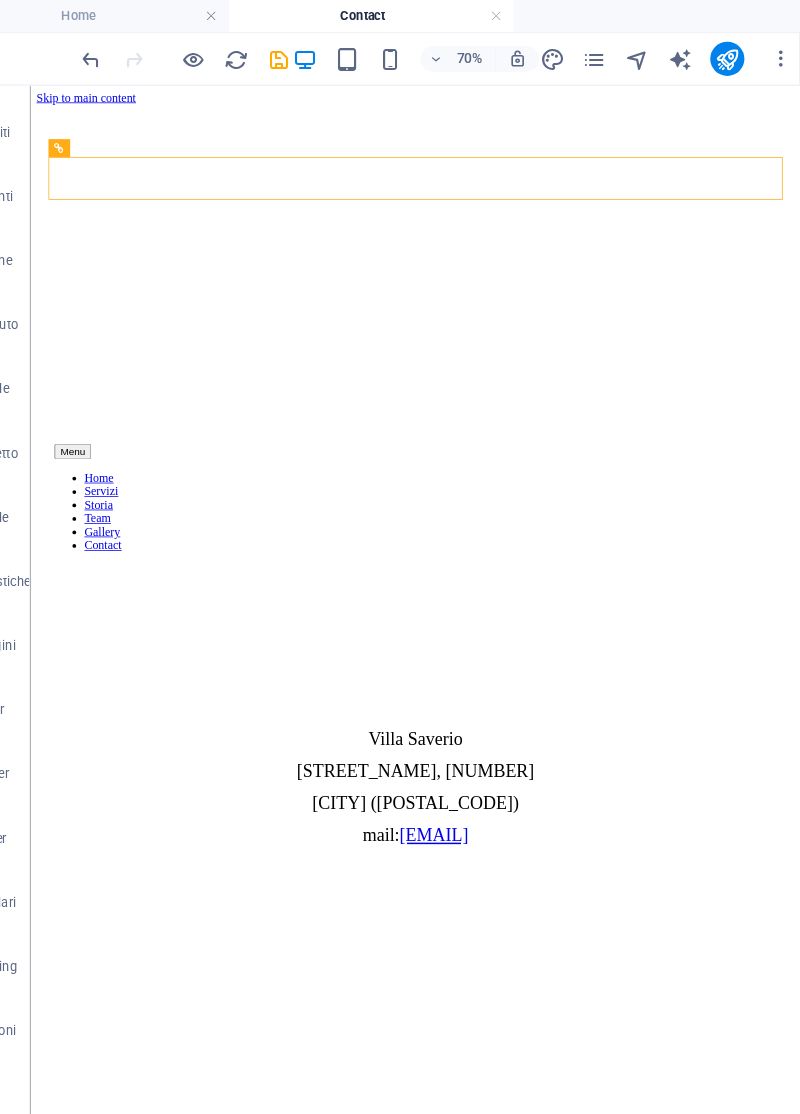 click on "Home Servizi Storia Team Gallery Contact" at bounding box center [544, 655] 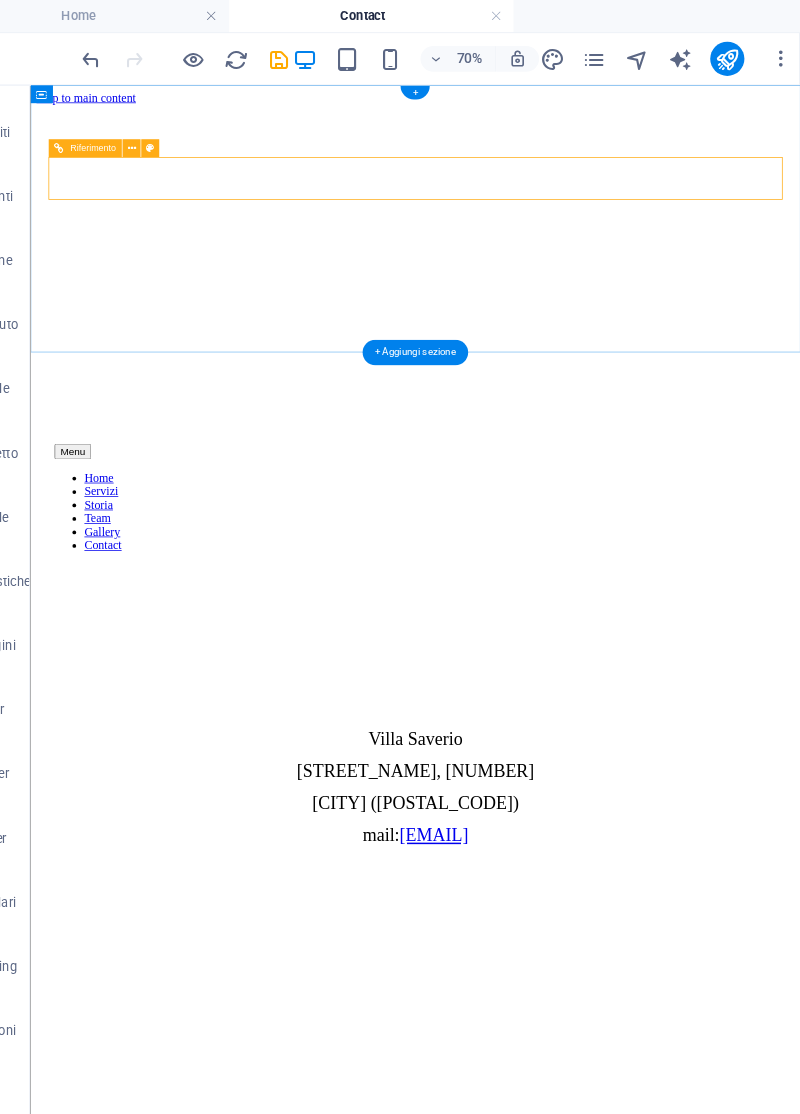 click on "Riferimento" at bounding box center (131, 138) 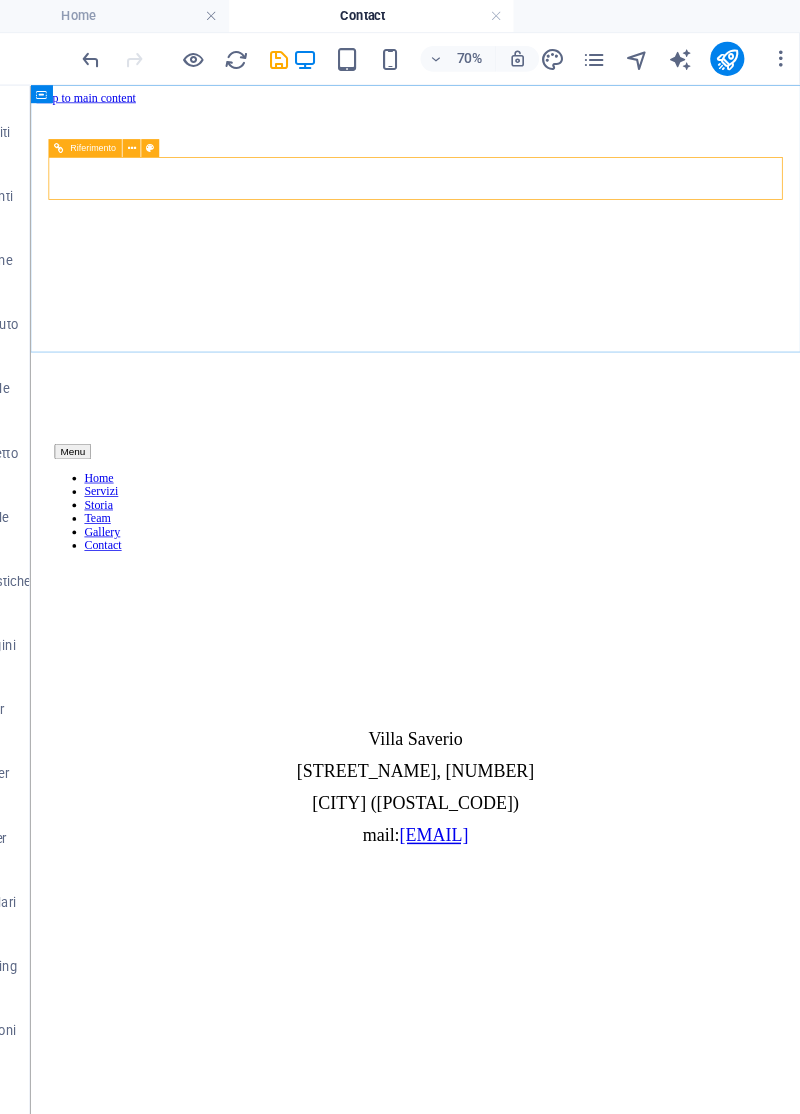 click at bounding box center [175, 138] 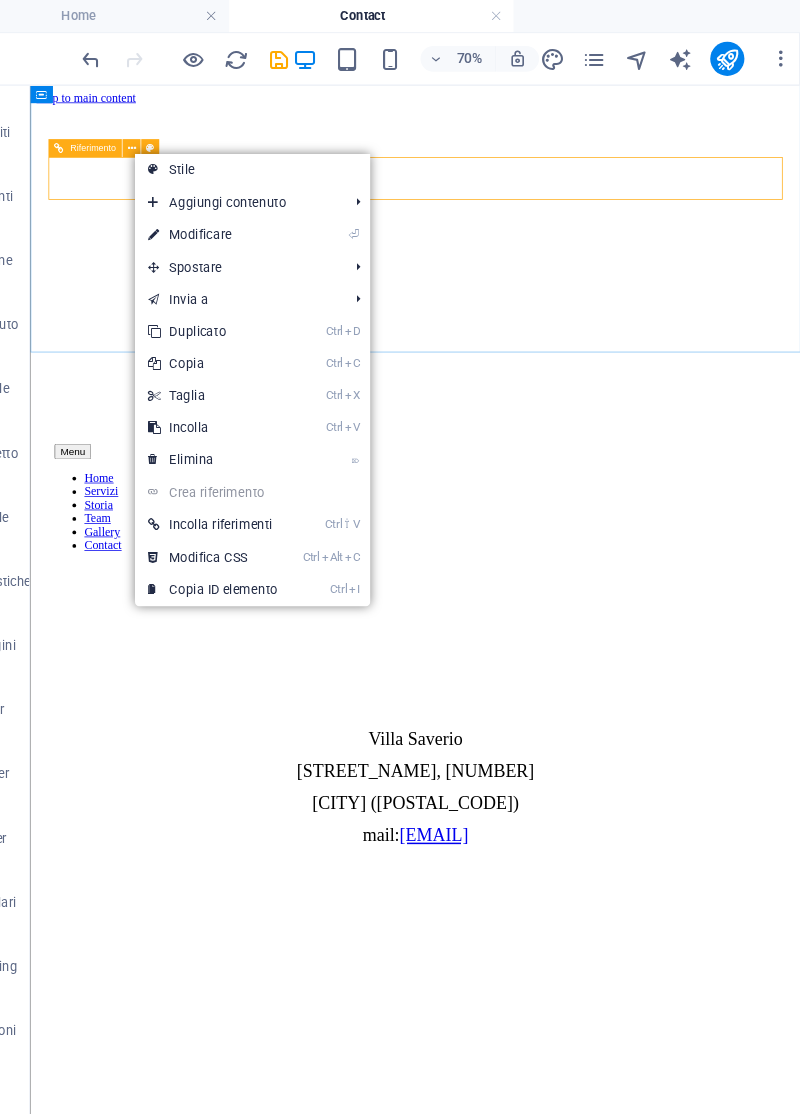 click on "Spostare" at bounding box center (273, 250) 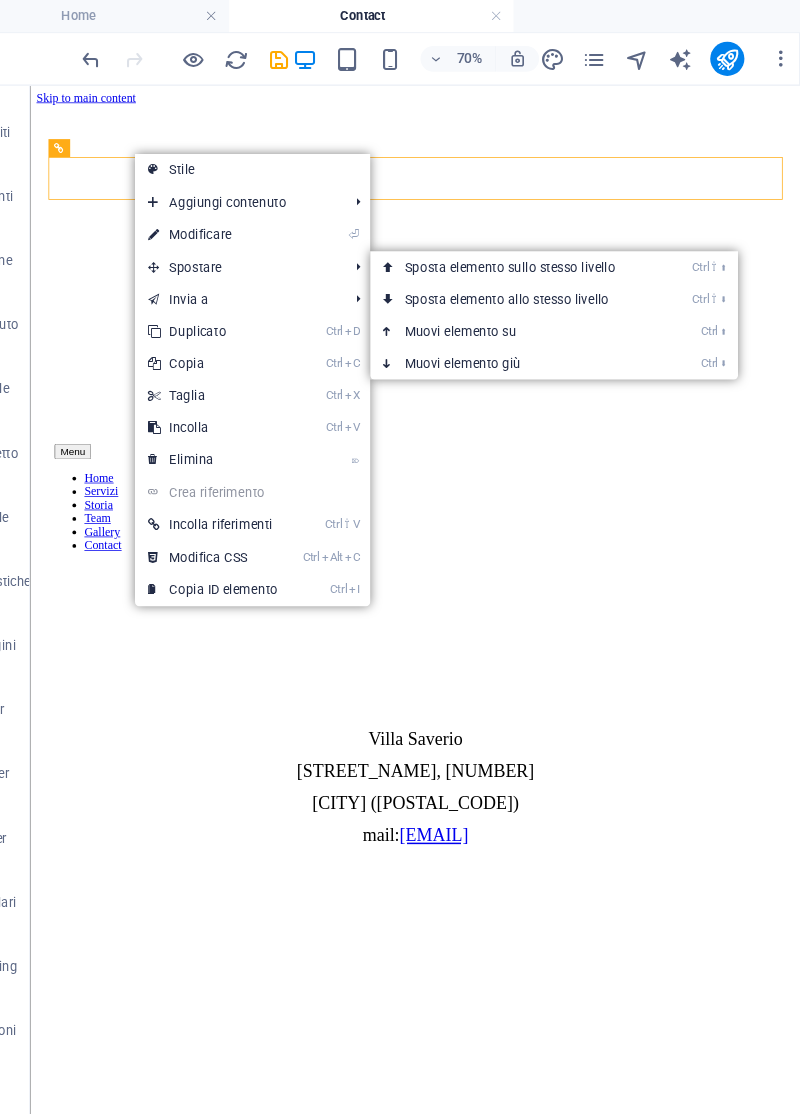 click on "Ctrl ⬆  Muovi elemento su" at bounding box center (532, 310) 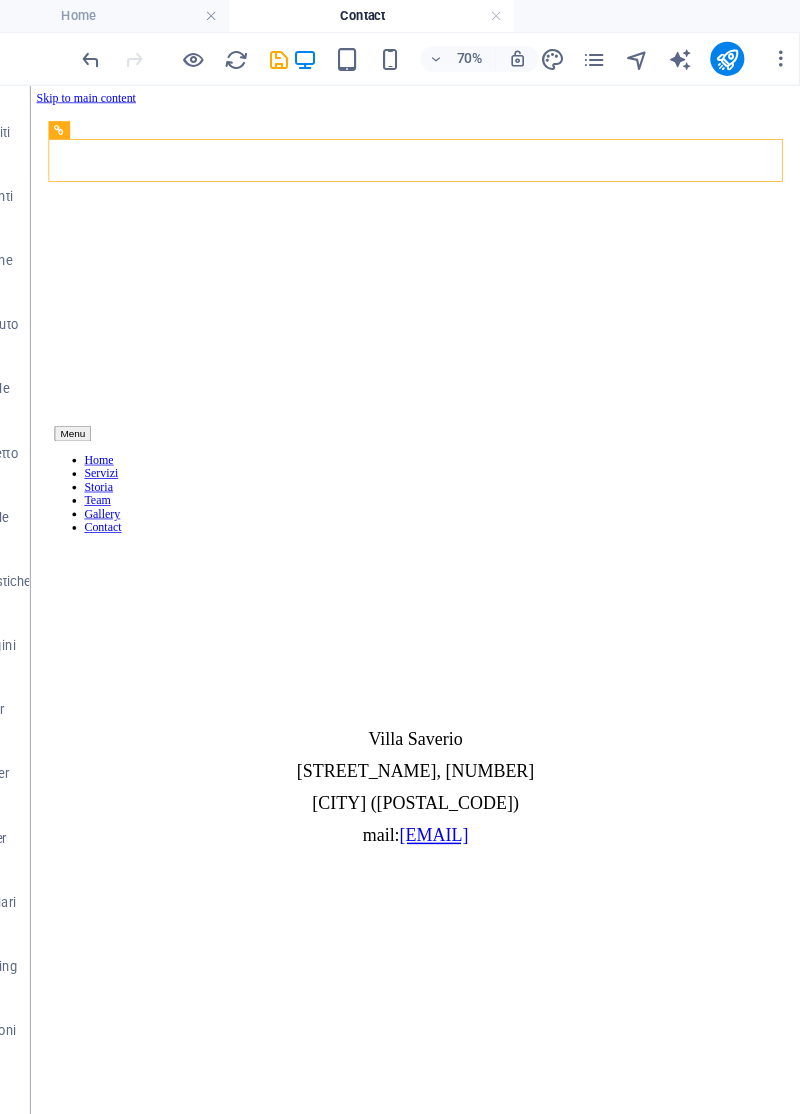 click at bounding box center [106, 122] 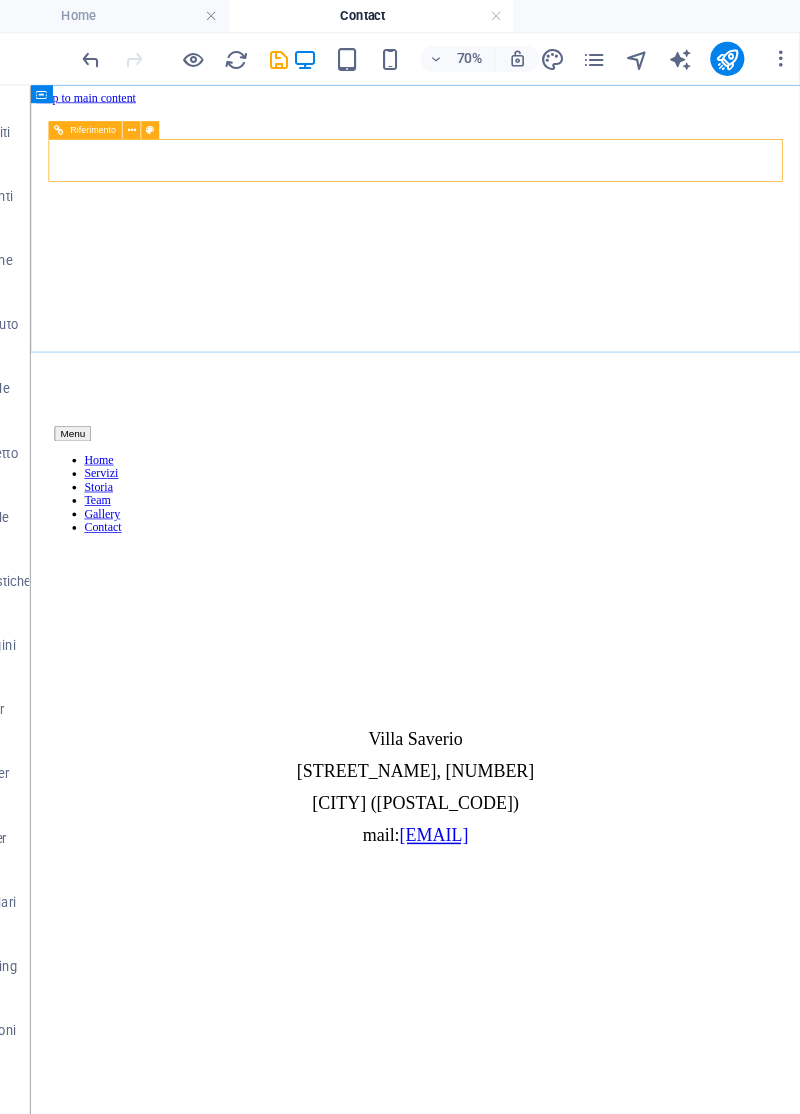 click at bounding box center [175, 122] 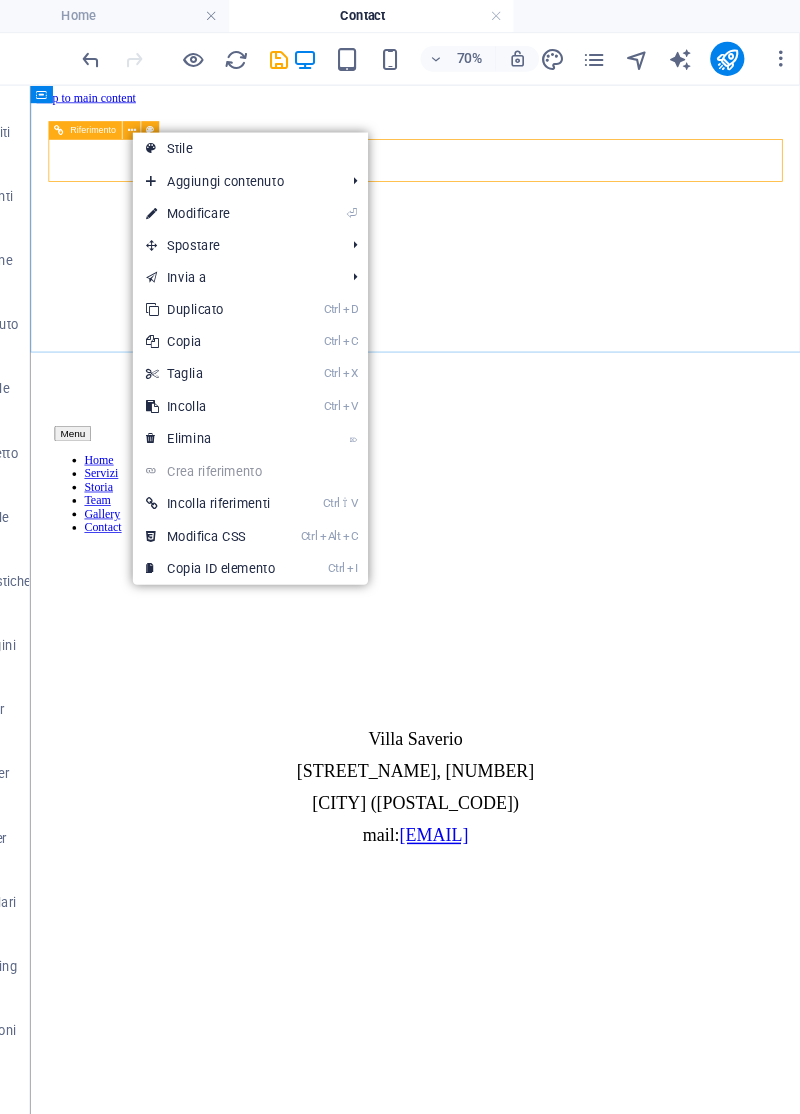 click on "Spostare" at bounding box center [271, 230] 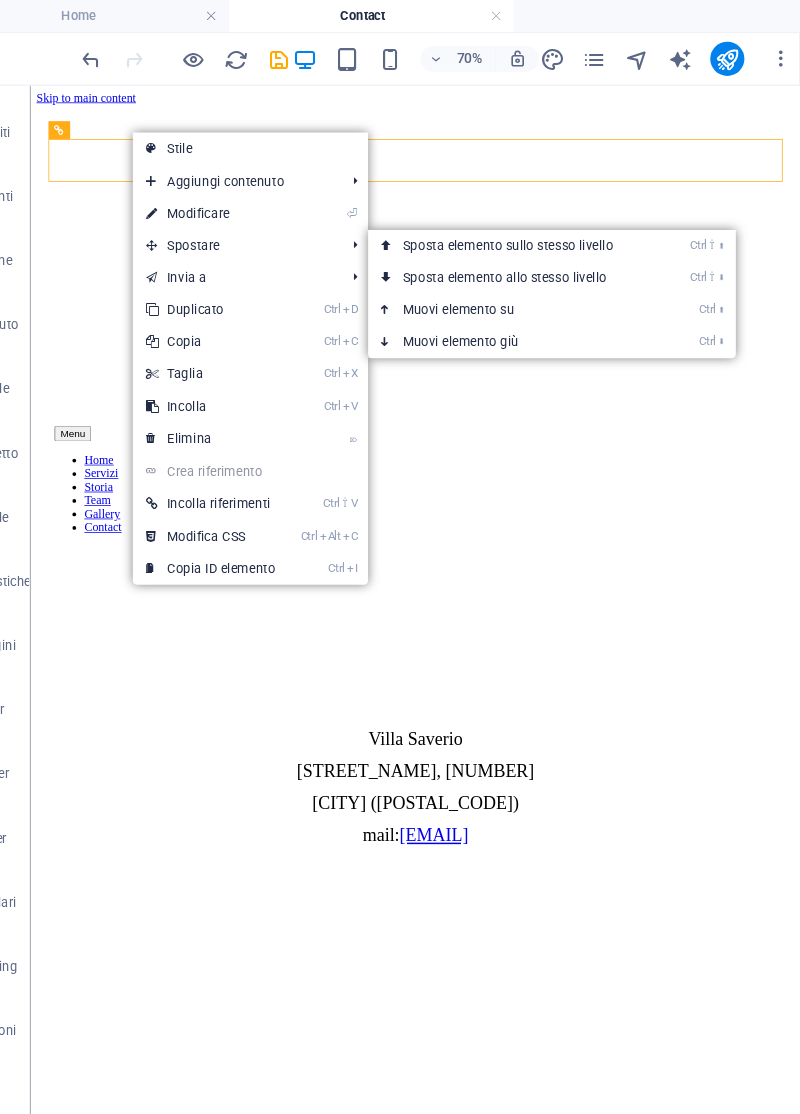 click on "Ctrl ⬆  Muovi elemento su" at bounding box center (530, 290) 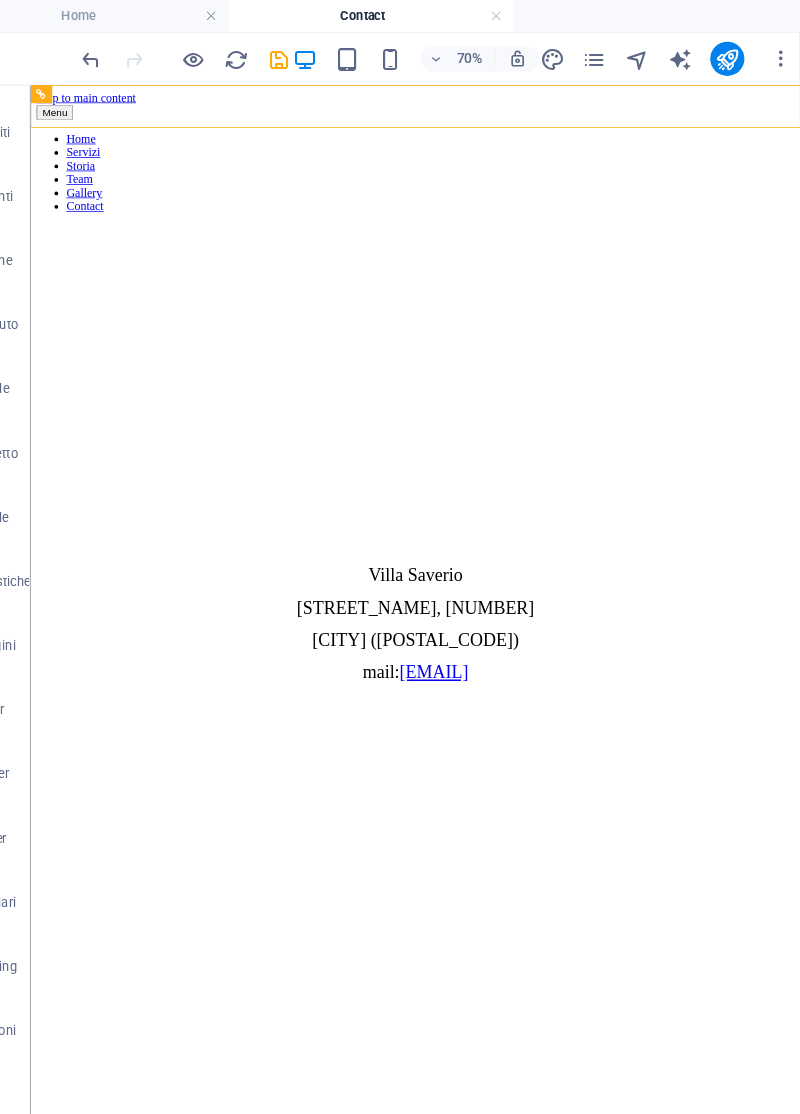 click at bounding box center (313, 55) 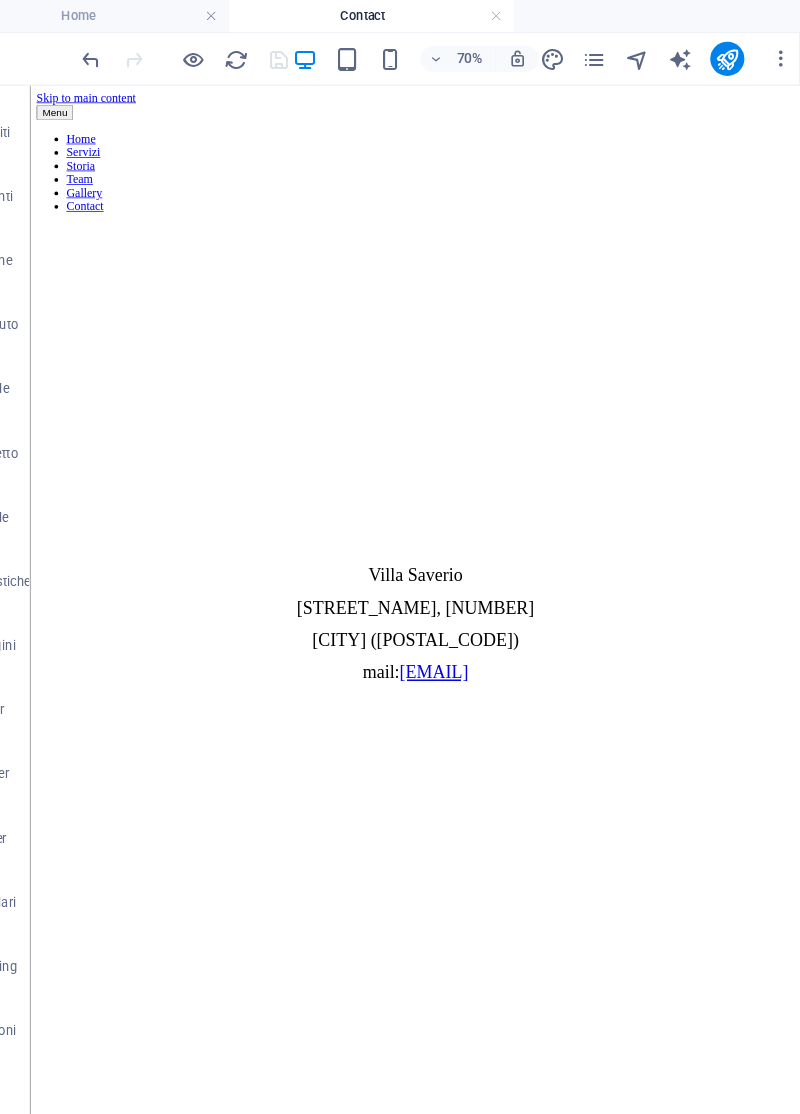 click at bounding box center (732, 55) 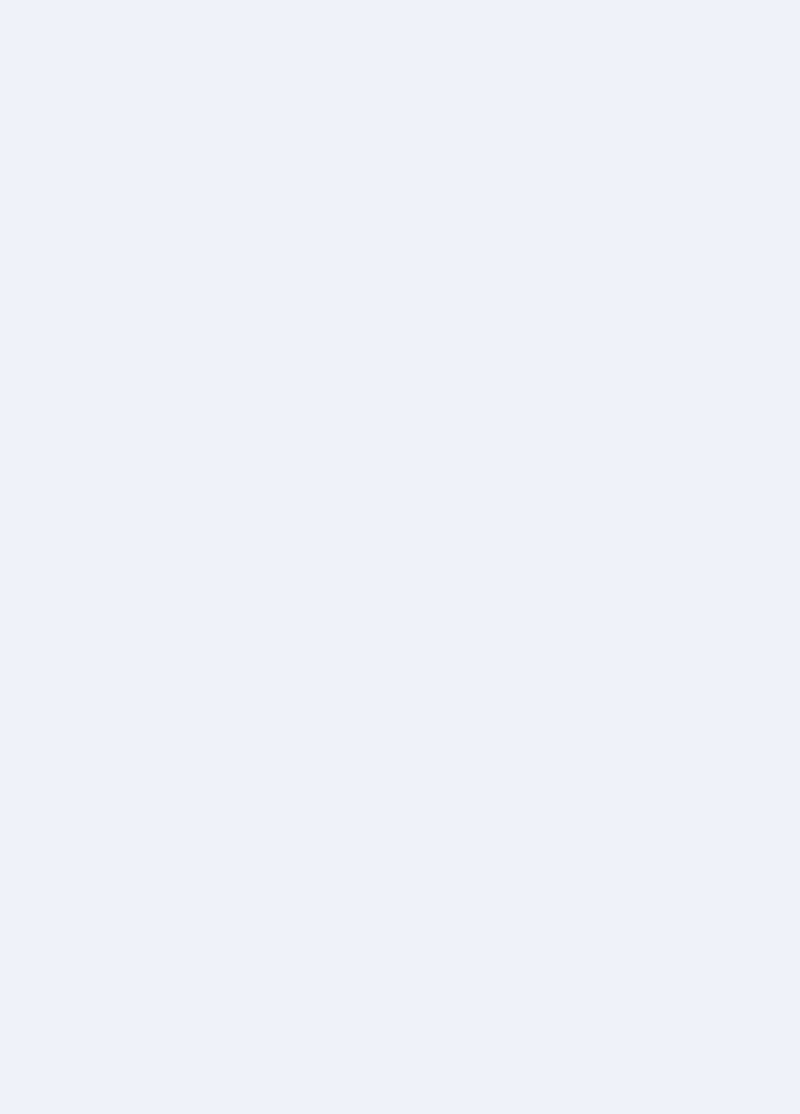 scroll, scrollTop: 0, scrollLeft: 0, axis: both 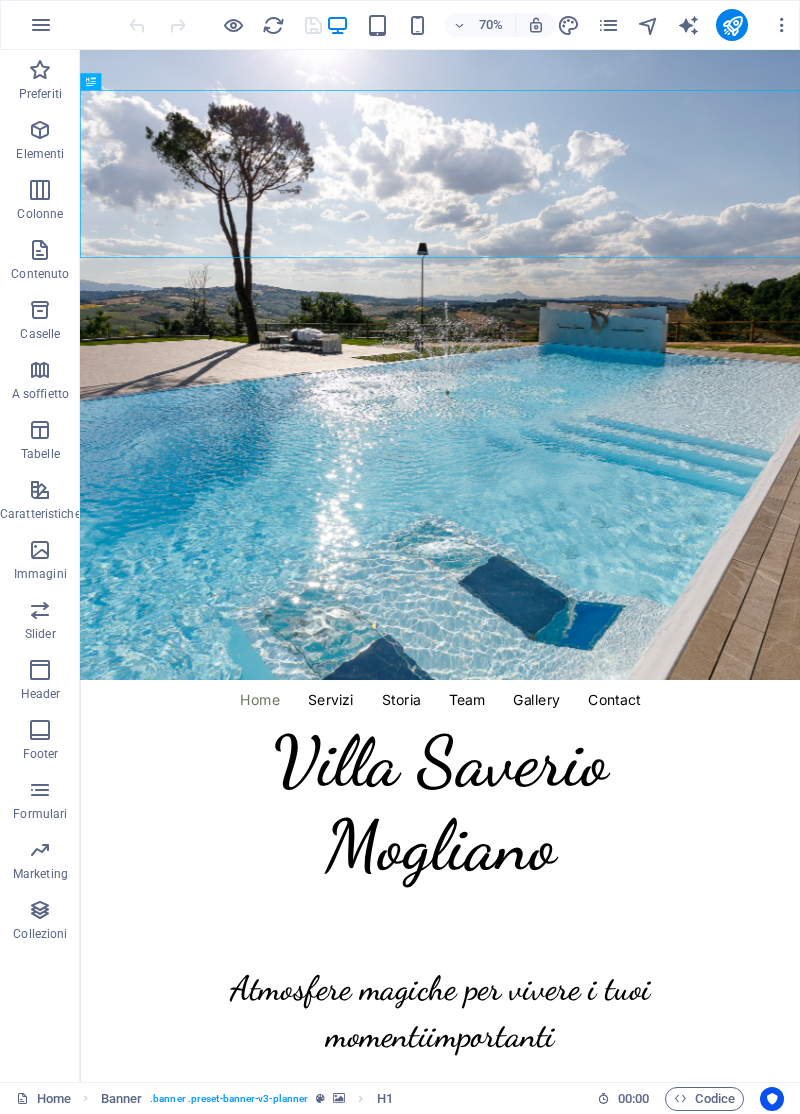 click on "Home Servizi Storia Team Gallery Contact" at bounding box center (594, 978) 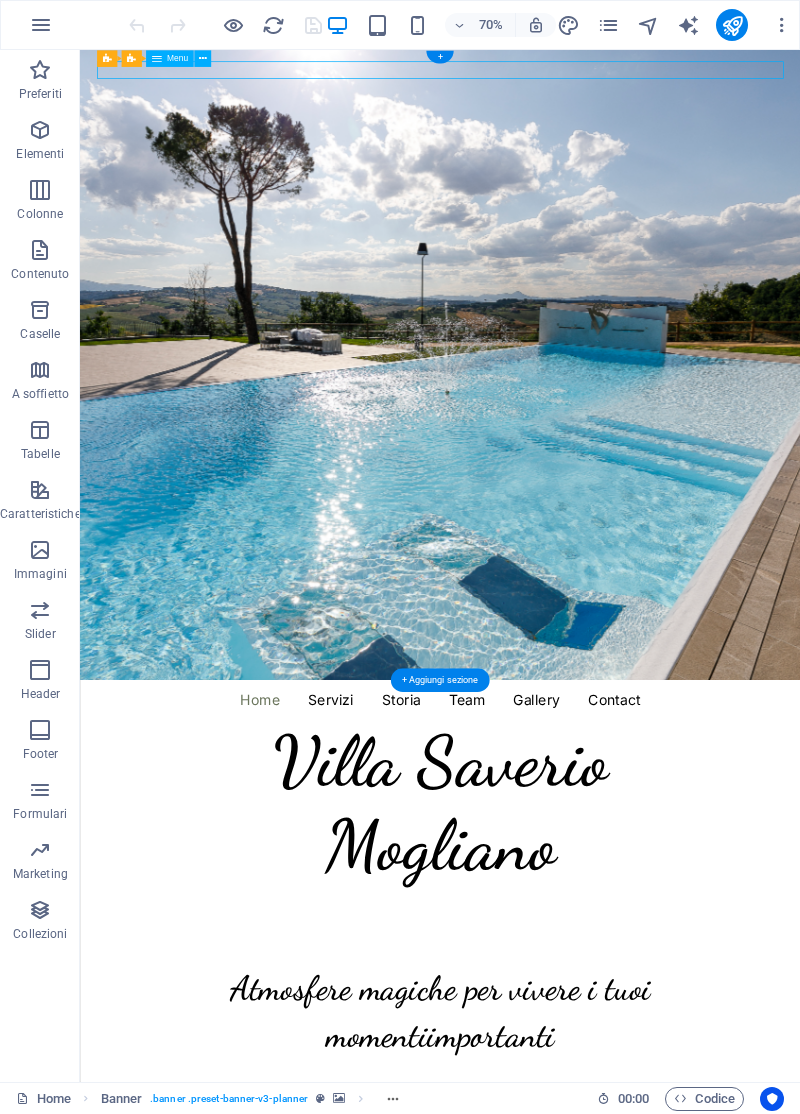 click at bounding box center [203, 58] 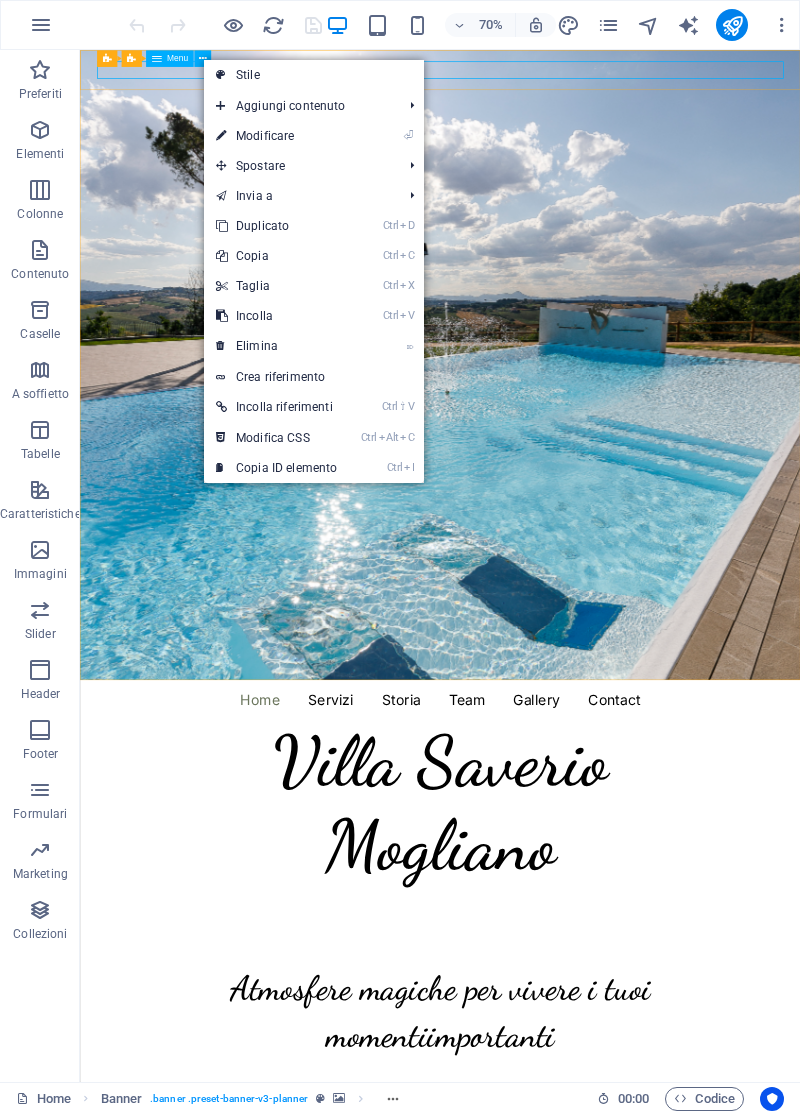 click on "Ctrl C  Copia" at bounding box center (276, 256) 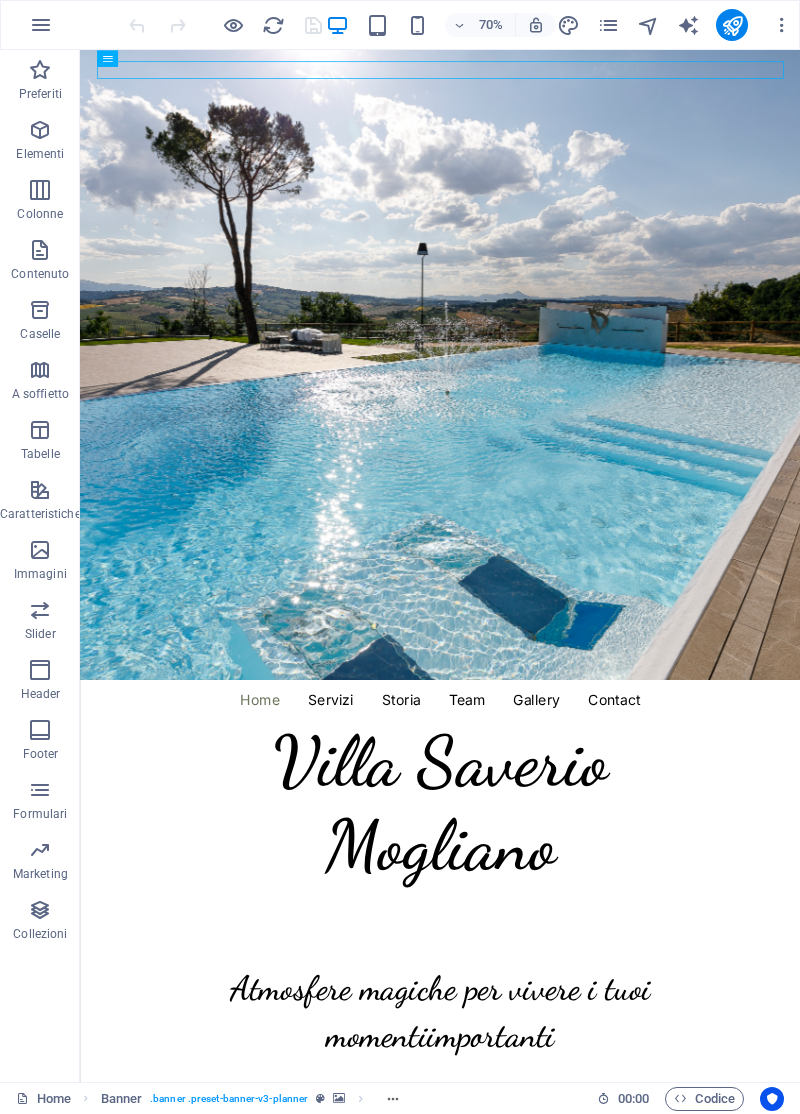 click at bounding box center [608, 25] 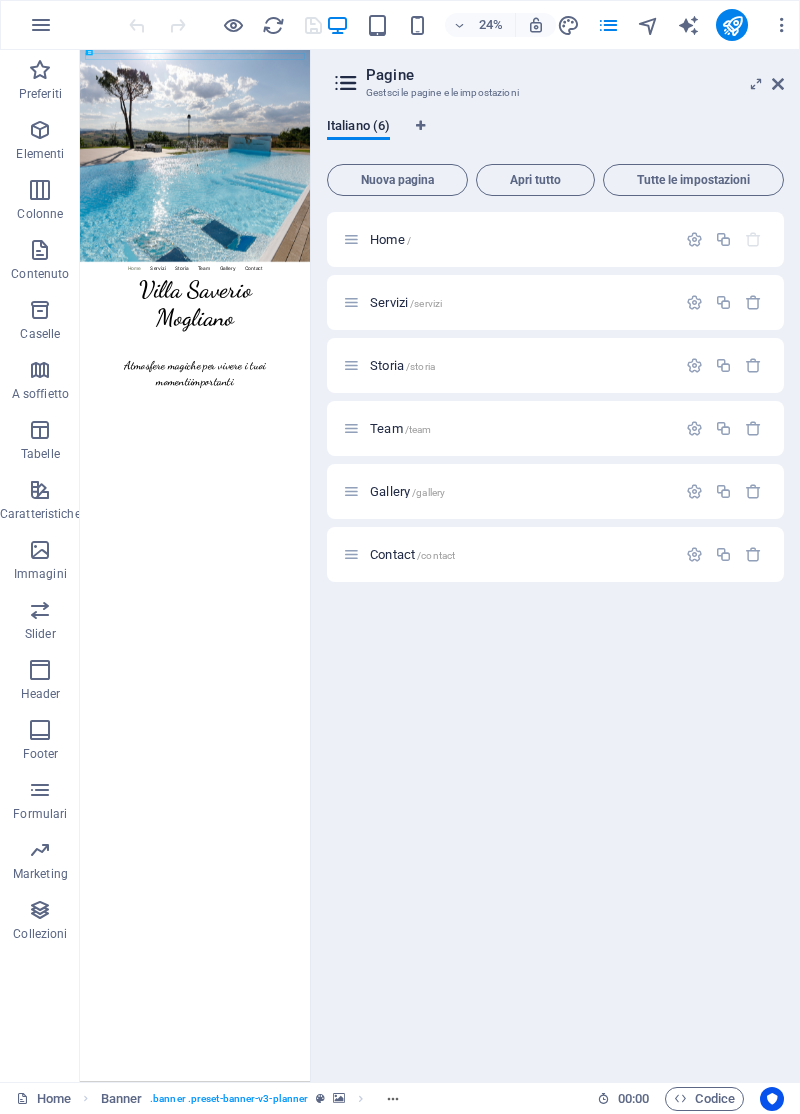 click on "Contact /contact" at bounding box center [412, 554] 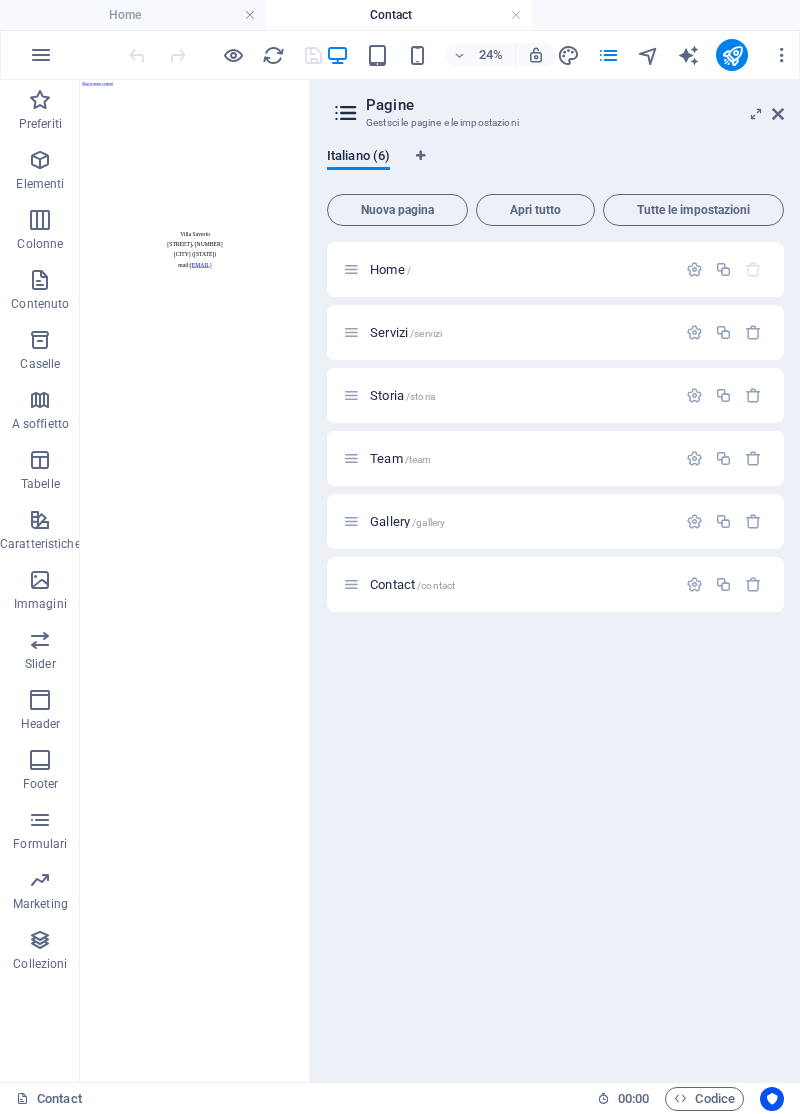 scroll, scrollTop: 0, scrollLeft: 0, axis: both 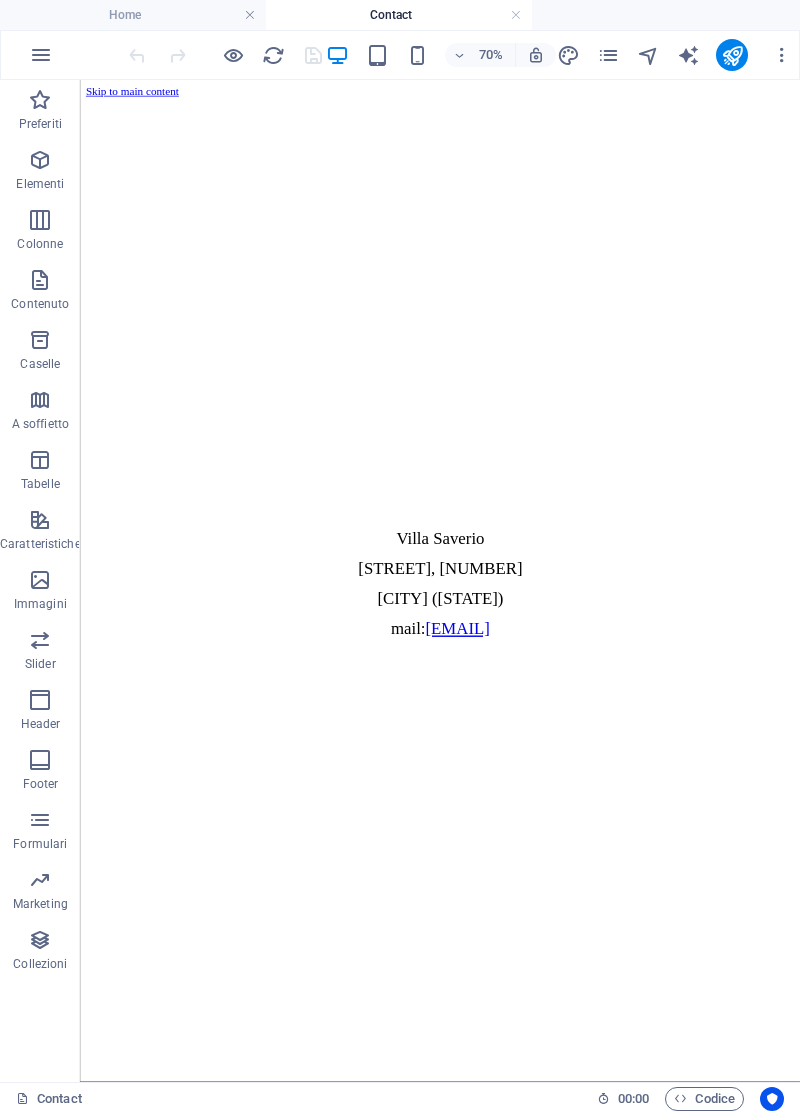 click at bounding box center [594, 106] 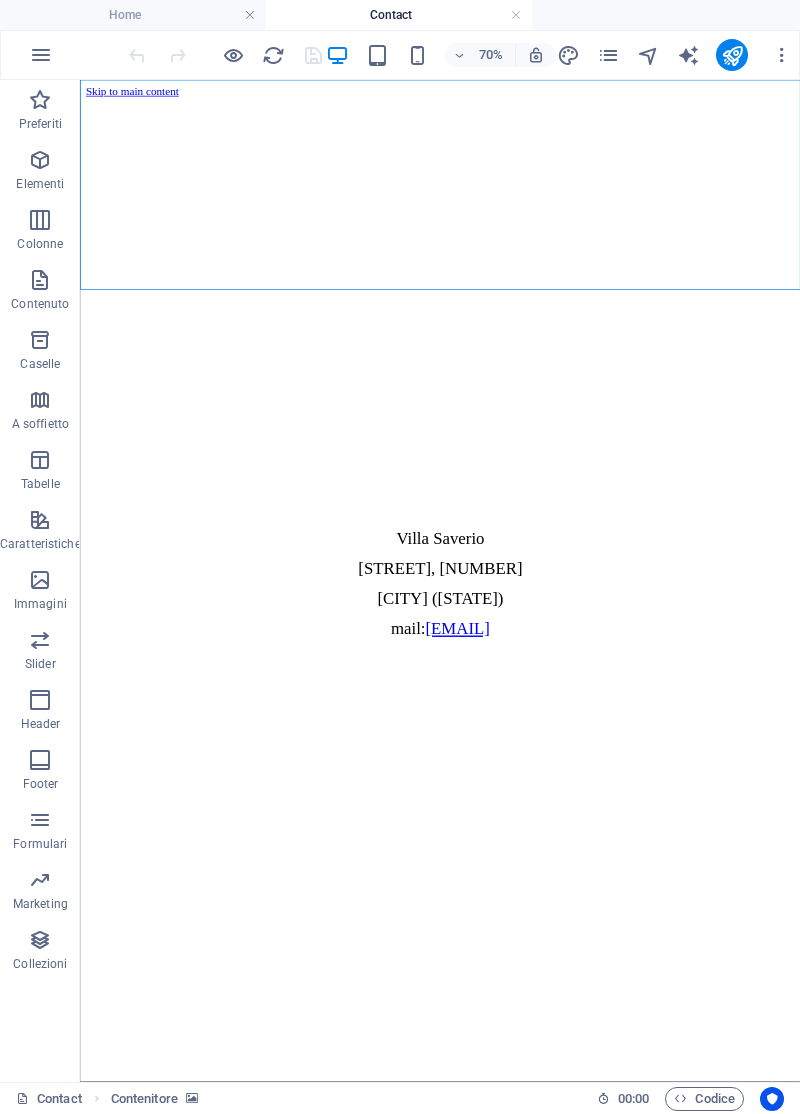 click at bounding box center [594, 106] 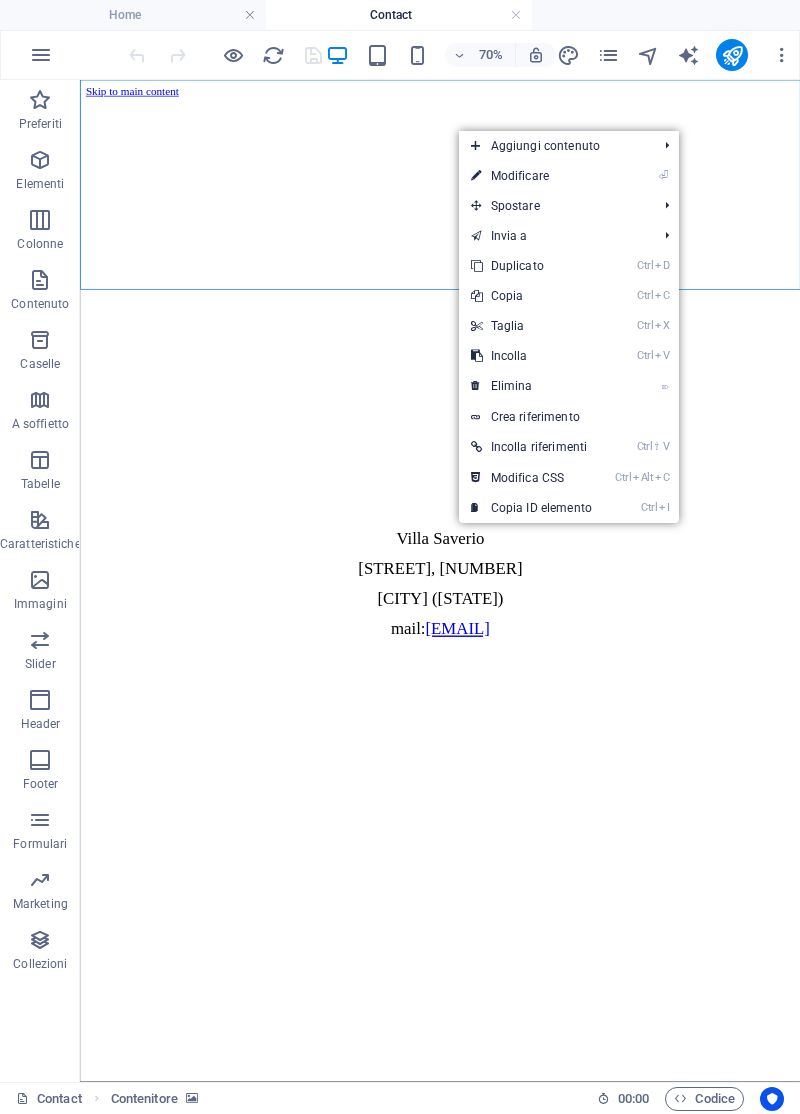click at bounding box center (476, 356) 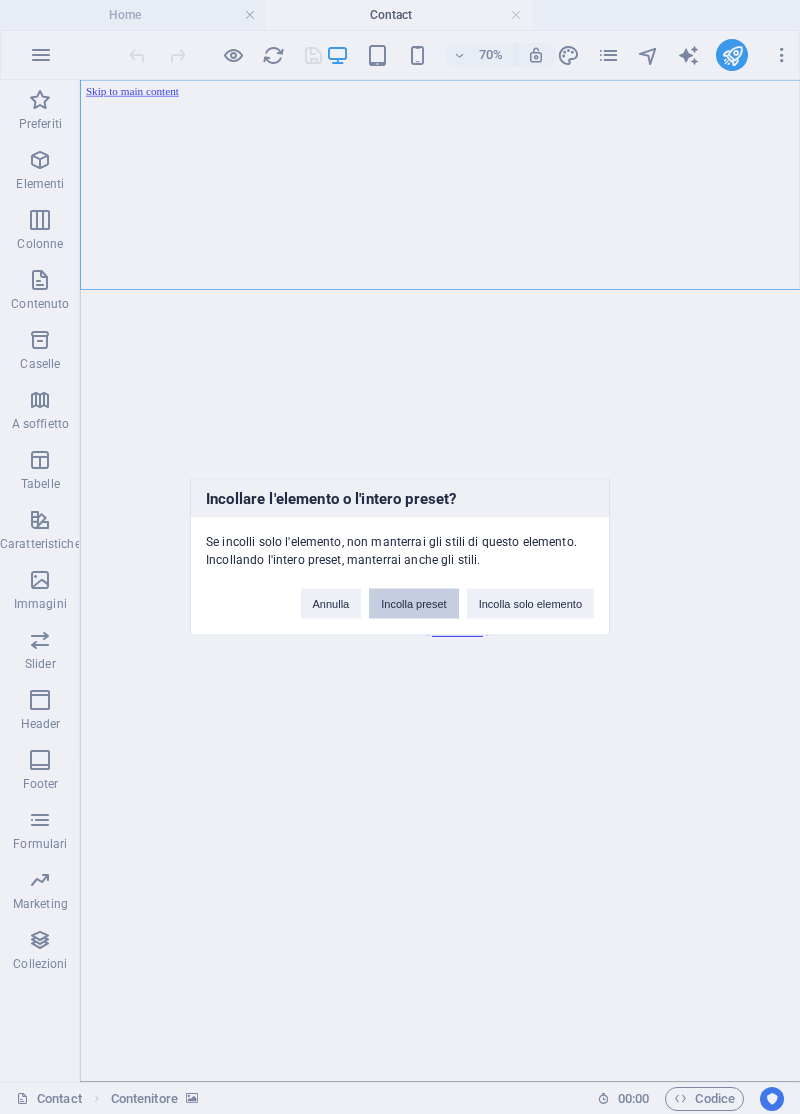 click on "Incolla preset" at bounding box center [413, 604] 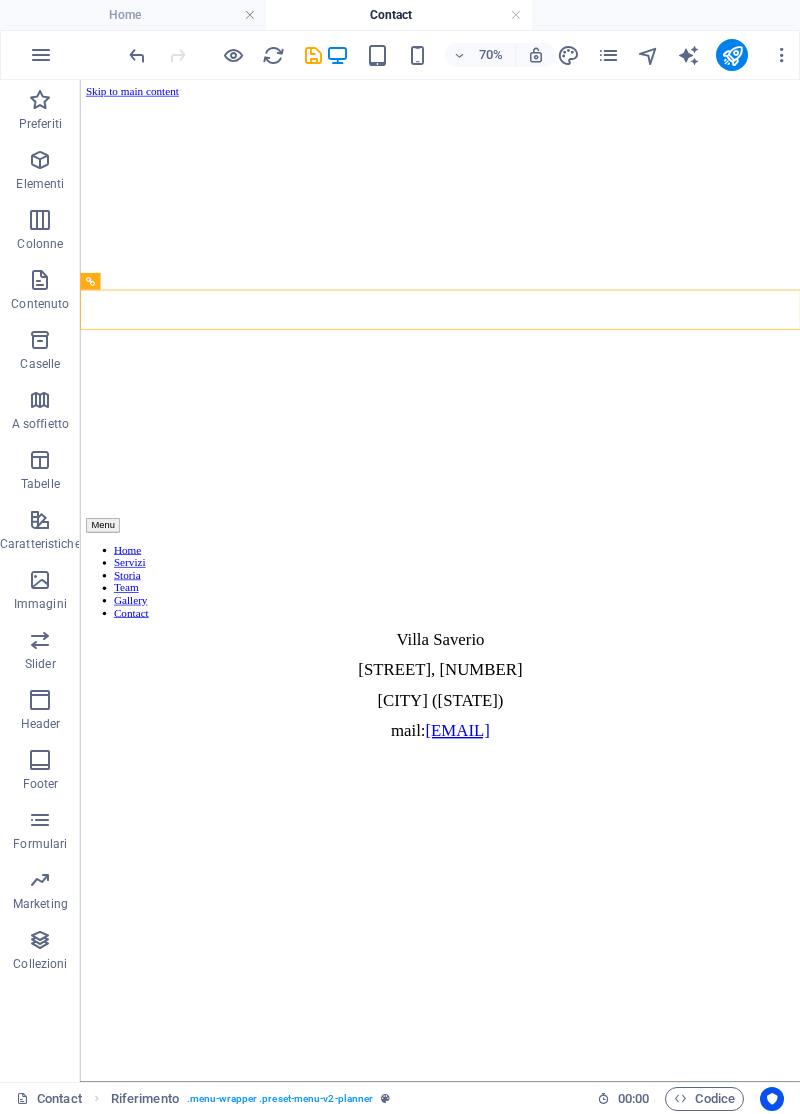 click on "Home Servizi Storia Team Gallery Contact" at bounding box center (594, 797) 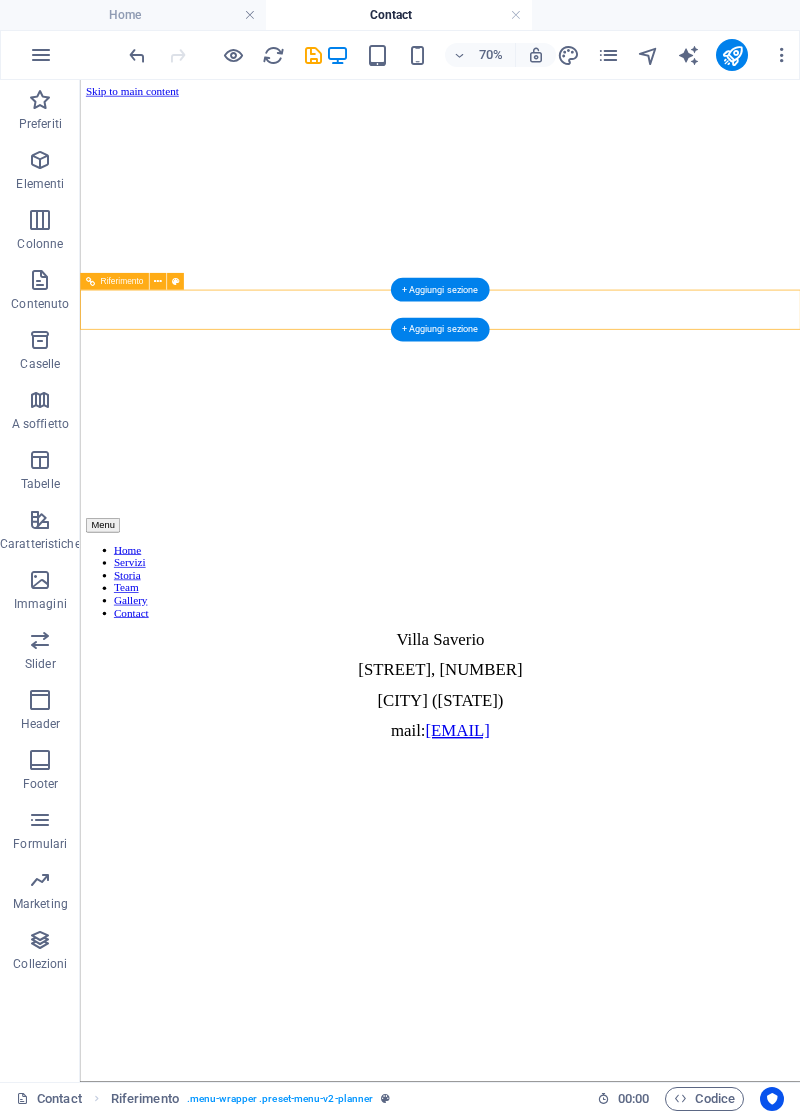 click at bounding box center [158, 281] 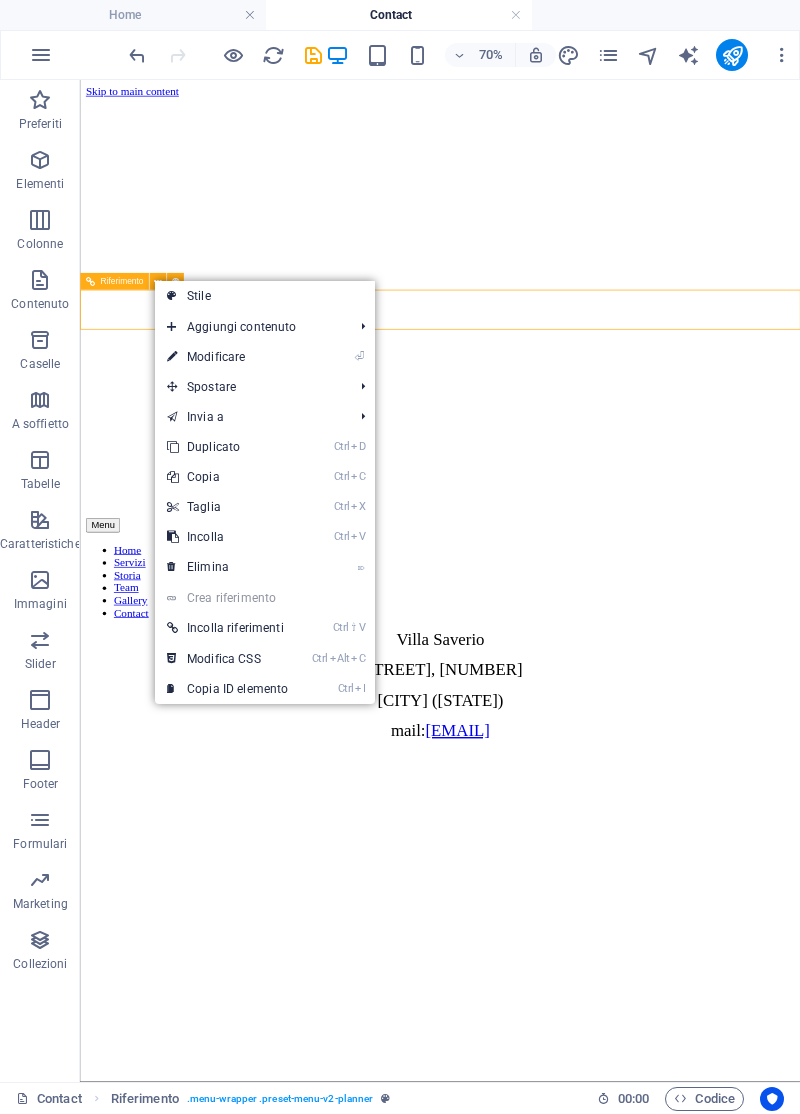click on "Spostare Ctrl ⇧ ⬆  Sposta elemento sullo stesso livello Ctrl ⇧ ⬇  Sposta elemento allo stesso livello Ctrl ⬆  Muovi elemento su Ctrl ⬇  Muovi elemento giù" at bounding box center (265, 387) 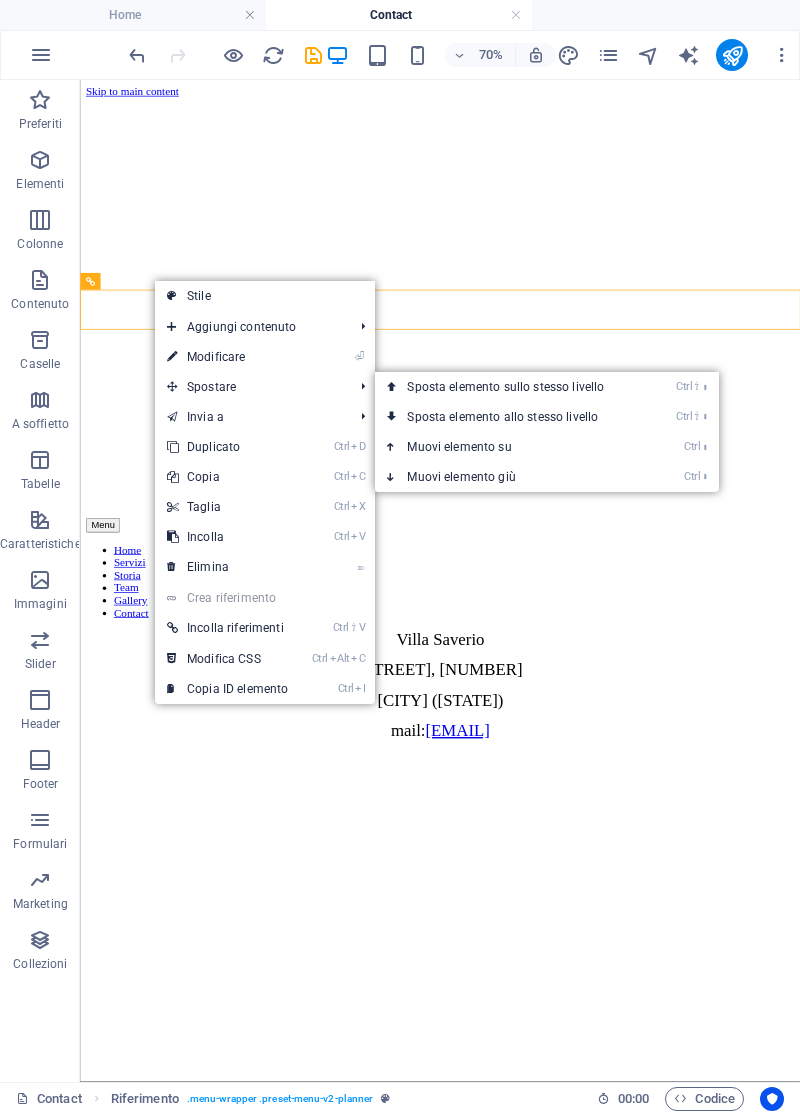 click on "Ctrl ⇧ ⬆  Sposta elemento sullo stesso livello" at bounding box center (509, 387) 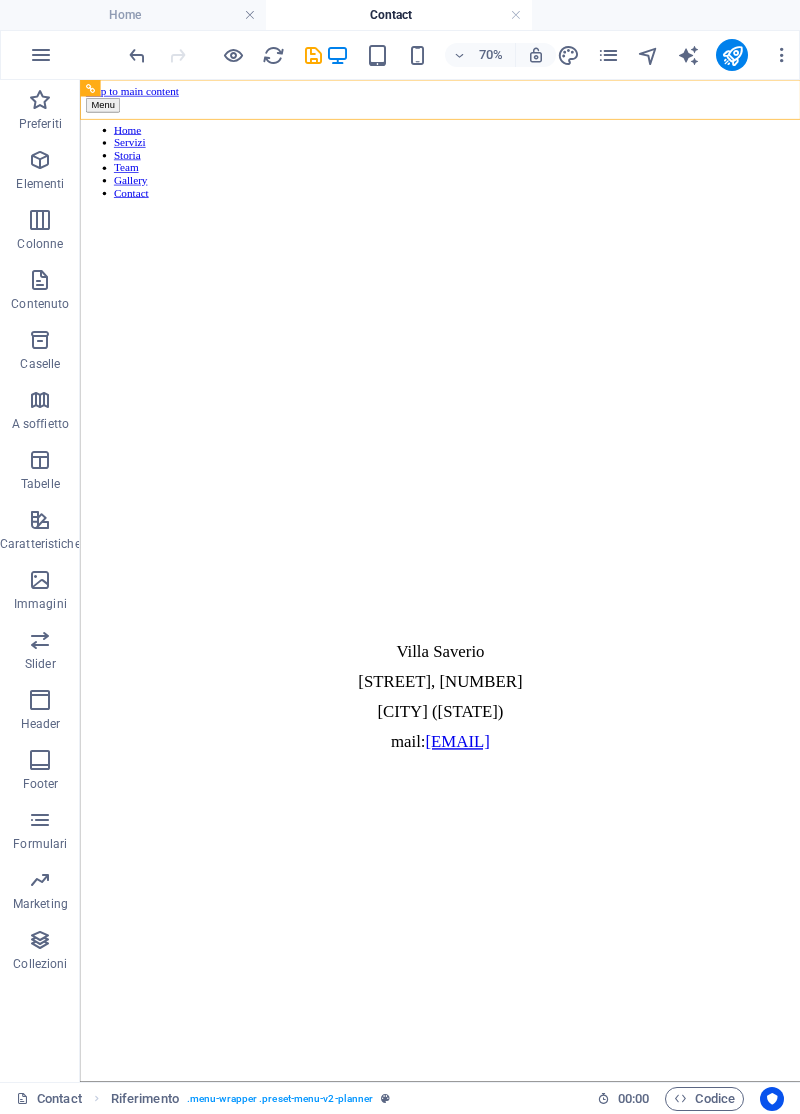 click at bounding box center (313, 55) 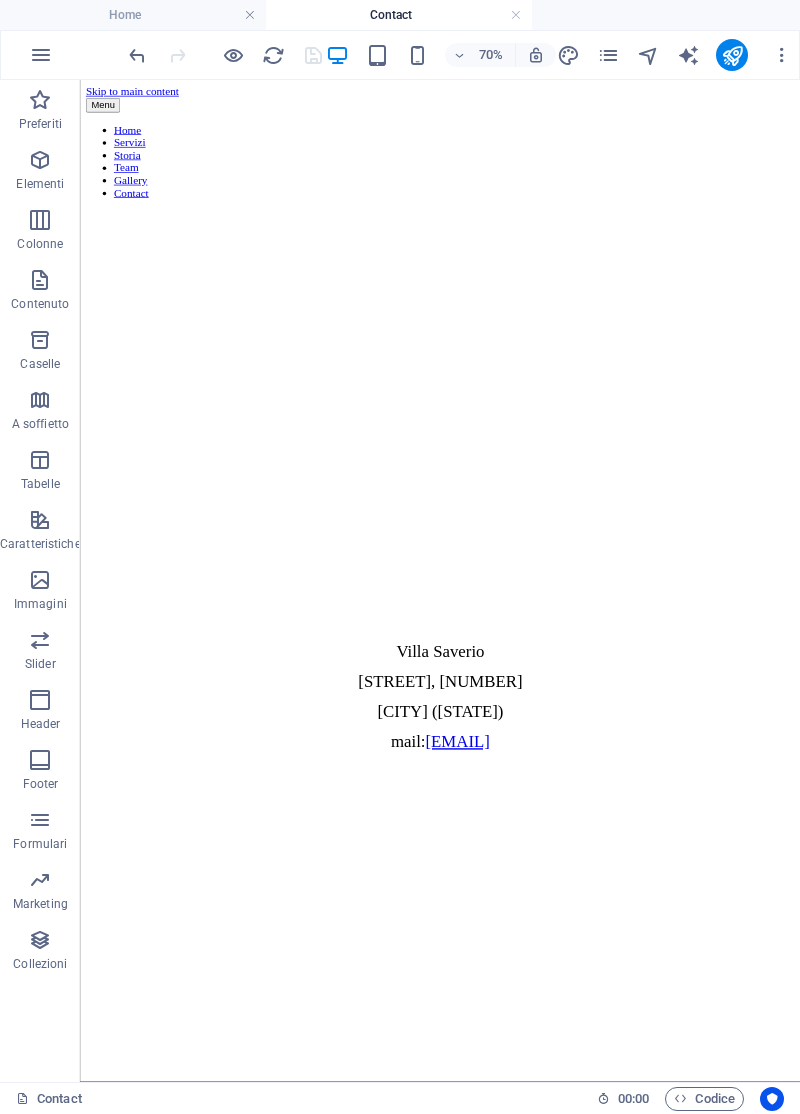 click at bounding box center (732, 55) 